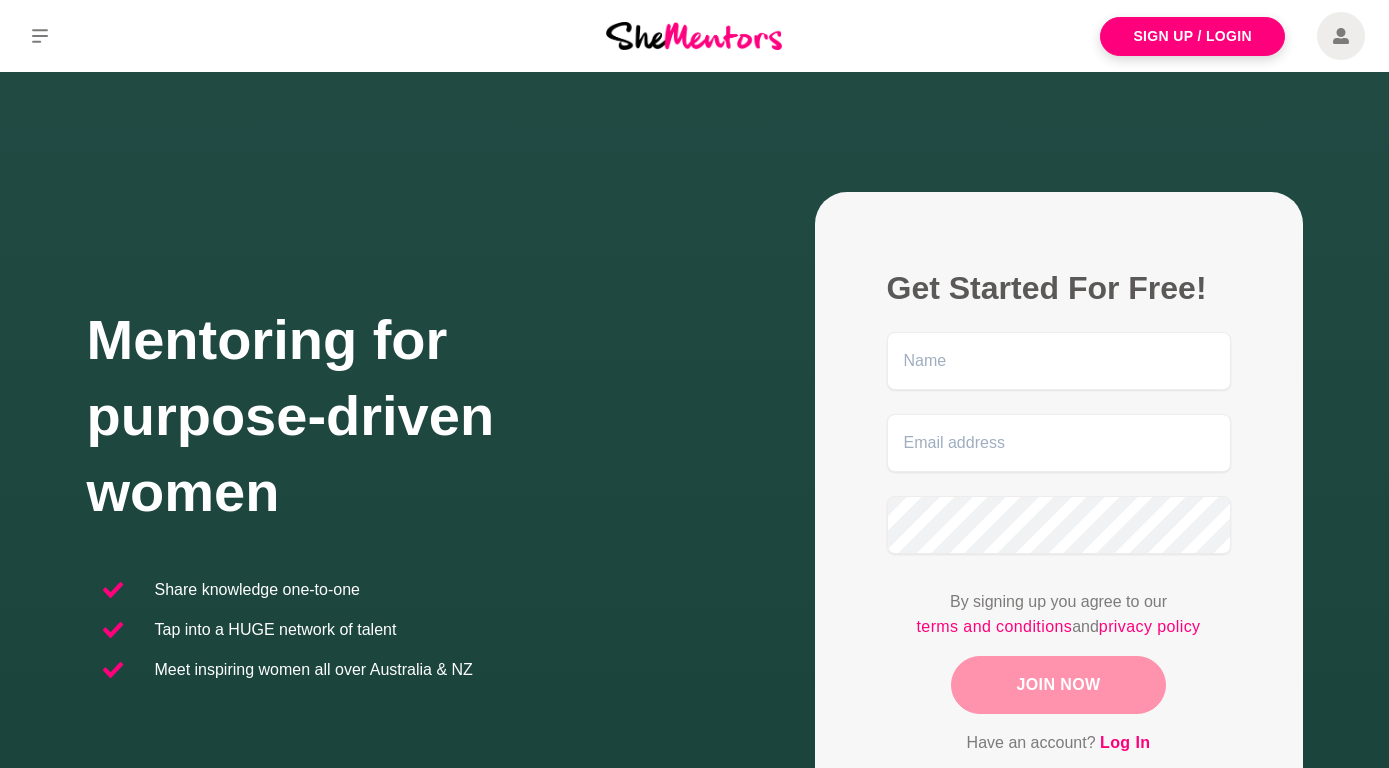 scroll, scrollTop: 0, scrollLeft: 0, axis: both 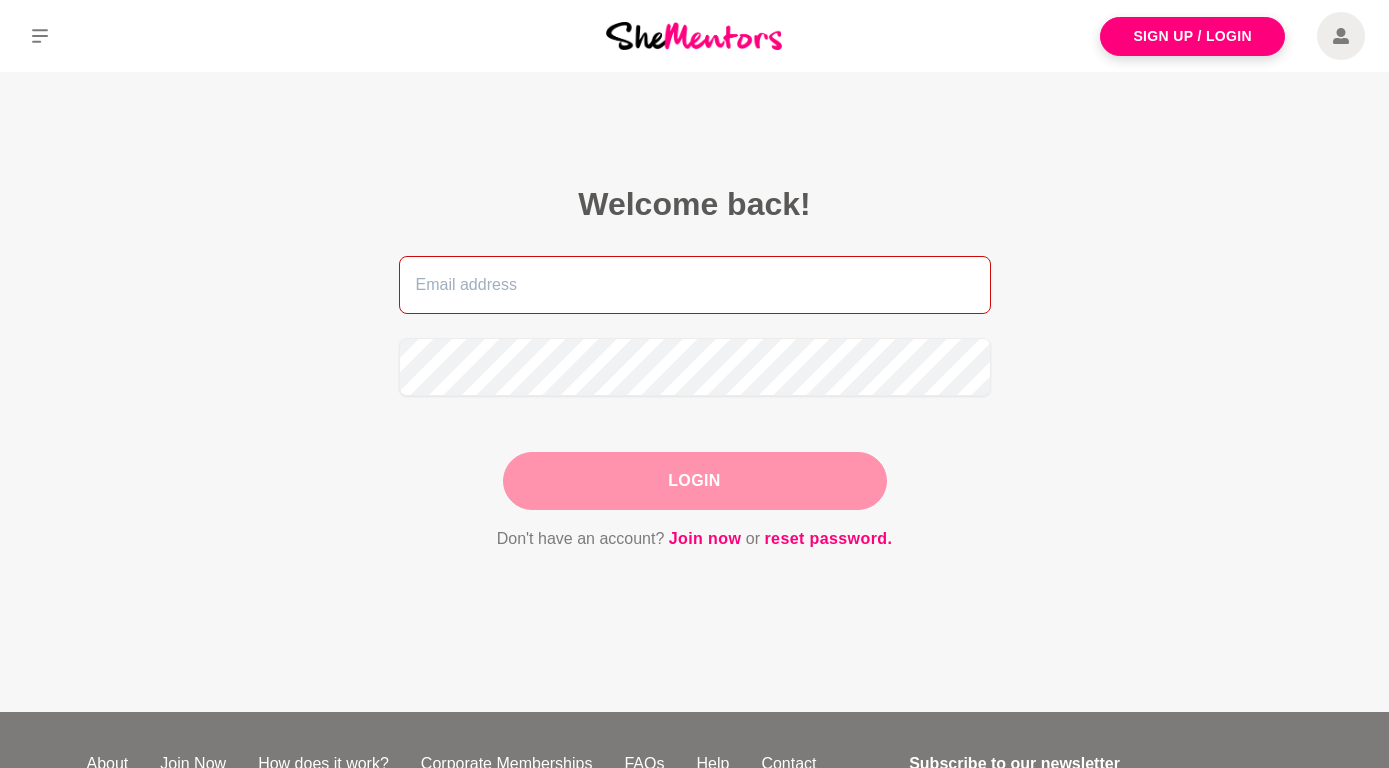 click at bounding box center [695, 285] 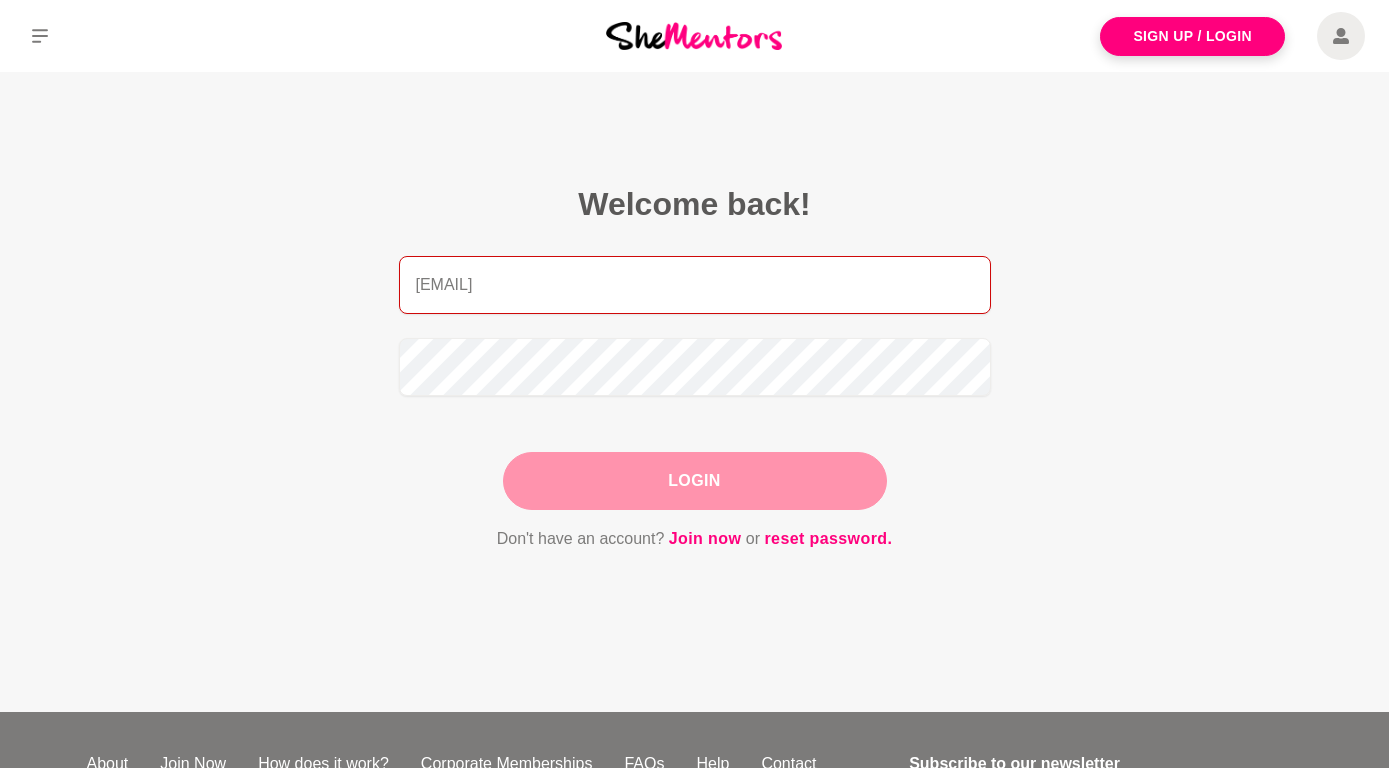 type on "[EMAIL]" 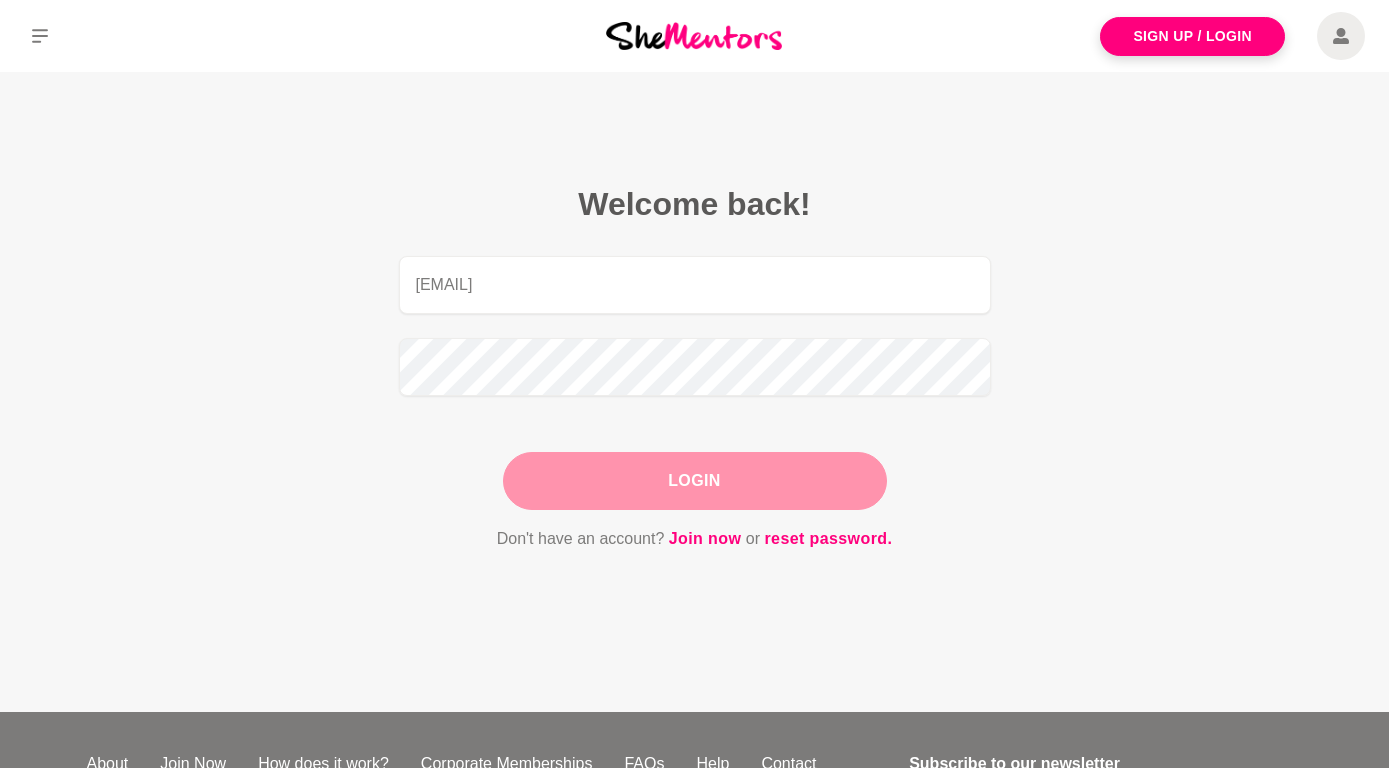 click on "Login" at bounding box center [695, 481] 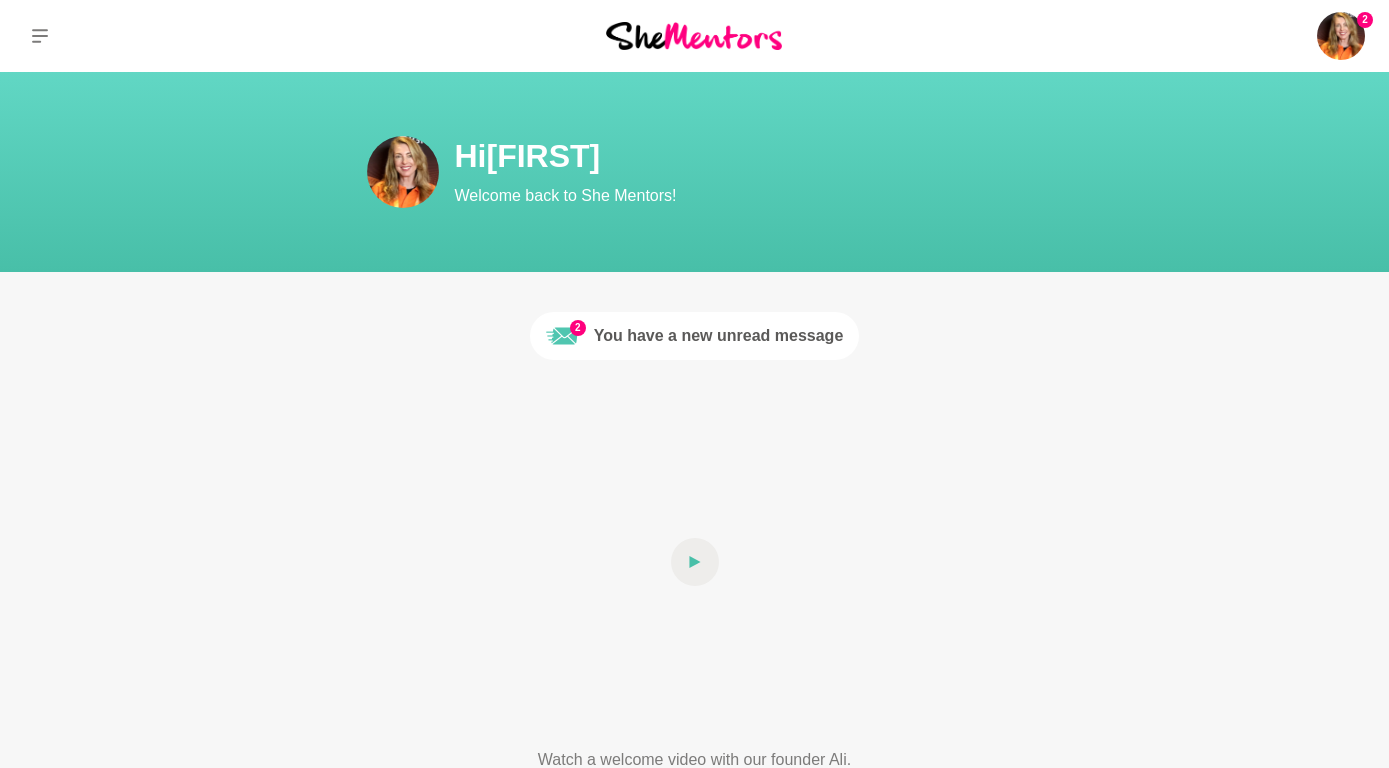 click on "You have a new unread message" at bounding box center [719, 336] 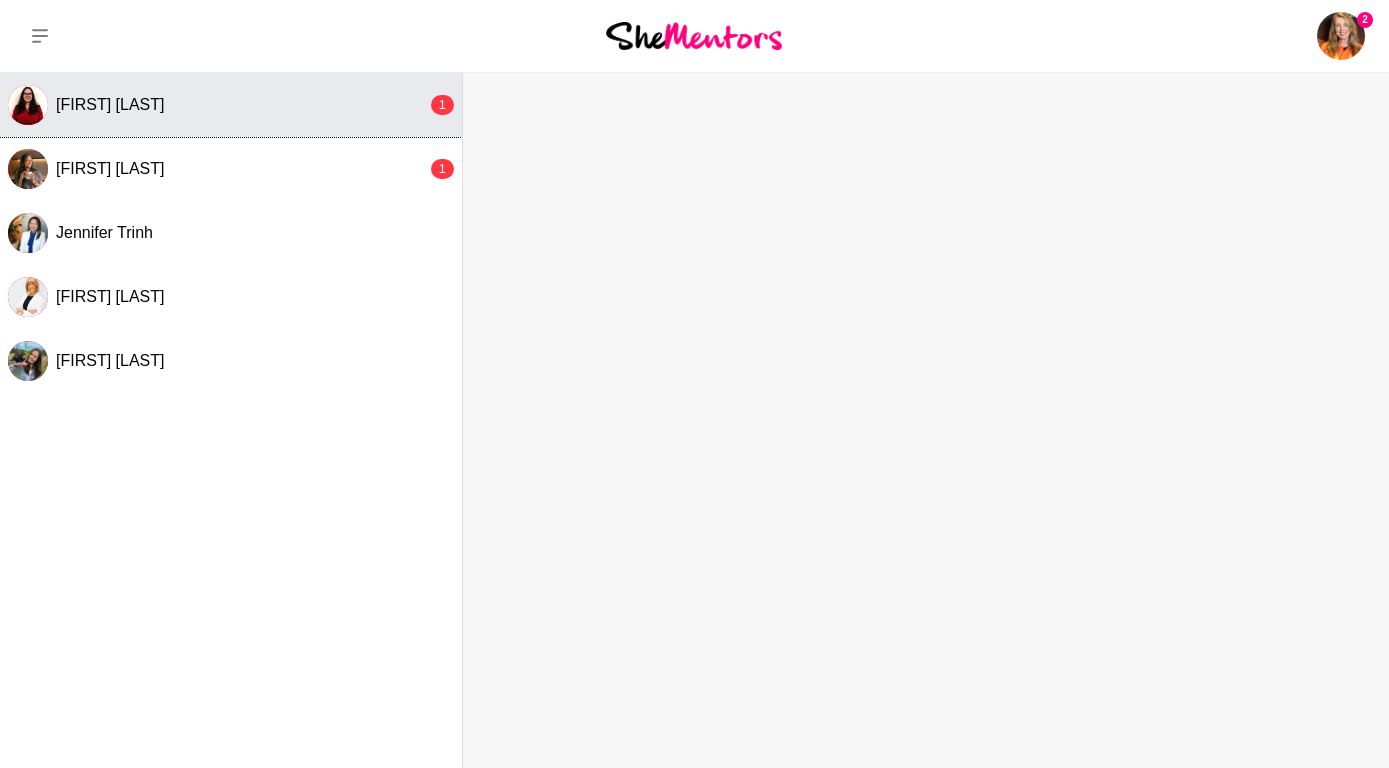 click on "[FIRST] [LAST]" at bounding box center (110, 104) 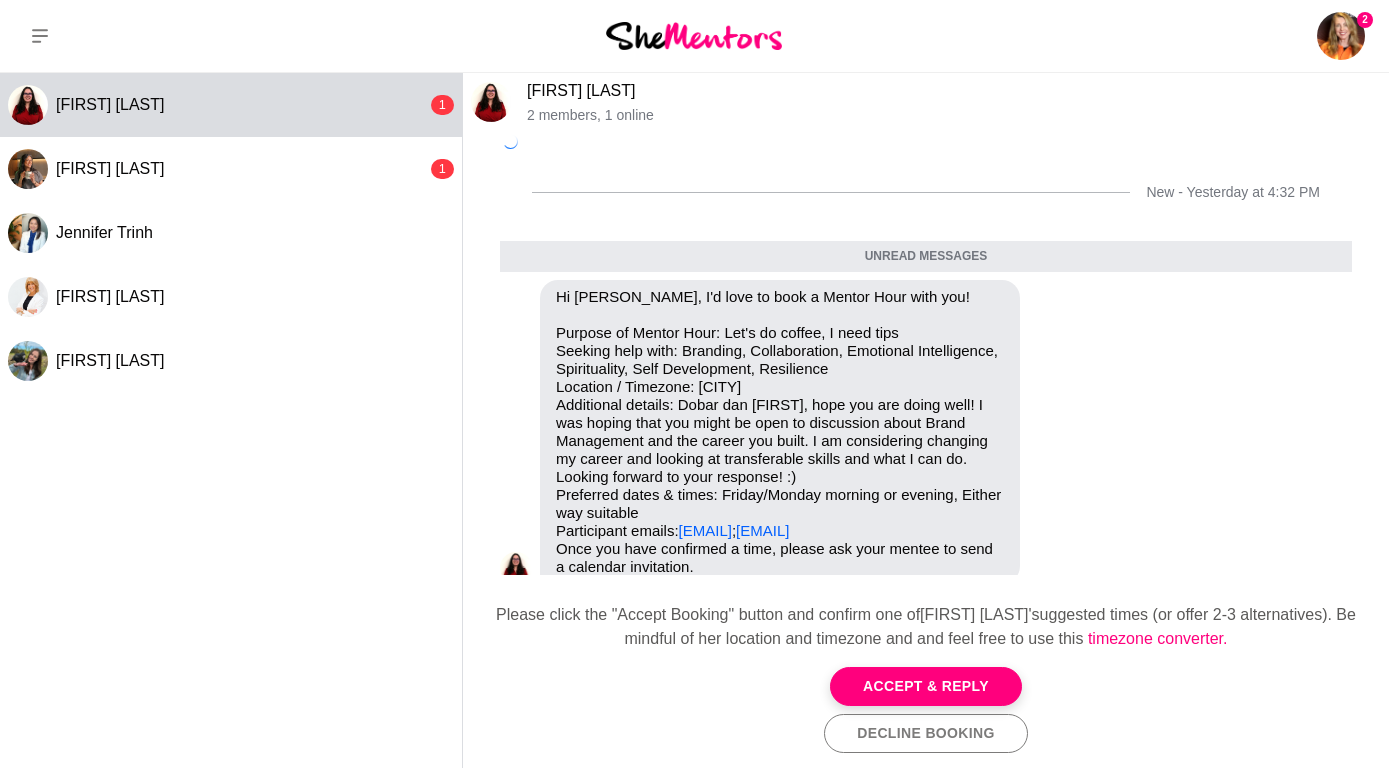 scroll, scrollTop: 15, scrollLeft: 0, axis: vertical 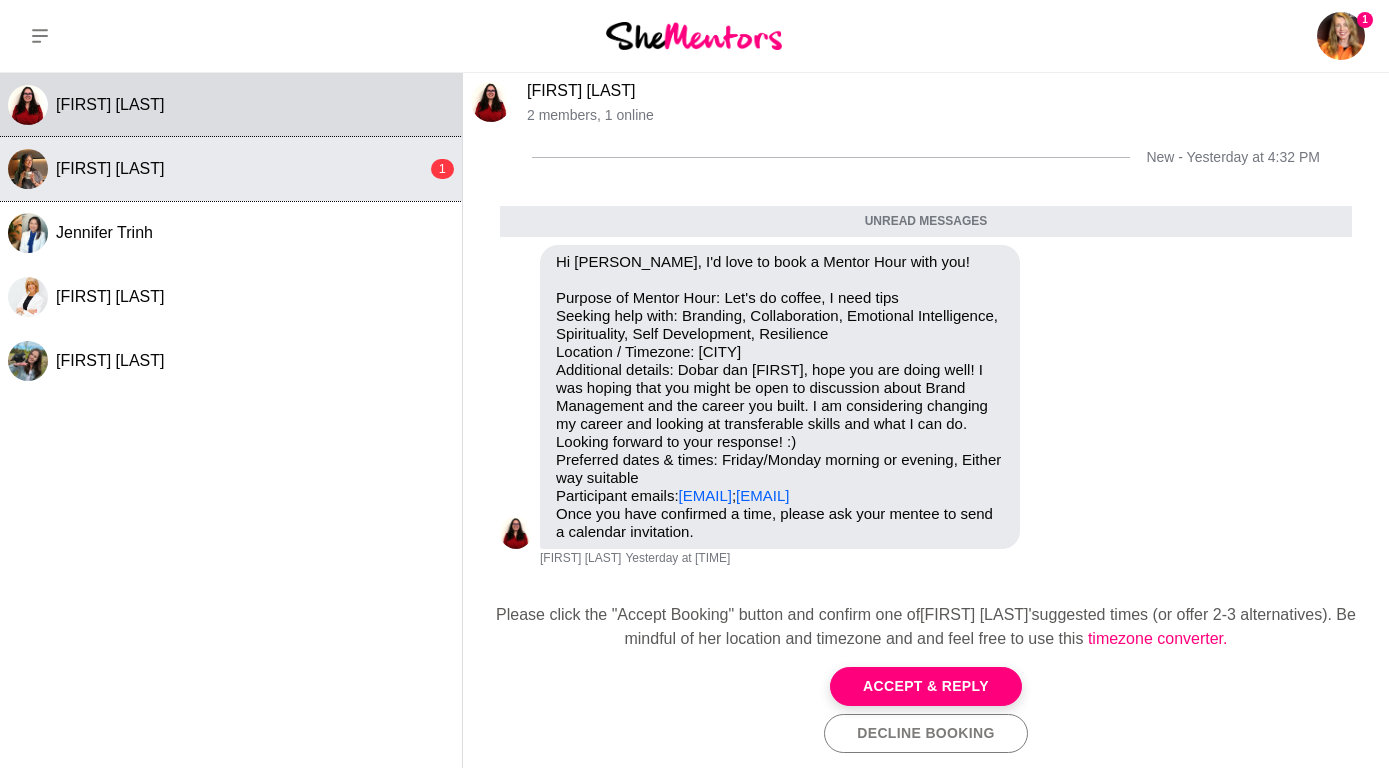 click on "[FIRST] [LAST]" at bounding box center [110, 168] 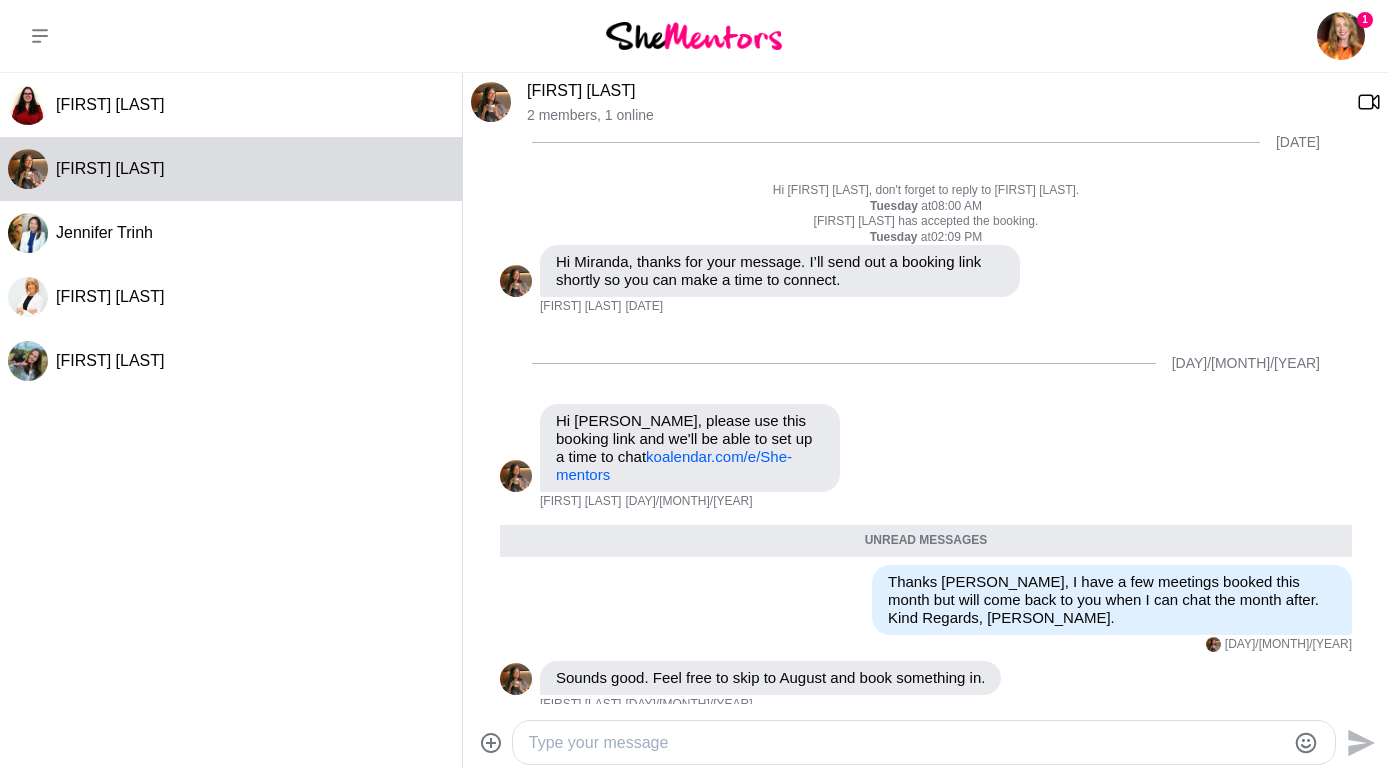 scroll, scrollTop: 478, scrollLeft: 0, axis: vertical 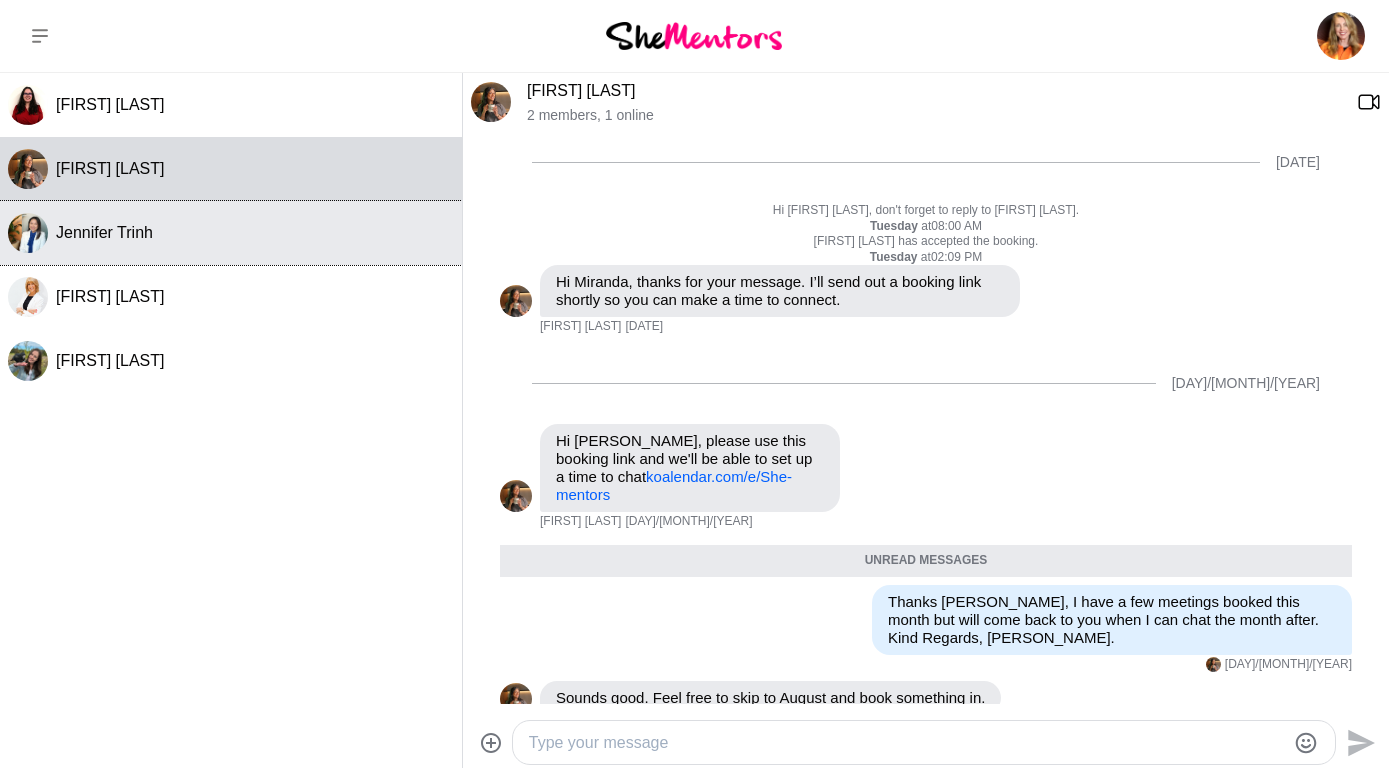 click on "Jennifer Trinh" at bounding box center [104, 232] 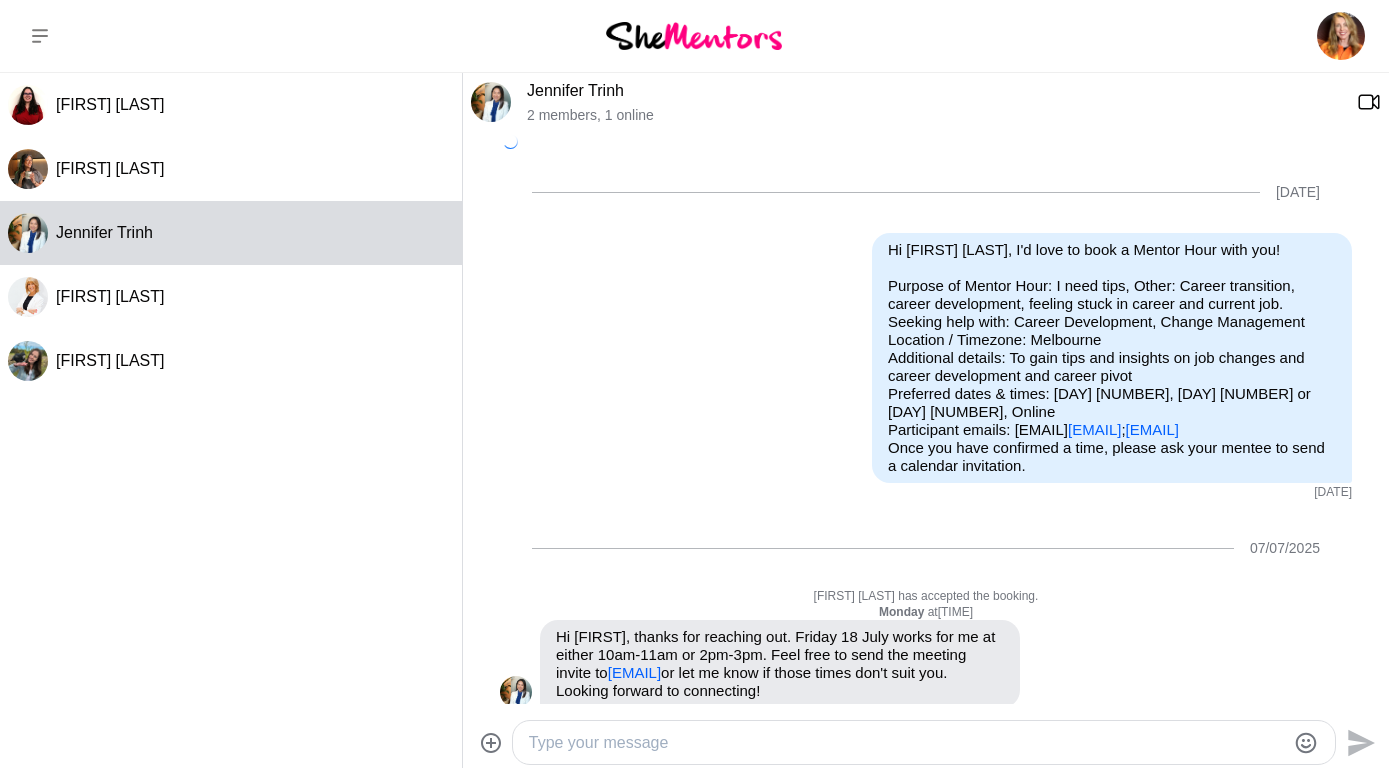 scroll, scrollTop: 272, scrollLeft: 0, axis: vertical 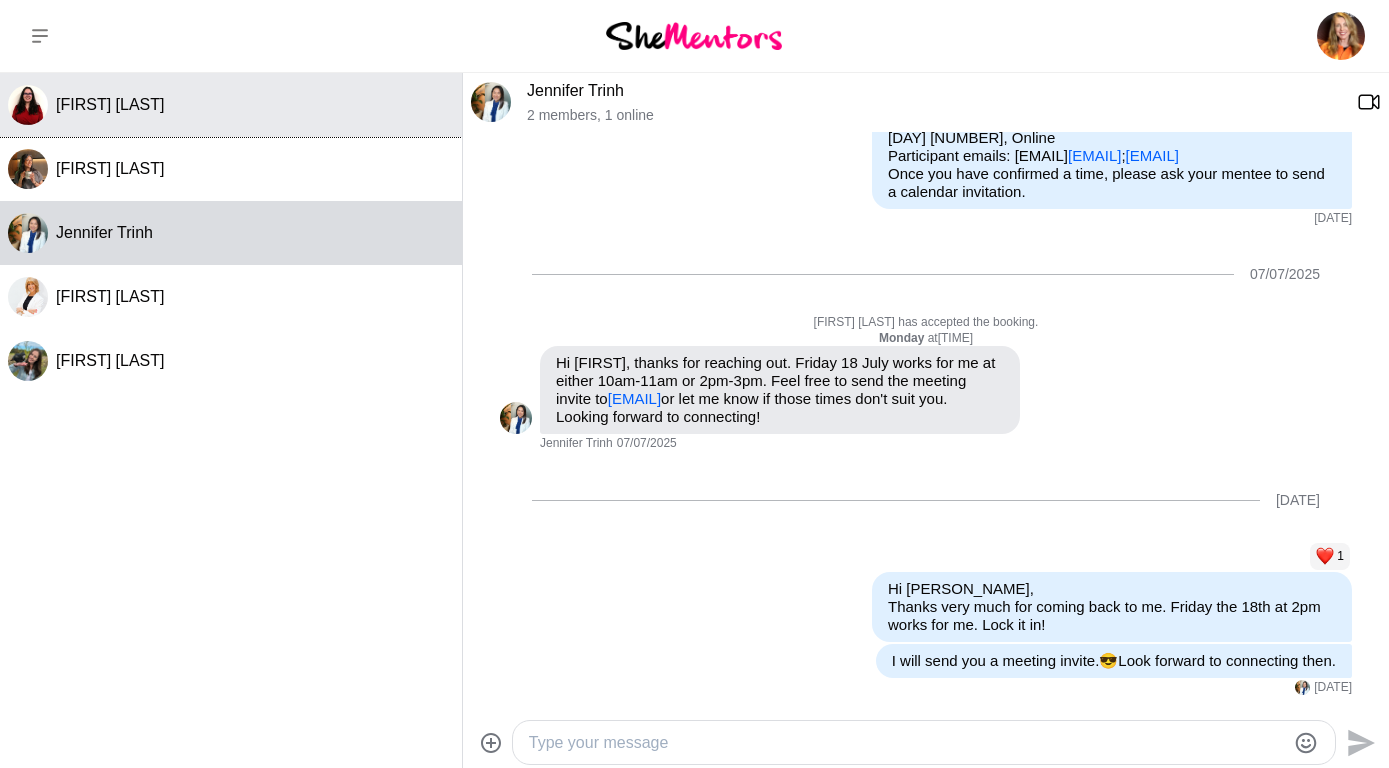 click on "[FIRST] [LAST]" at bounding box center [110, 104] 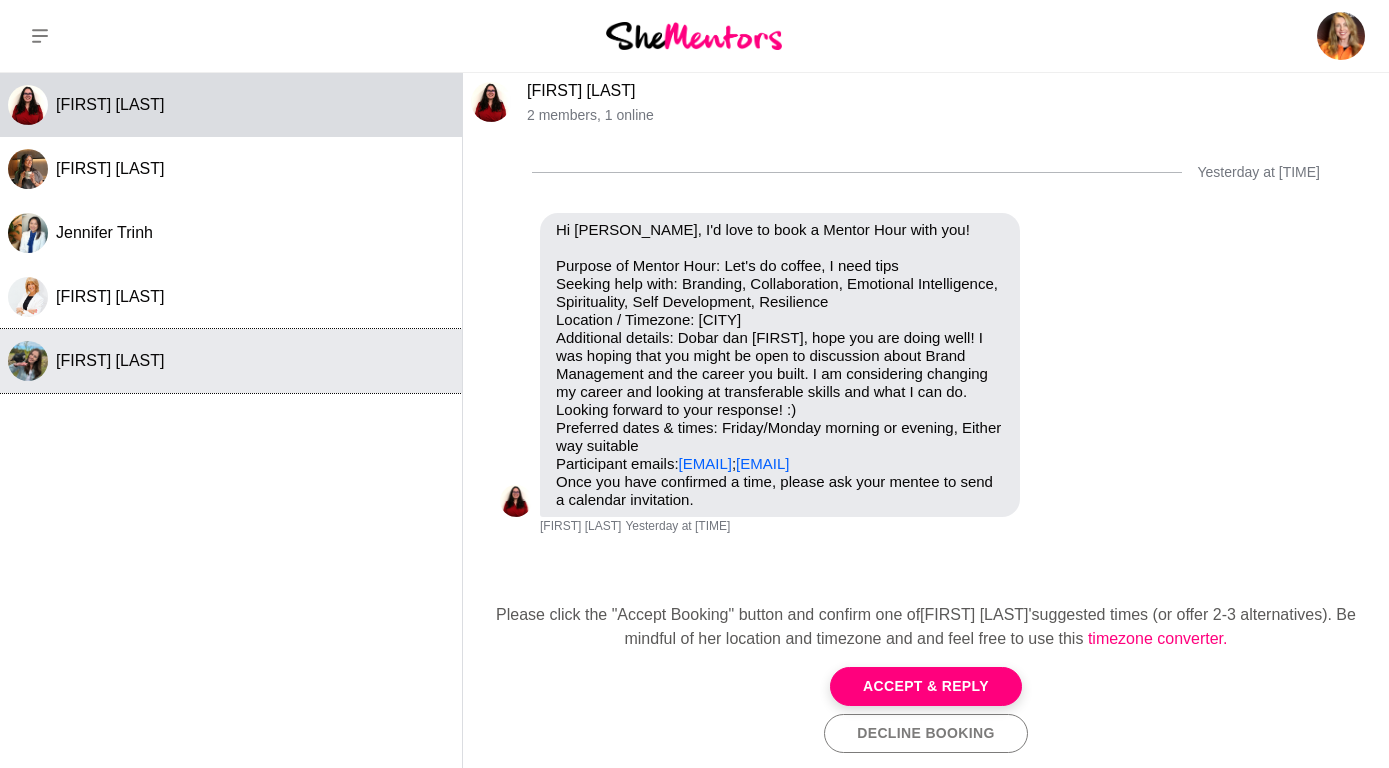 click on "[FIRST] [LAST]" at bounding box center (110, 360) 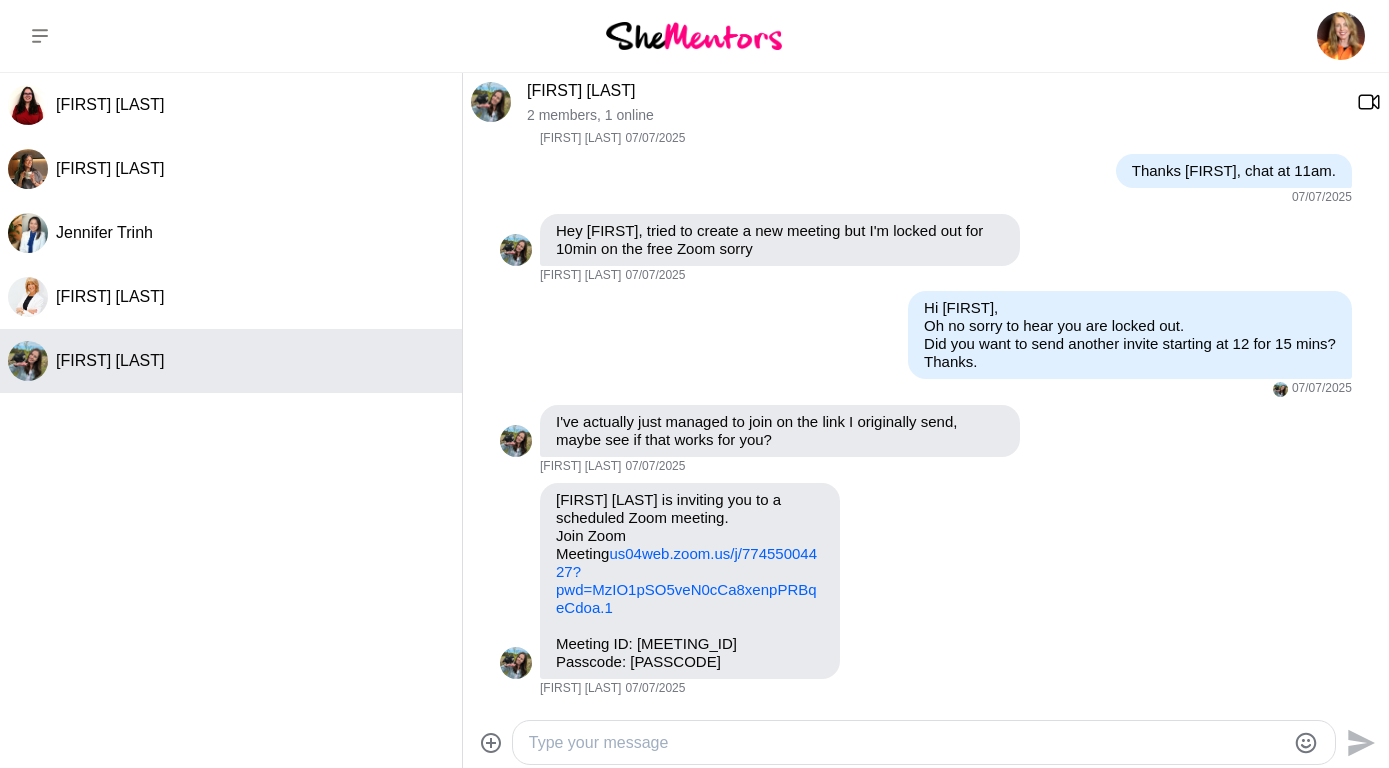 scroll, scrollTop: 2232, scrollLeft: 0, axis: vertical 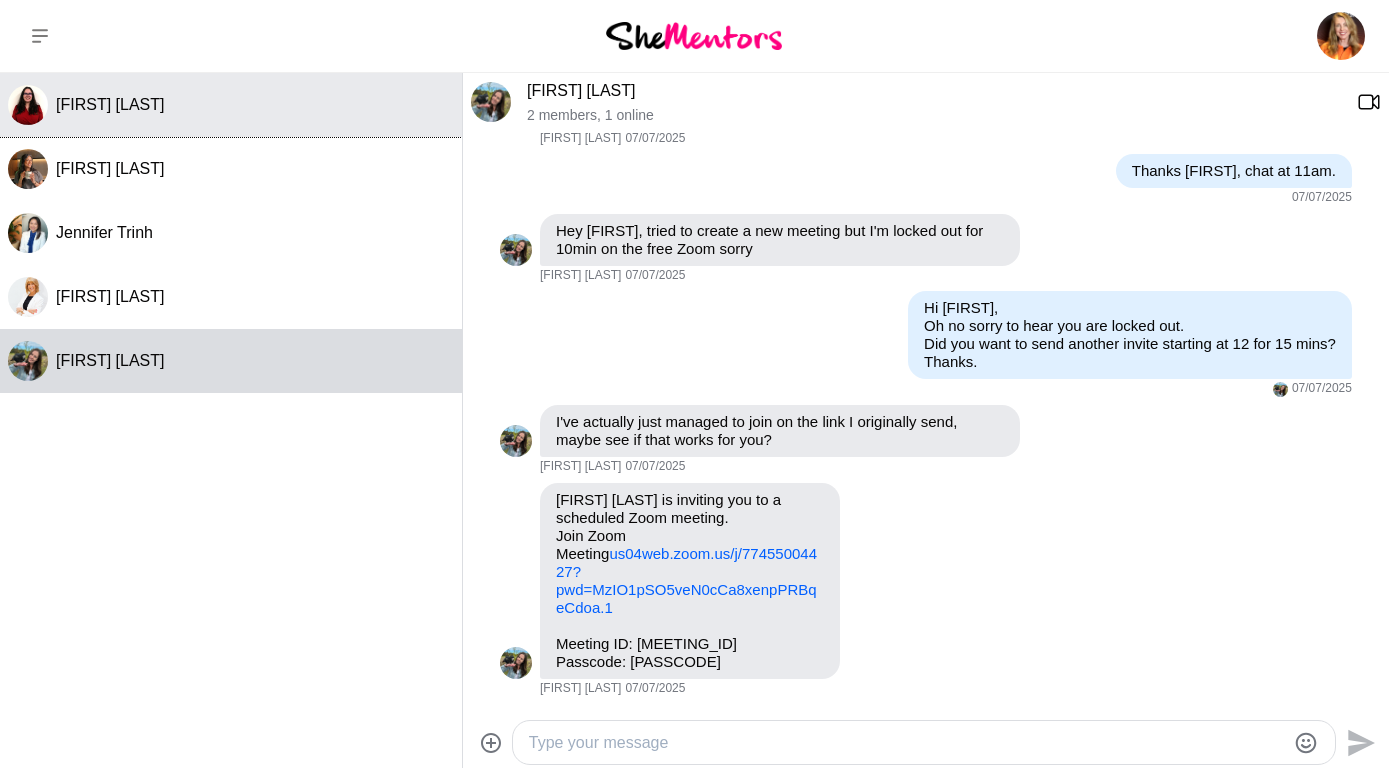 click on "[FIRST] [LAST]" at bounding box center [110, 104] 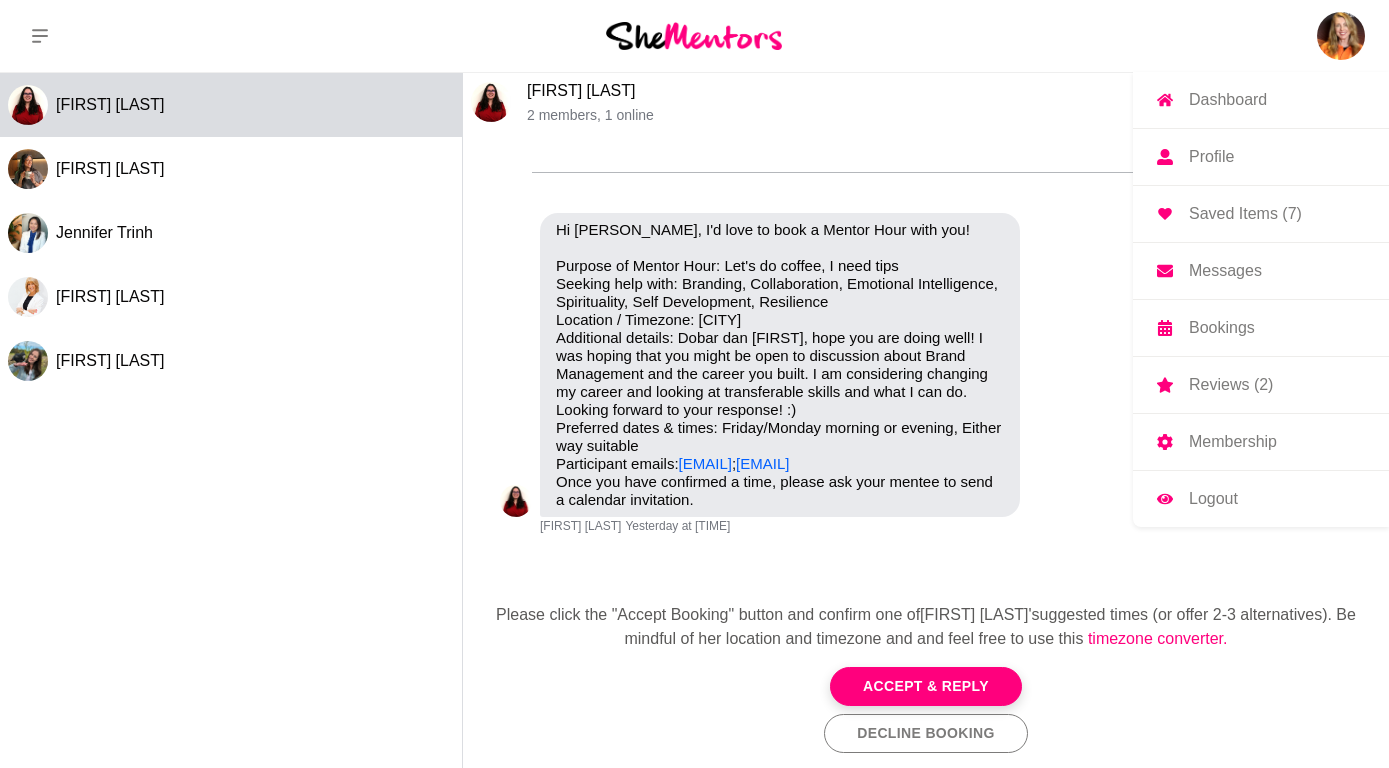 click on "Dashboard" at bounding box center (1228, 100) 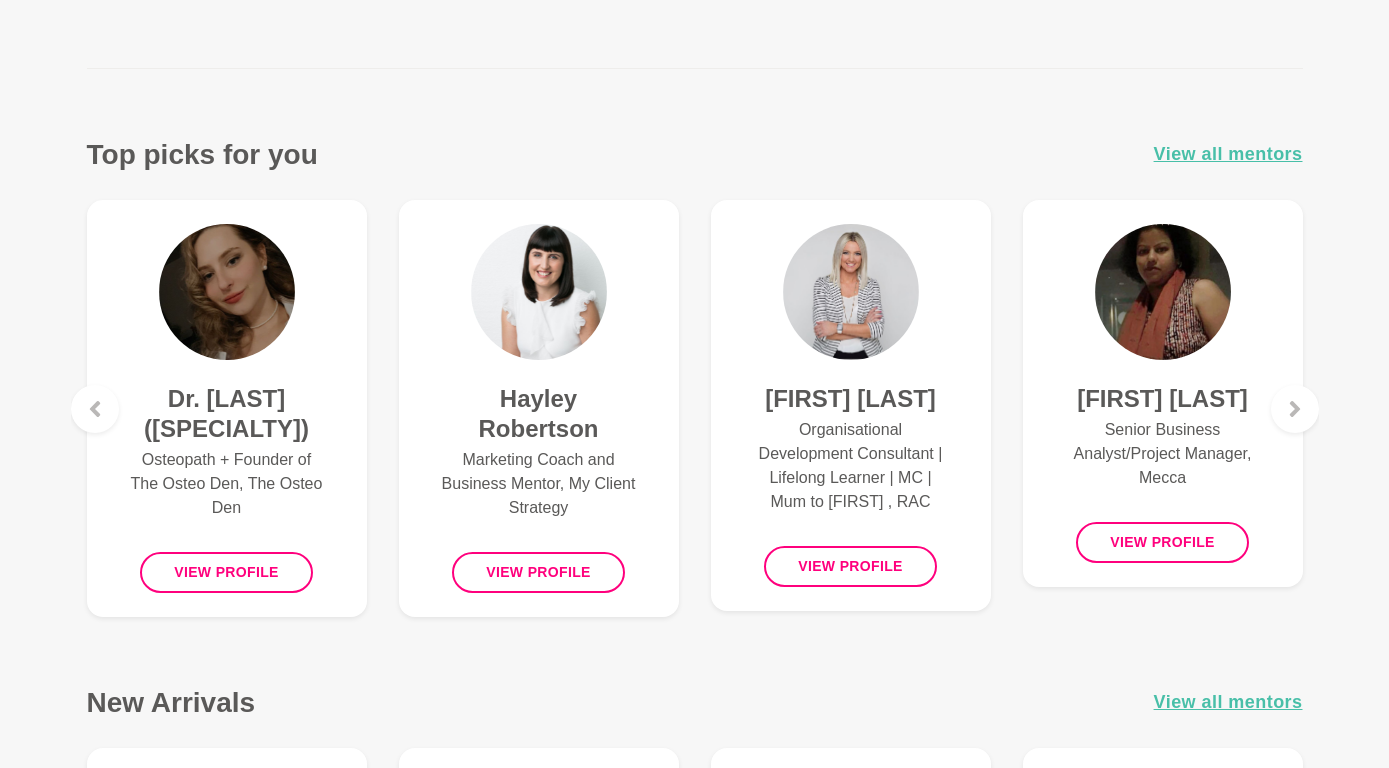 scroll, scrollTop: 715, scrollLeft: 0, axis: vertical 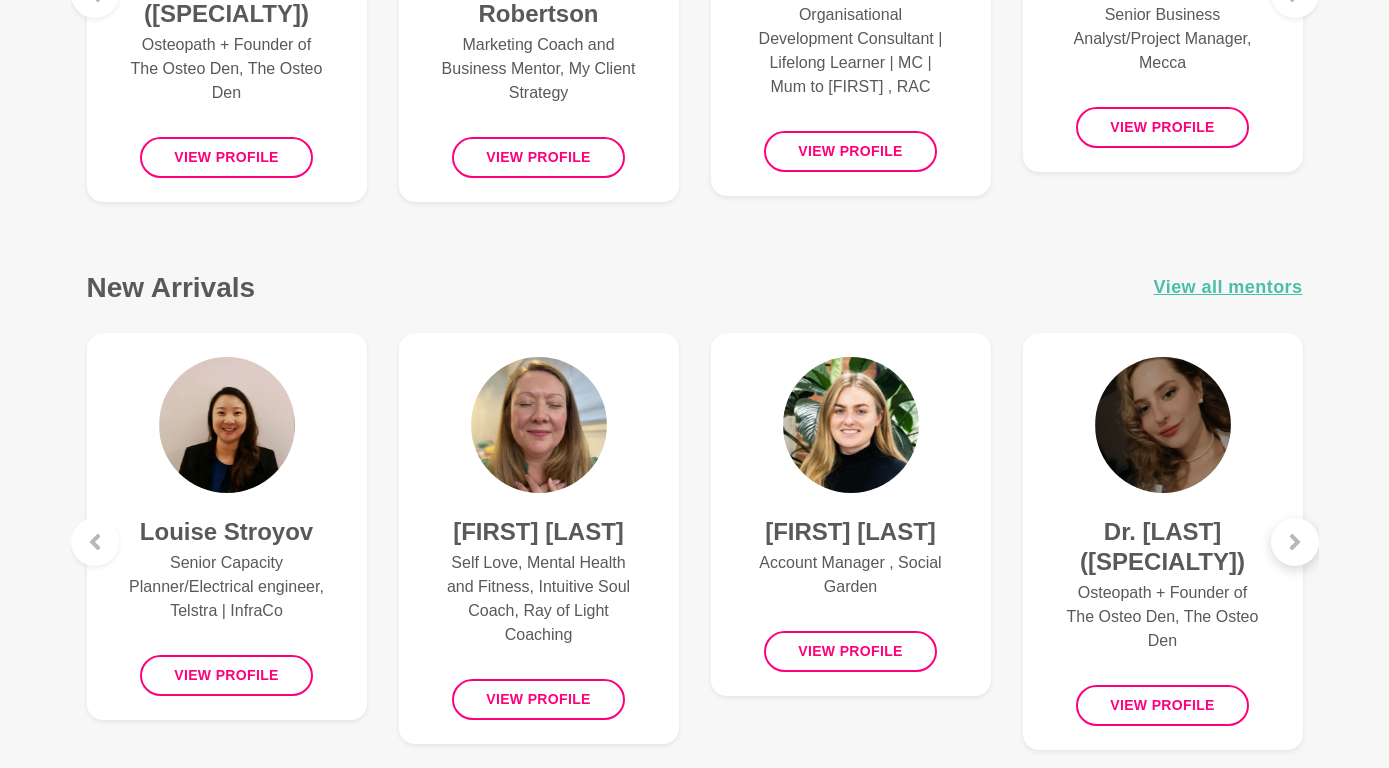 click 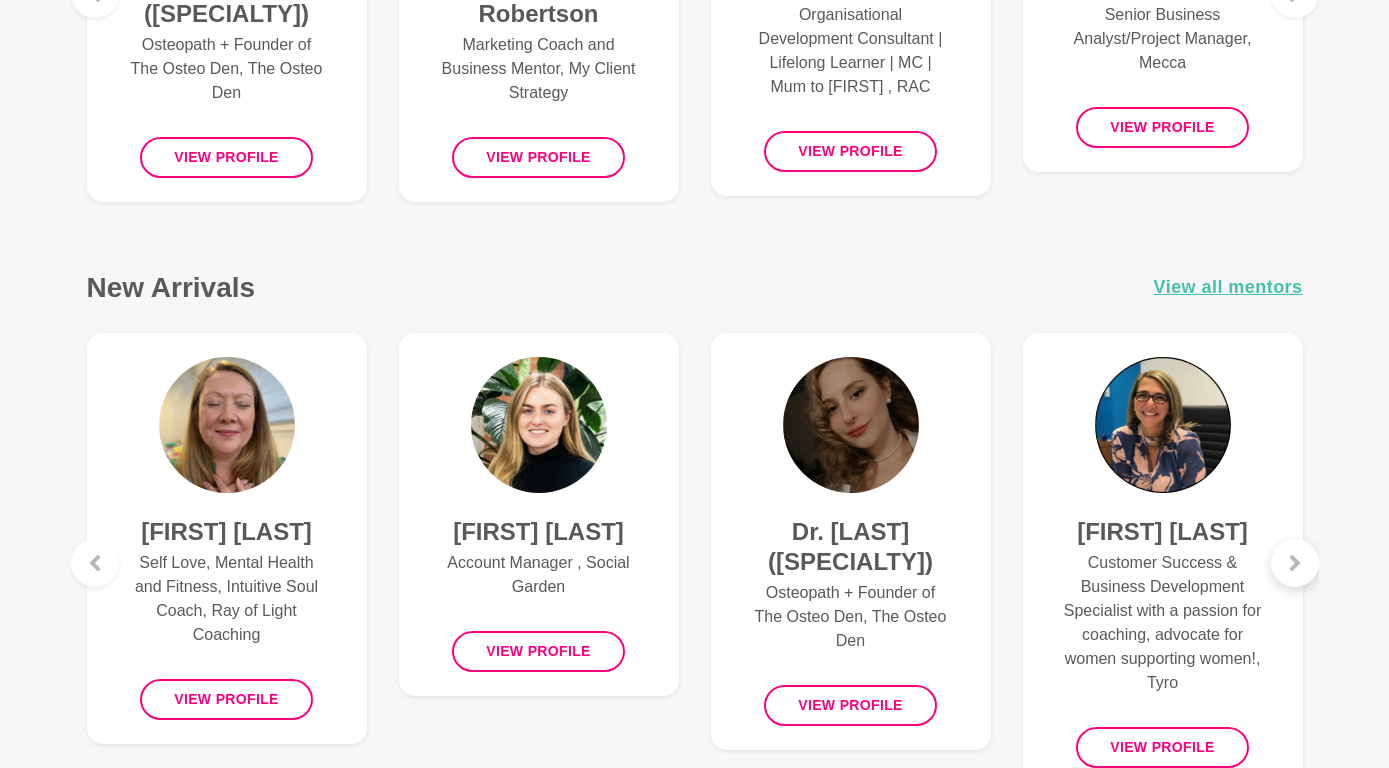 click at bounding box center (1295, 563) 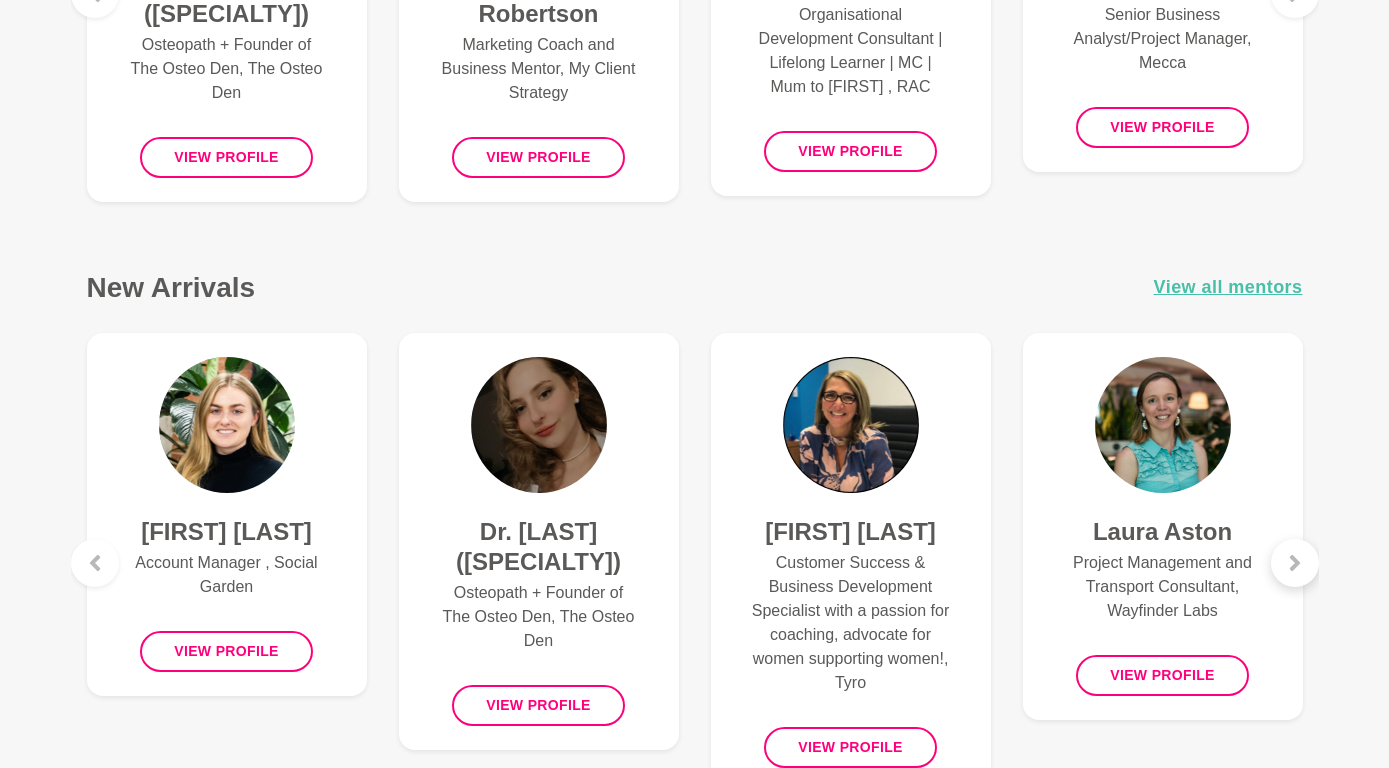 click at bounding box center [1295, 563] 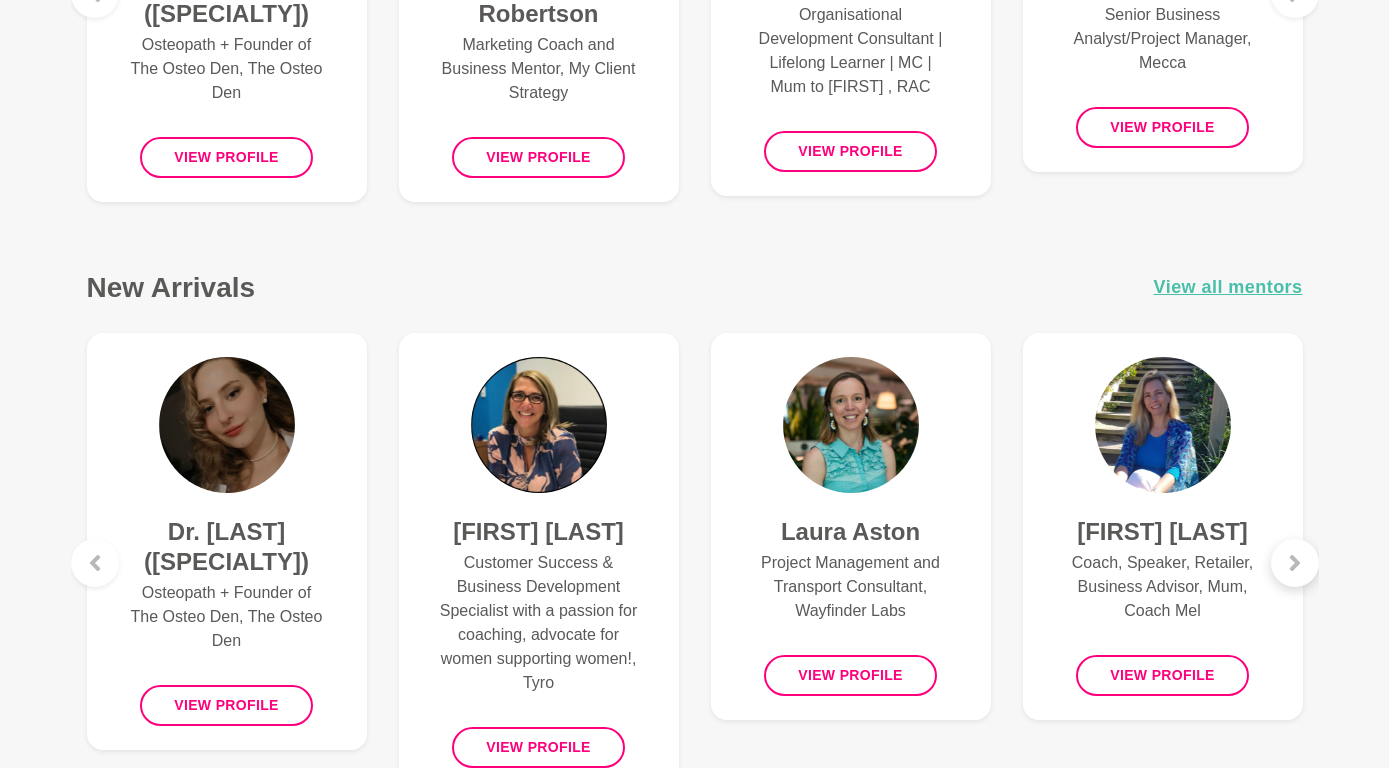 click at bounding box center [1295, 563] 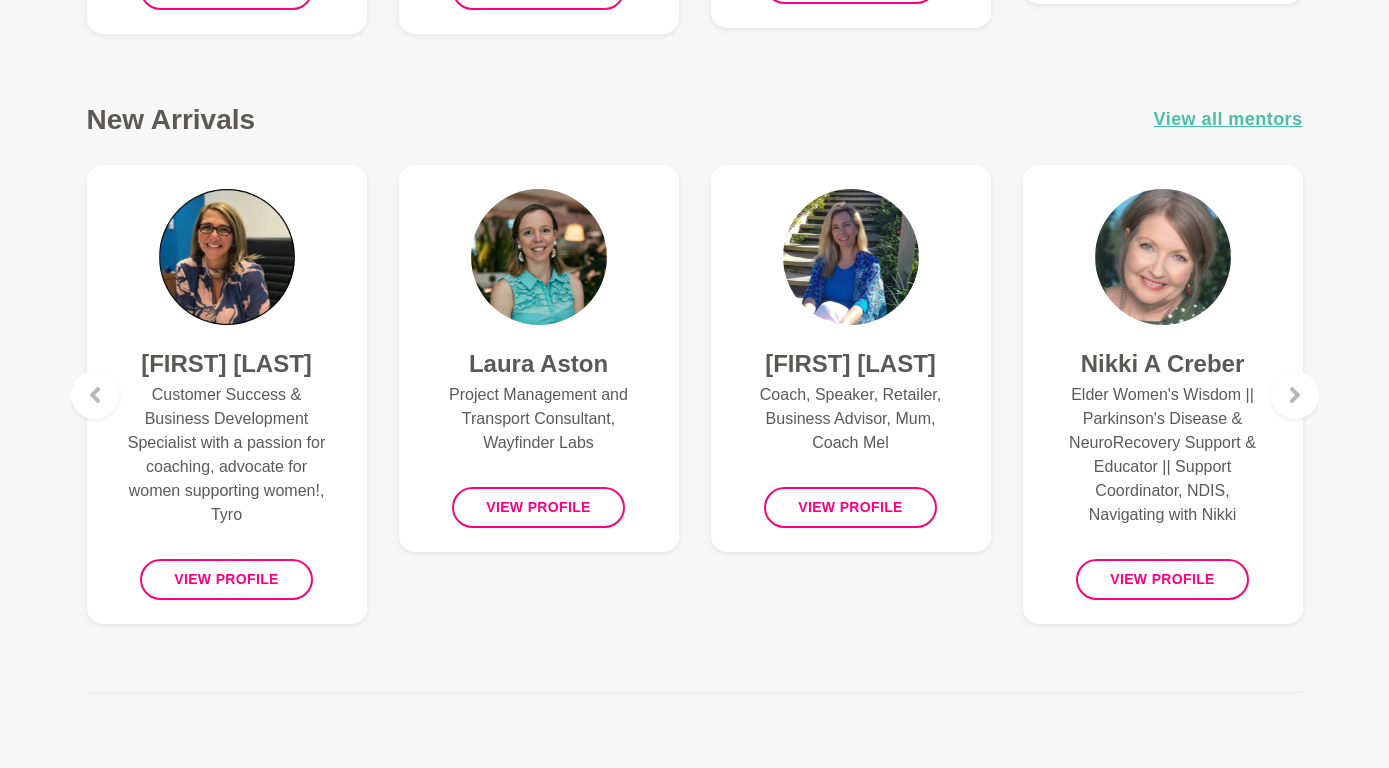 scroll, scrollTop: 1281, scrollLeft: 0, axis: vertical 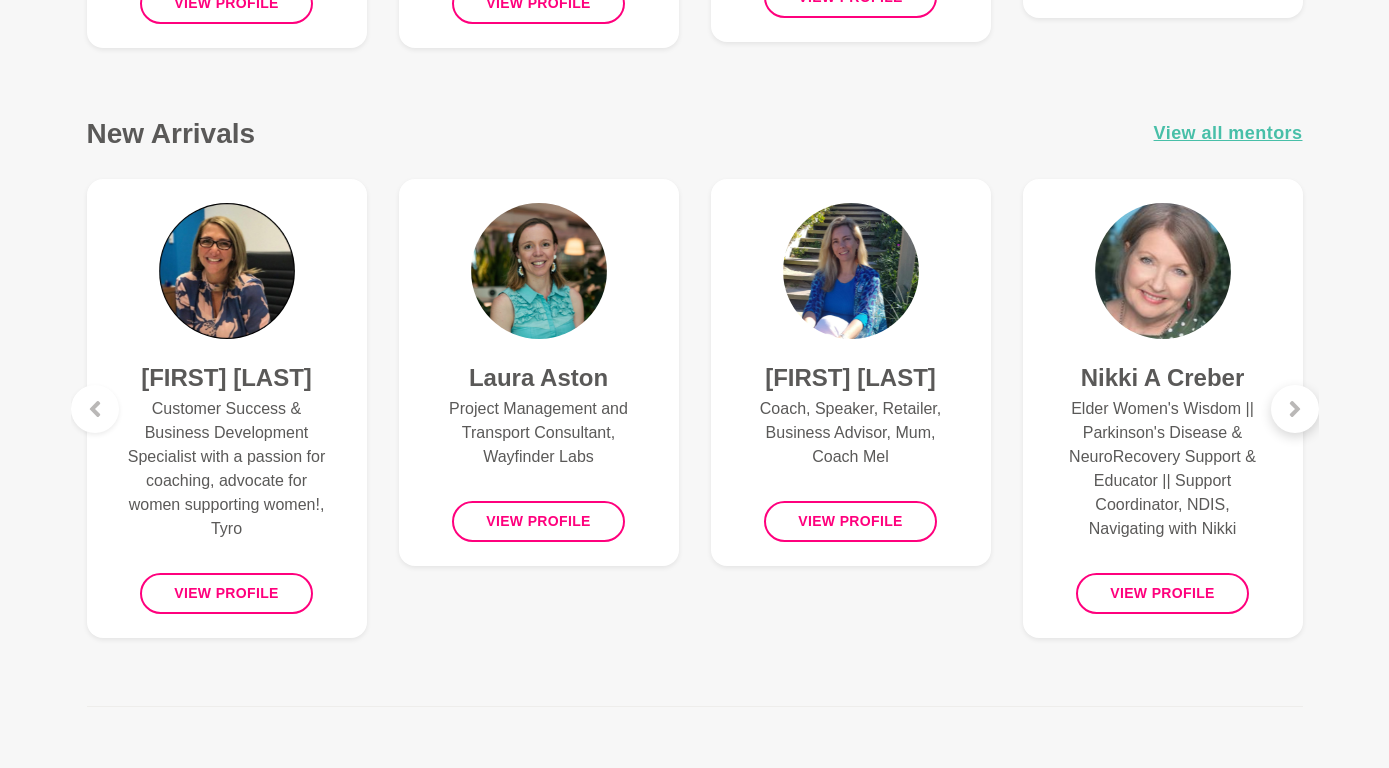 click at bounding box center [1295, 409] 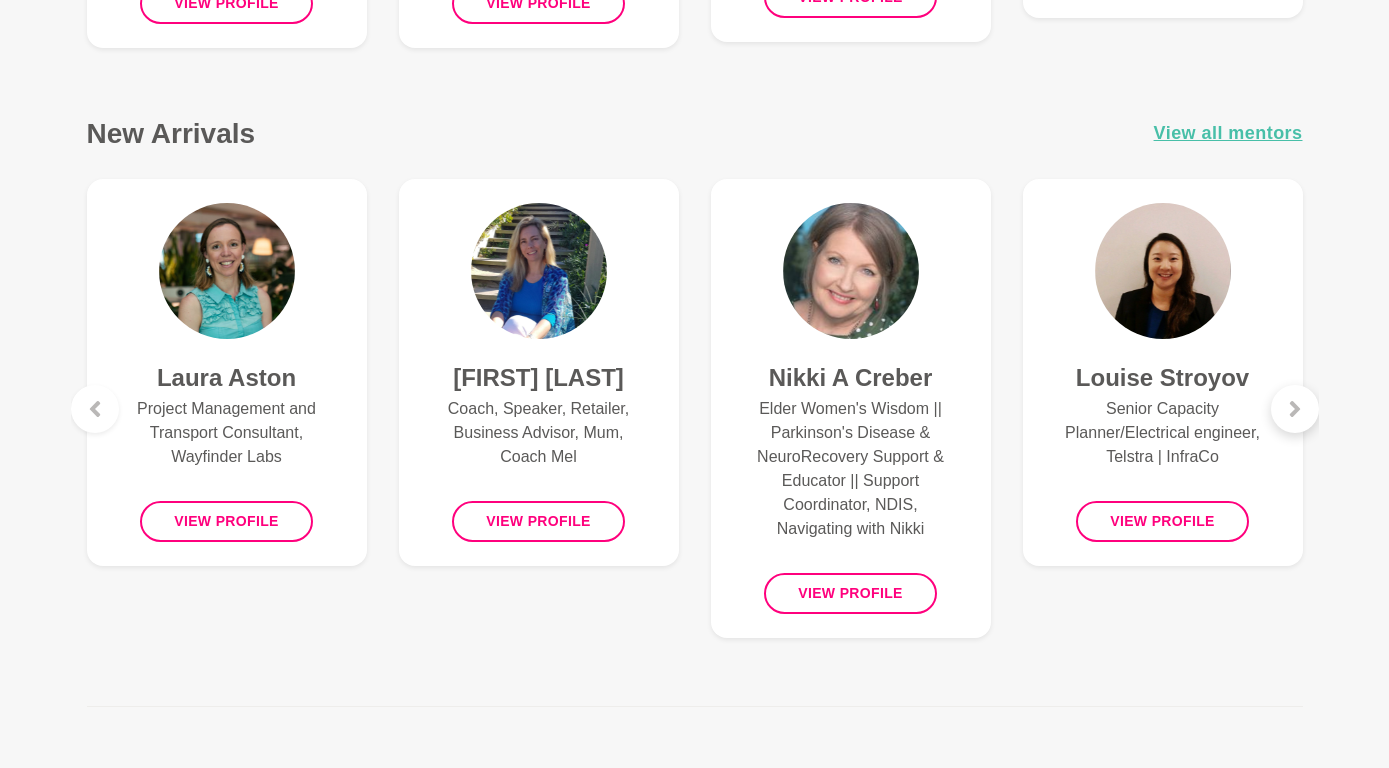 click at bounding box center [1295, 409] 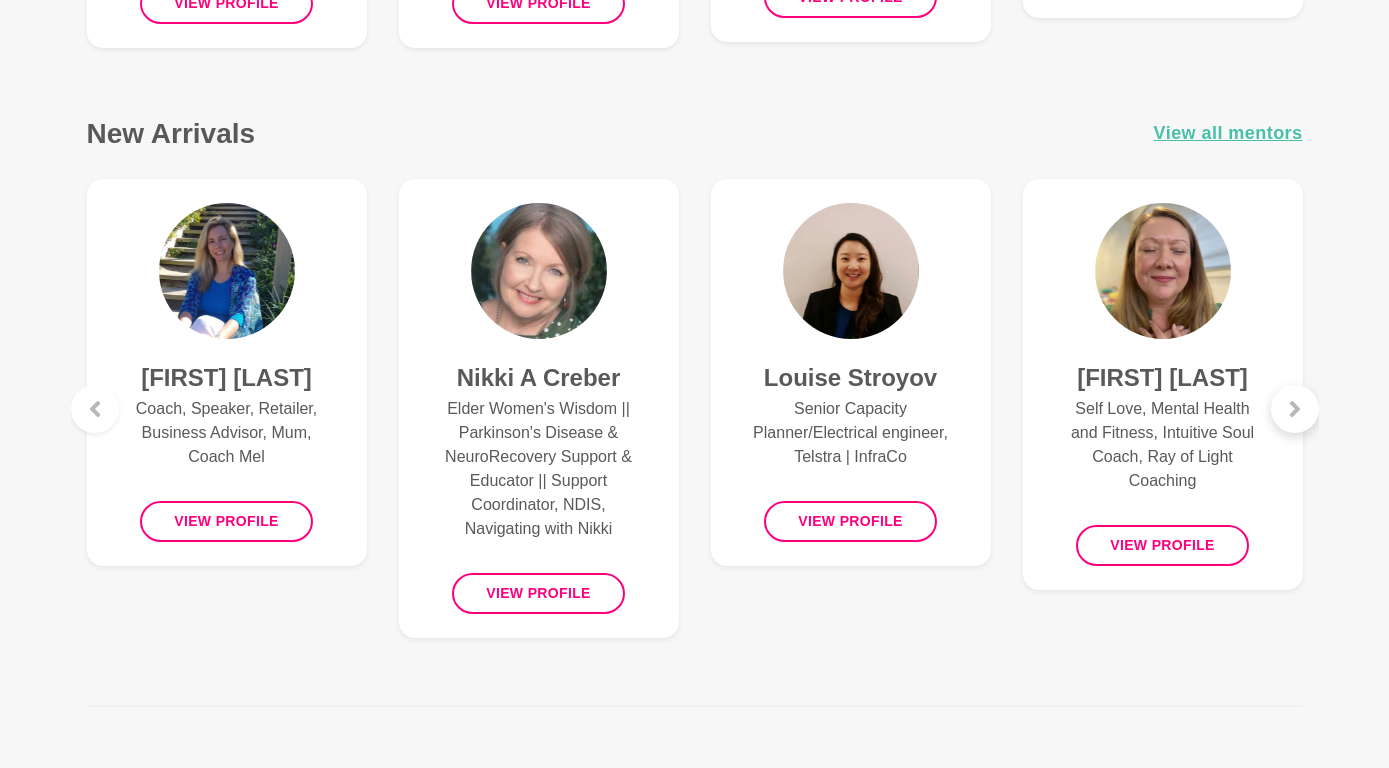 click at bounding box center [1295, 409] 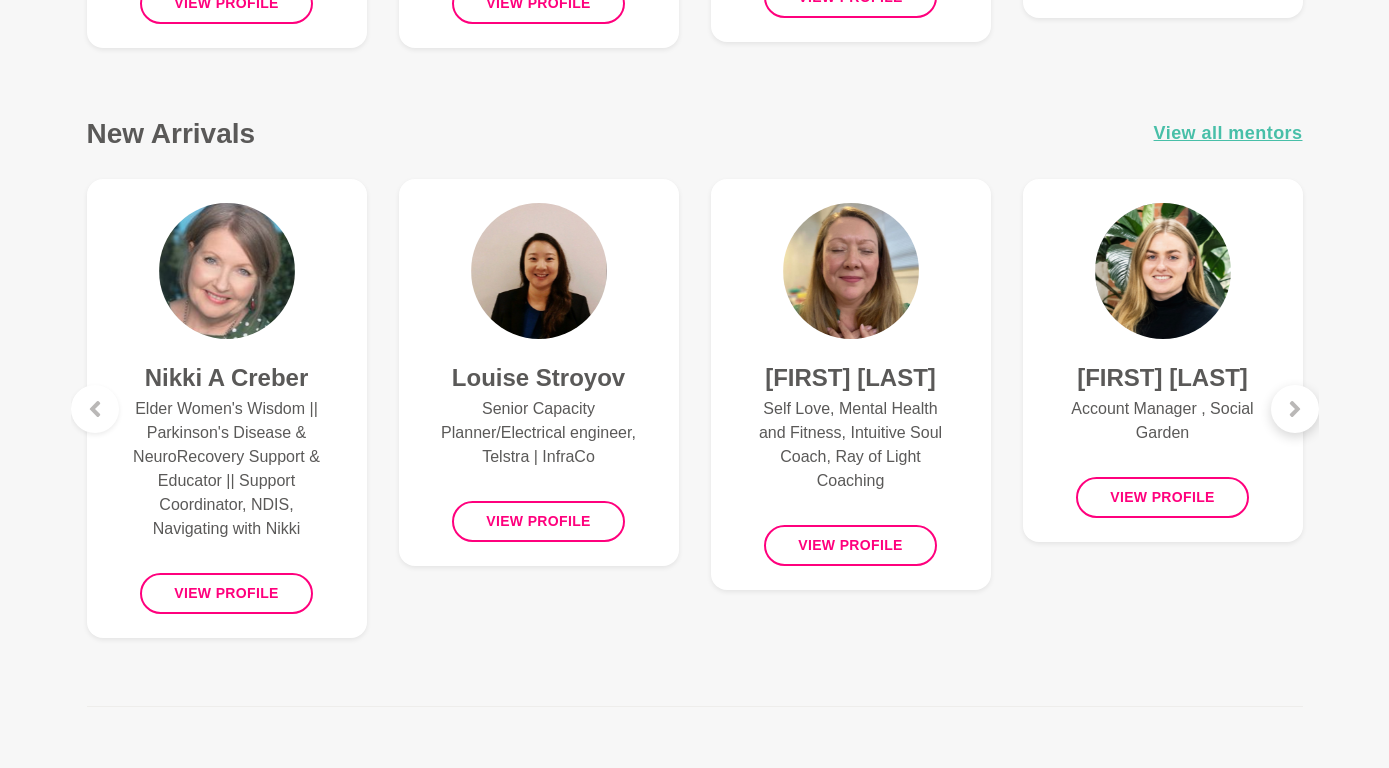 click at bounding box center [1295, 409] 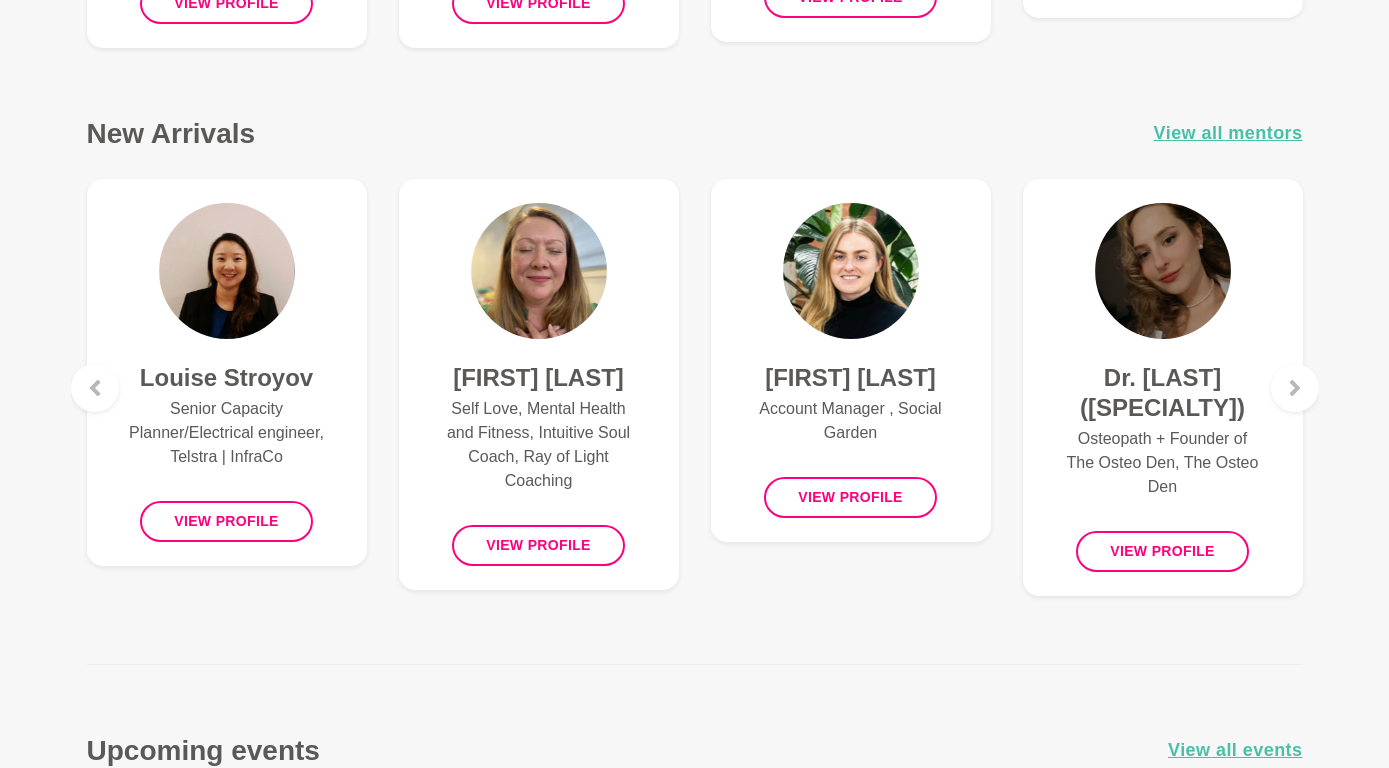 scroll, scrollTop: 0, scrollLeft: 0, axis: both 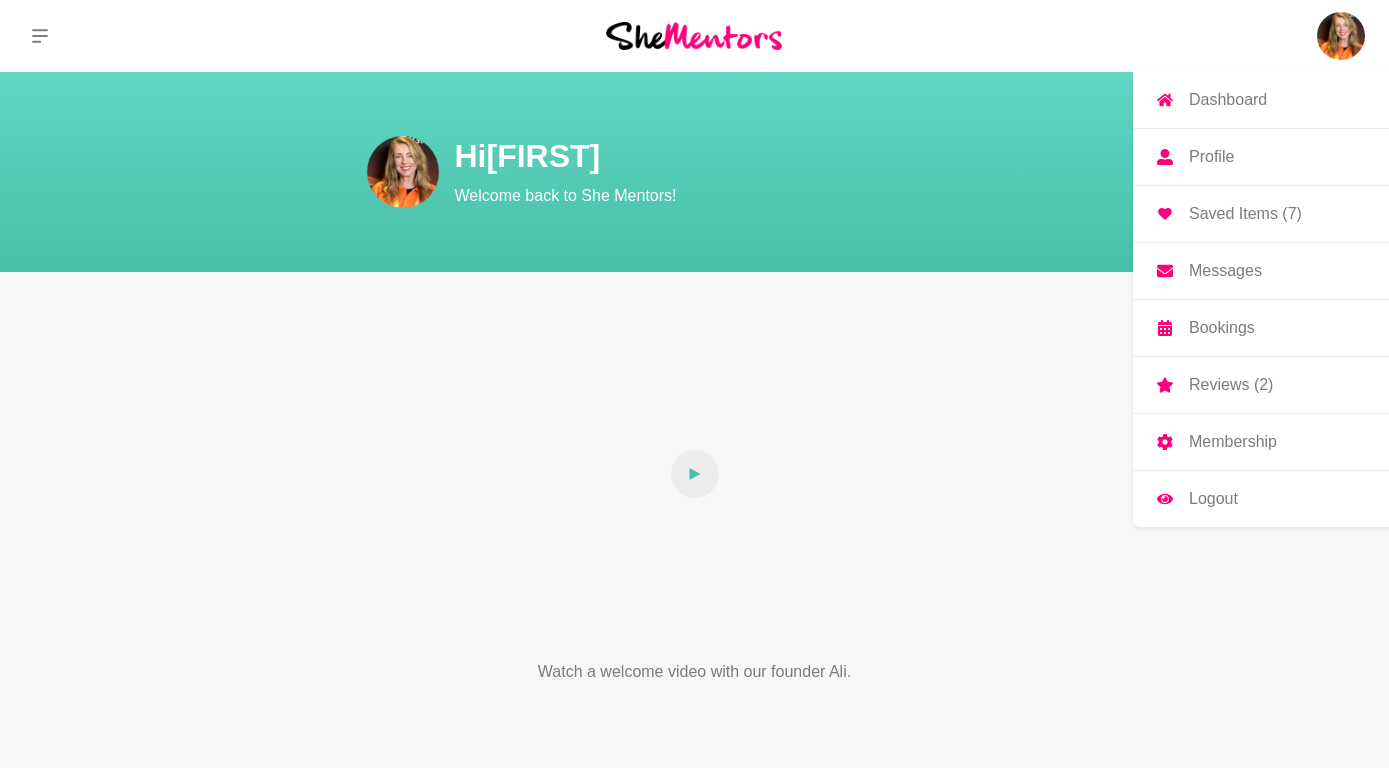click at bounding box center (1341, 36) 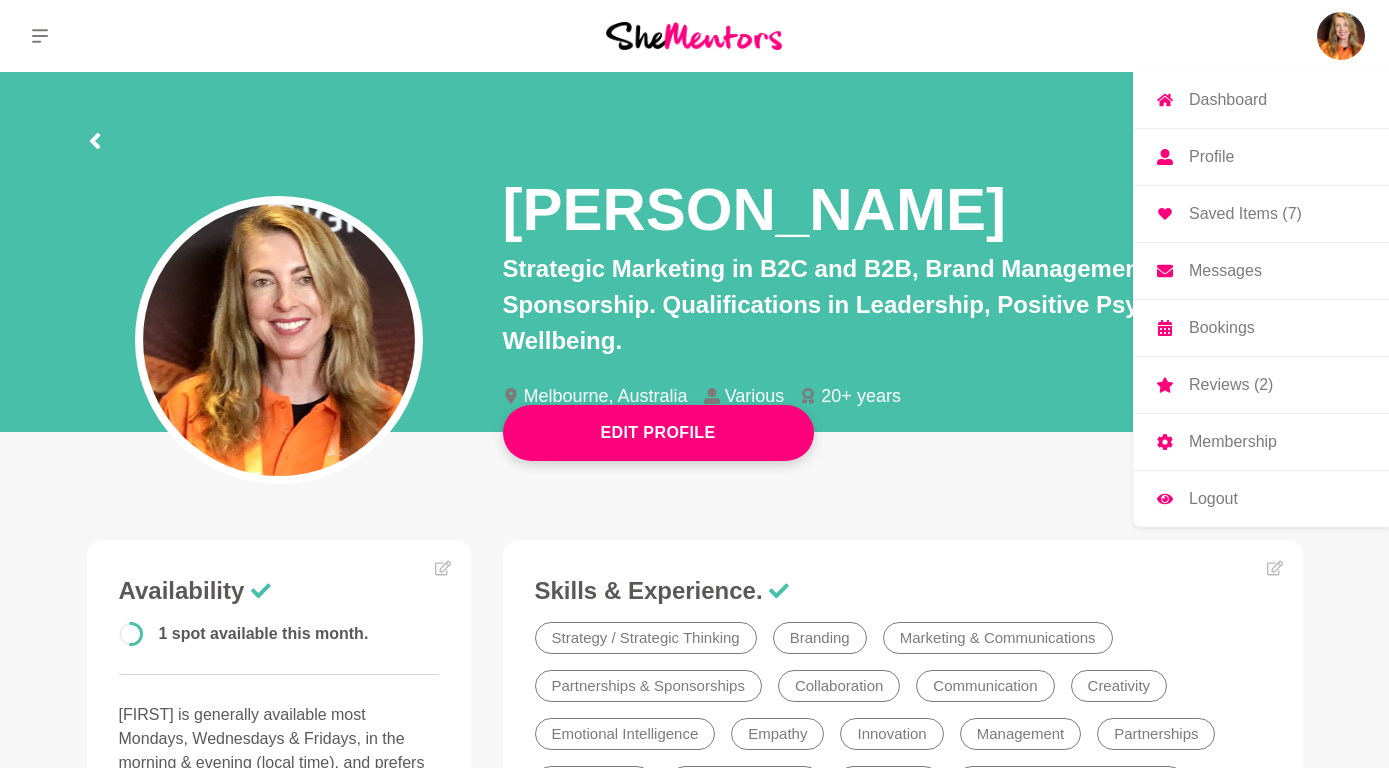 click on "Saved Items (7)" at bounding box center (1245, 214) 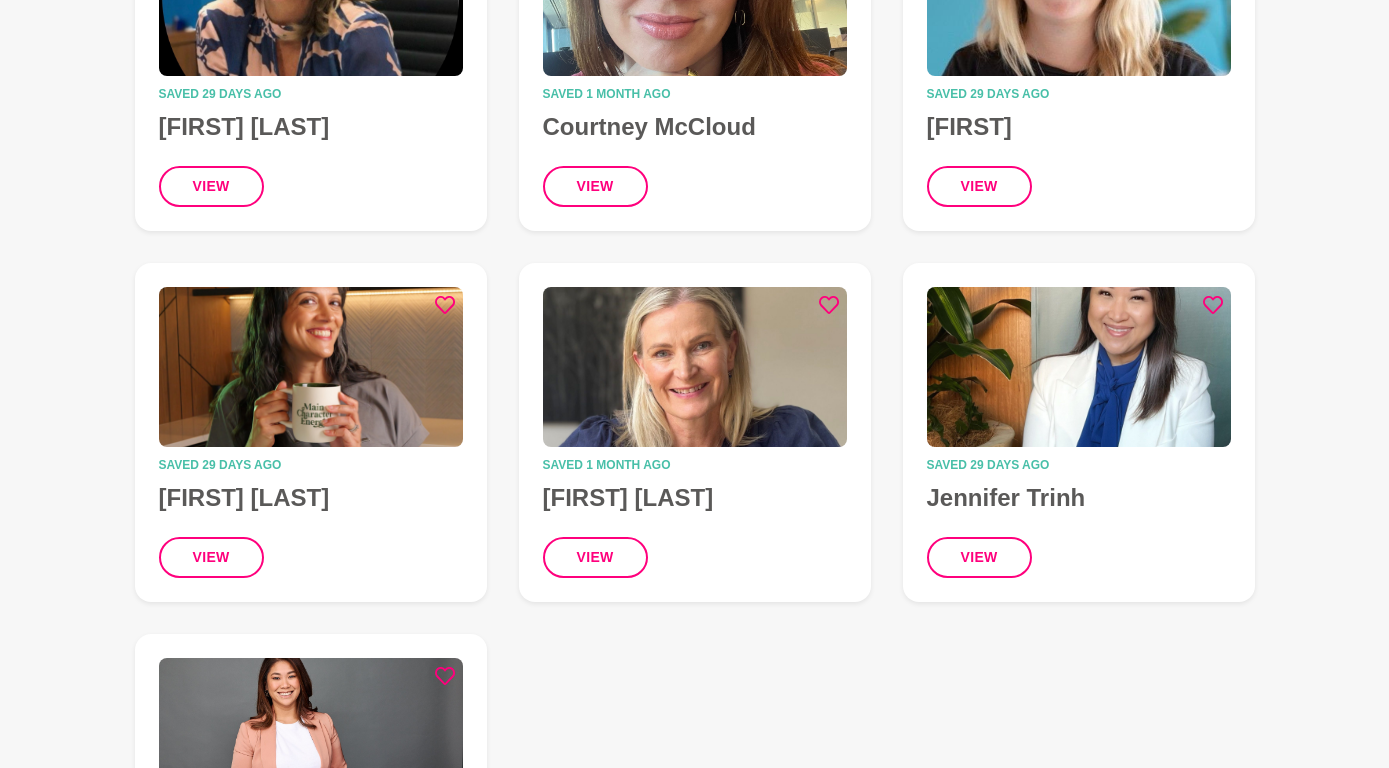 scroll, scrollTop: 393, scrollLeft: 0, axis: vertical 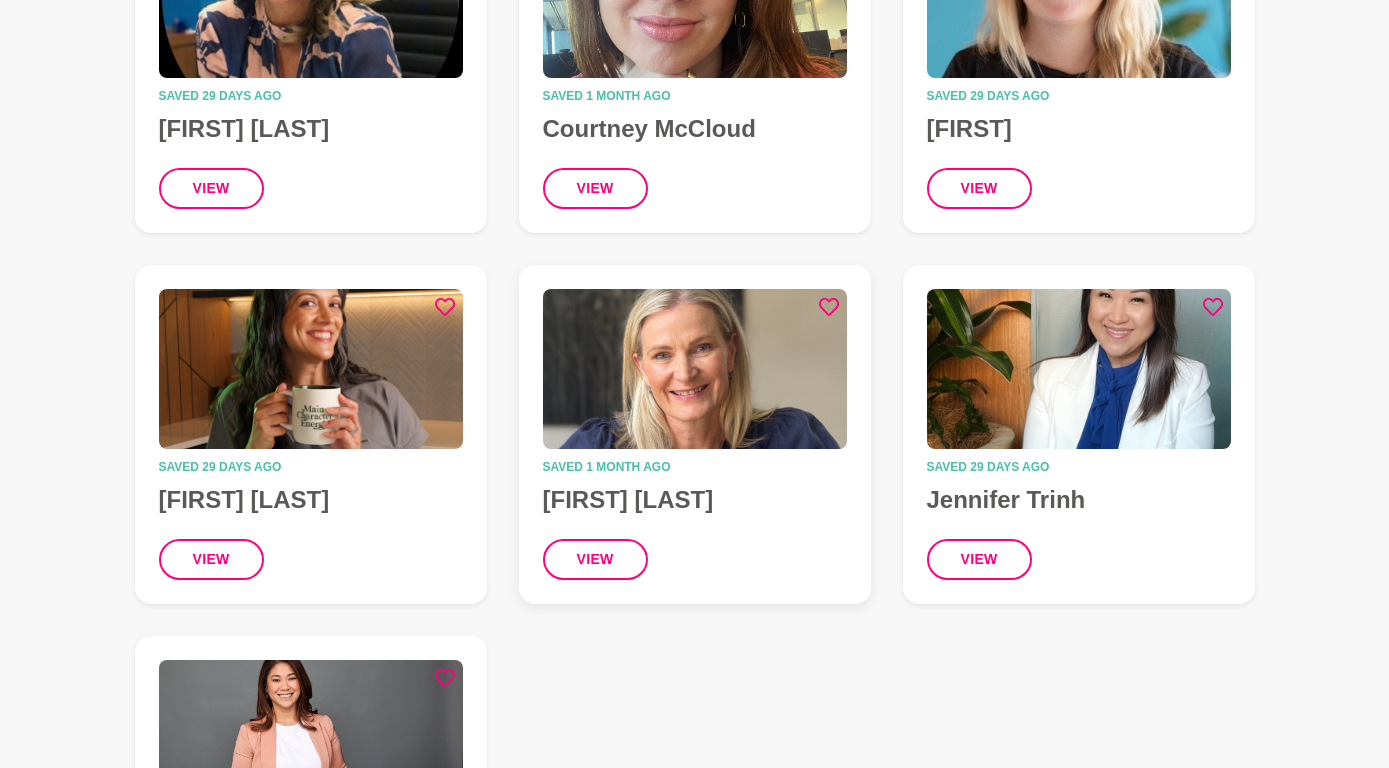 click on "[FIRST] [LAST]" at bounding box center (695, 500) 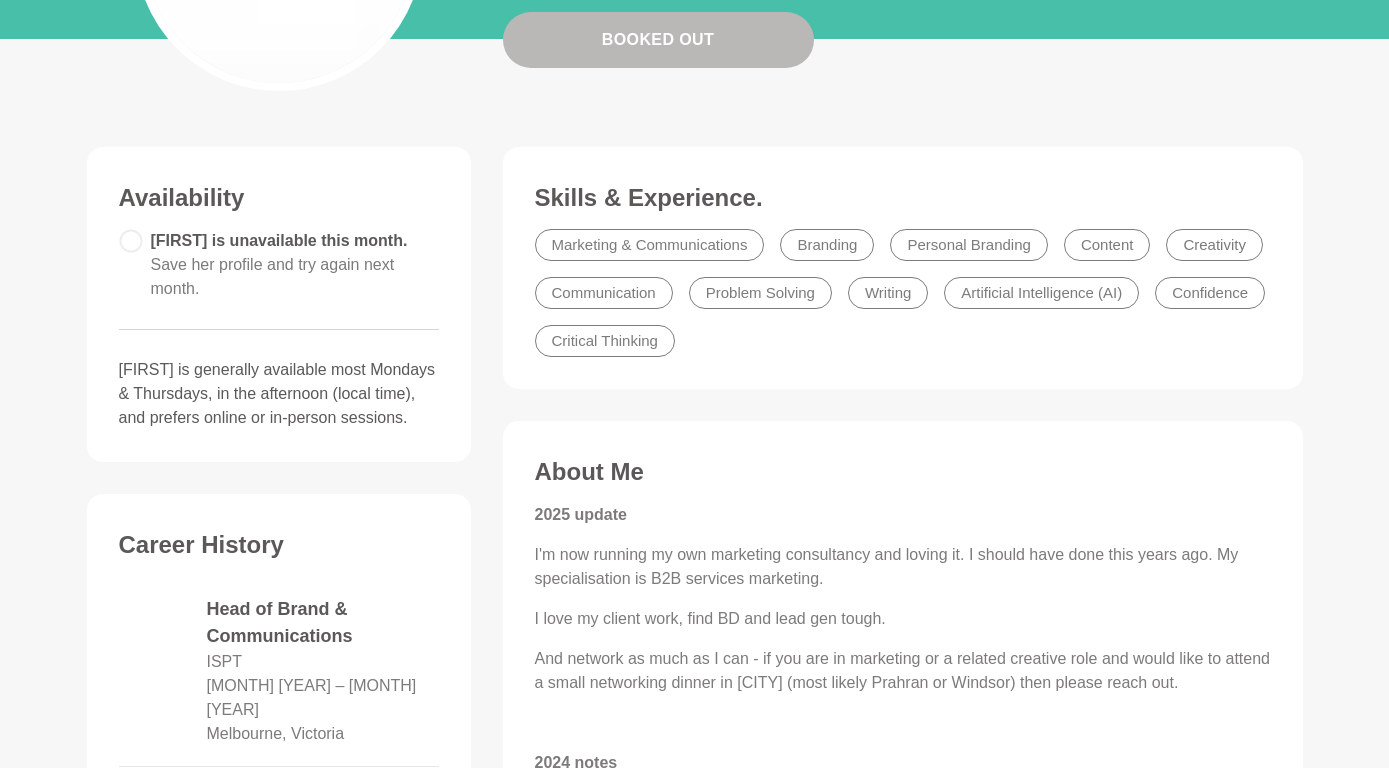 scroll, scrollTop: 0, scrollLeft: 0, axis: both 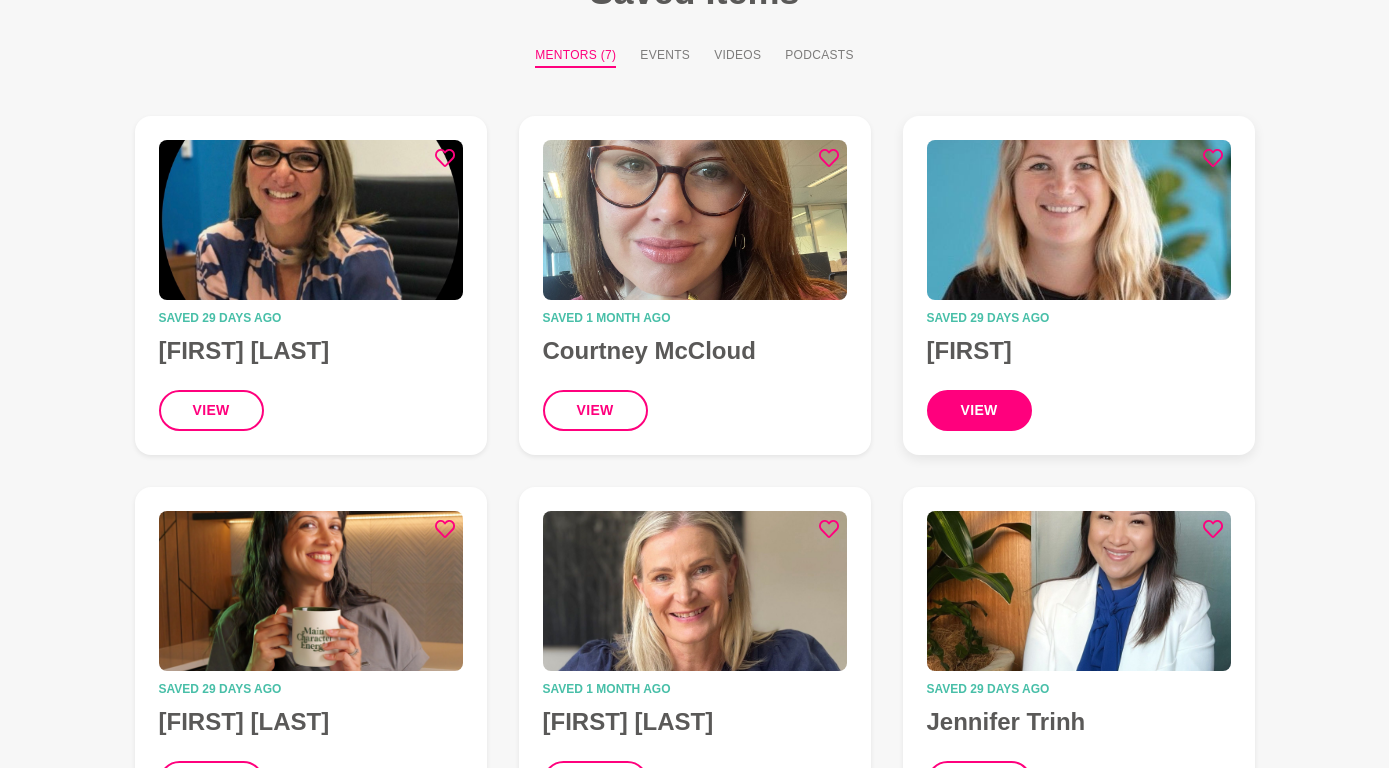 click on "view" at bounding box center [979, 410] 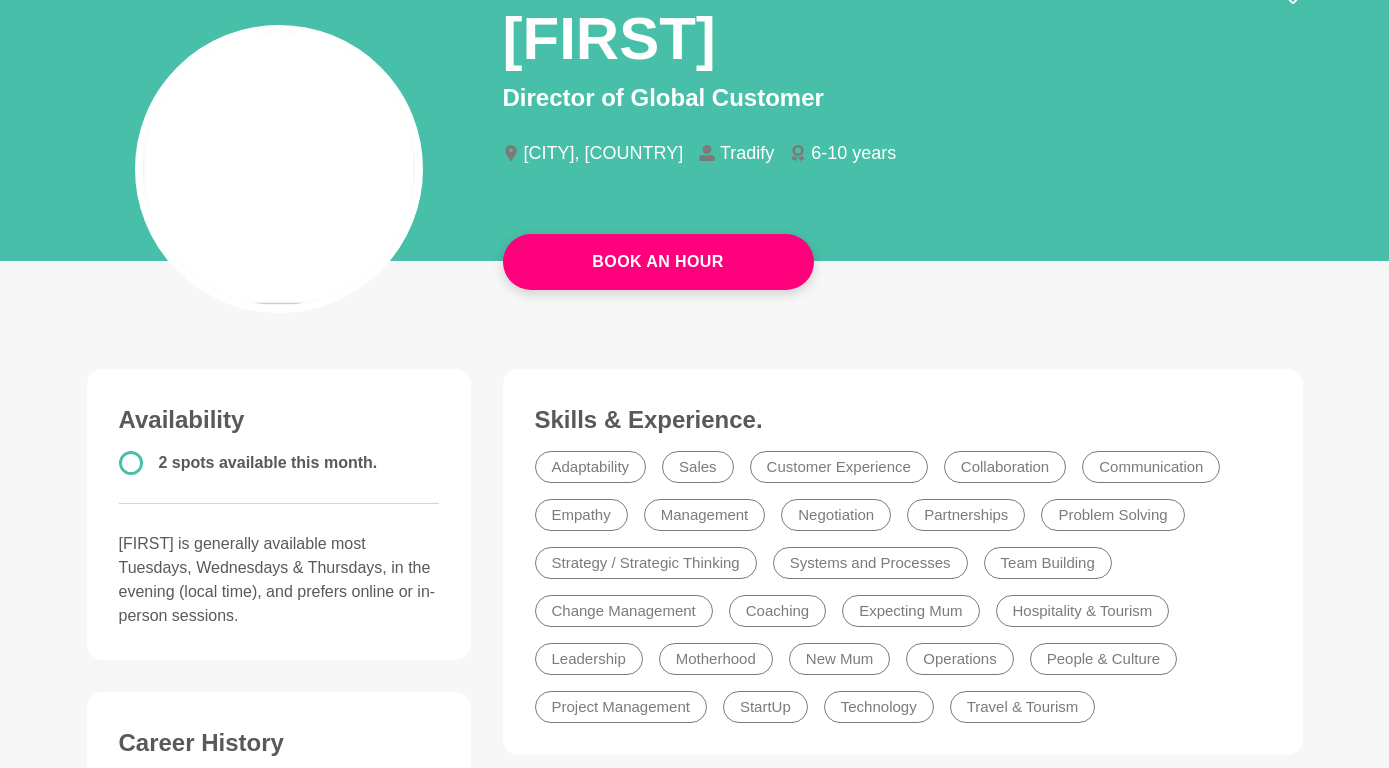 scroll, scrollTop: 0, scrollLeft: 0, axis: both 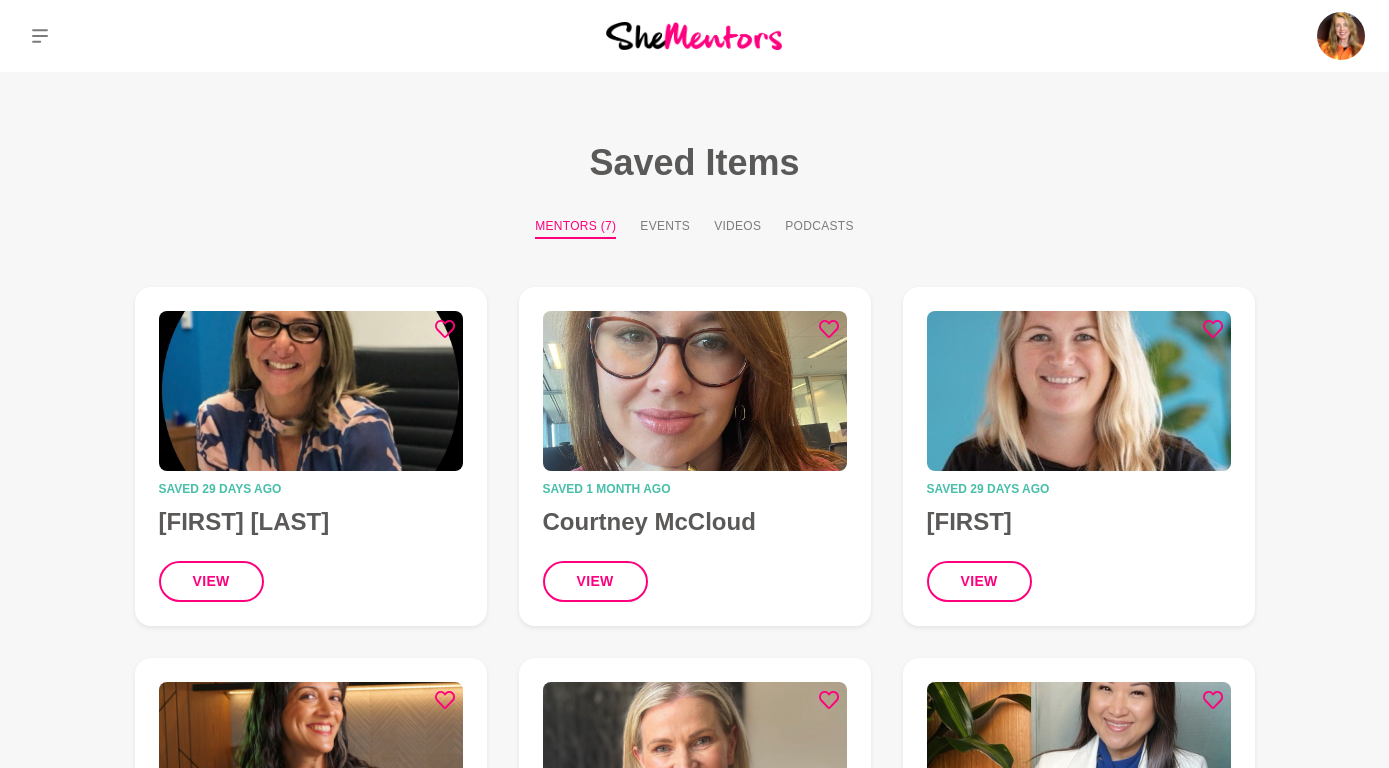 click at bounding box center (694, 35) 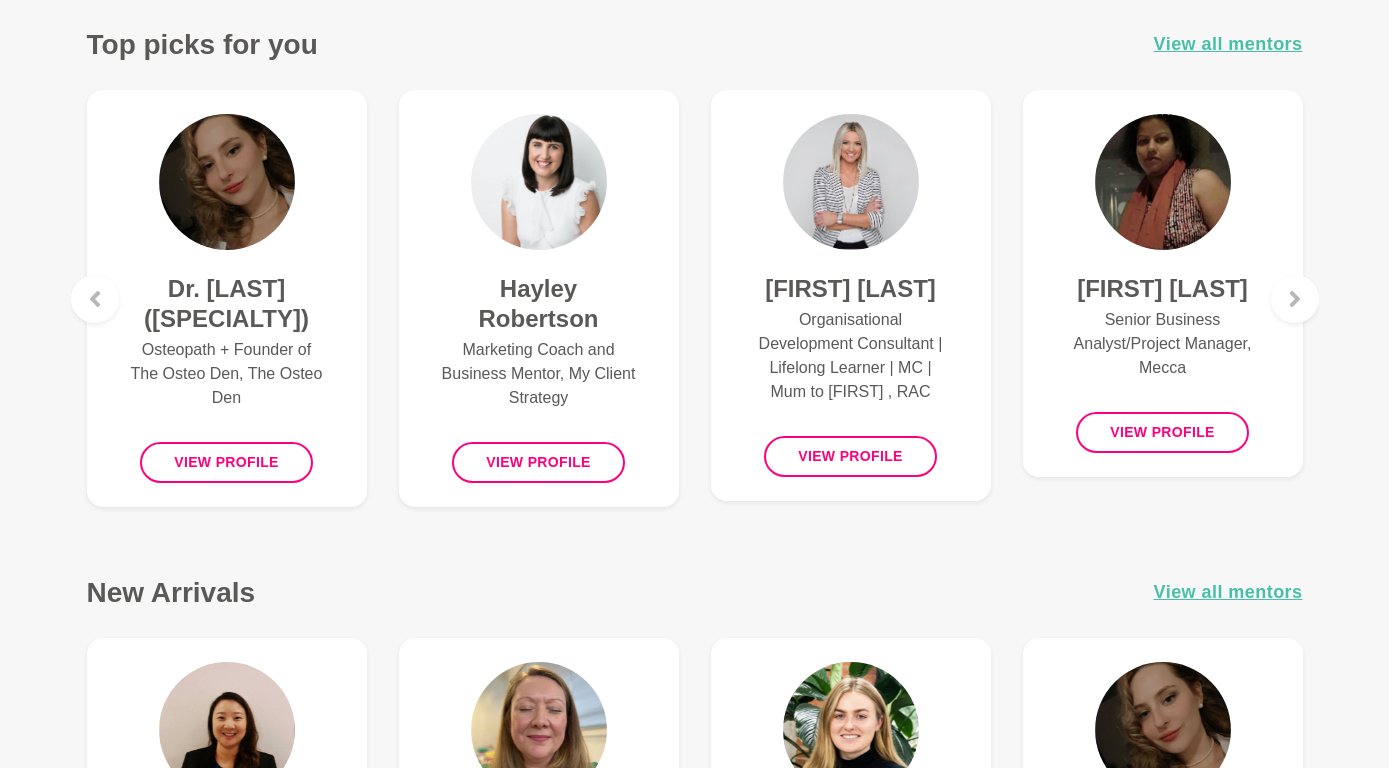 scroll, scrollTop: 808, scrollLeft: 0, axis: vertical 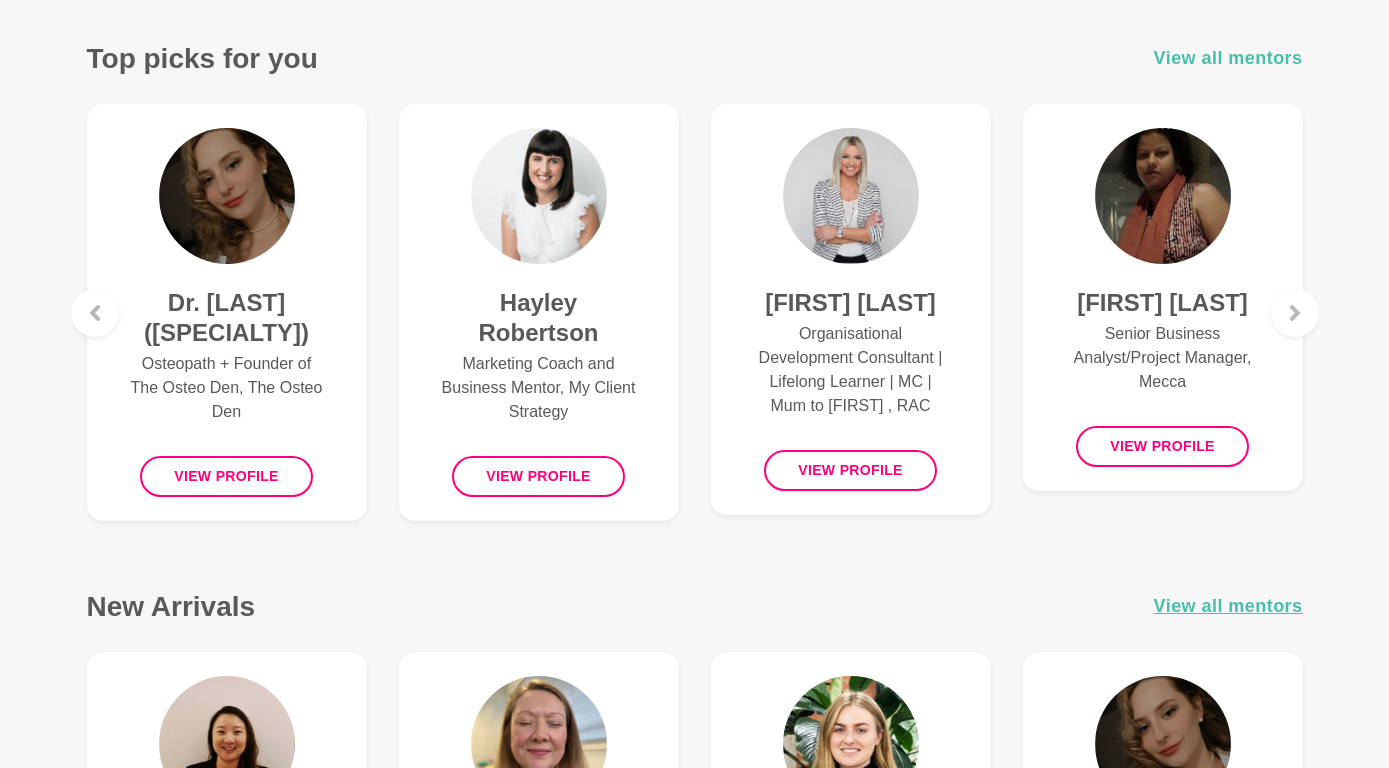 click on "View all mentors" at bounding box center [1228, 58] 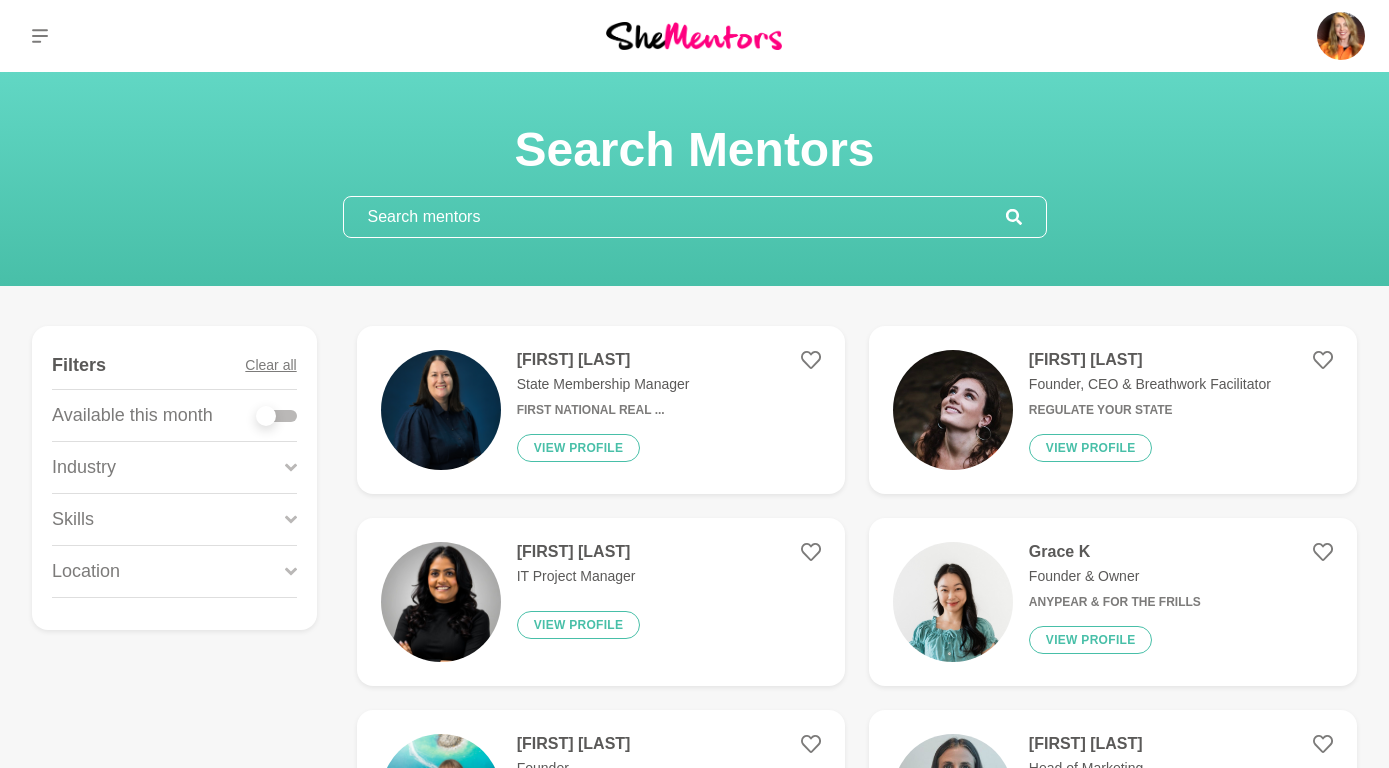 click at bounding box center (266, 416) 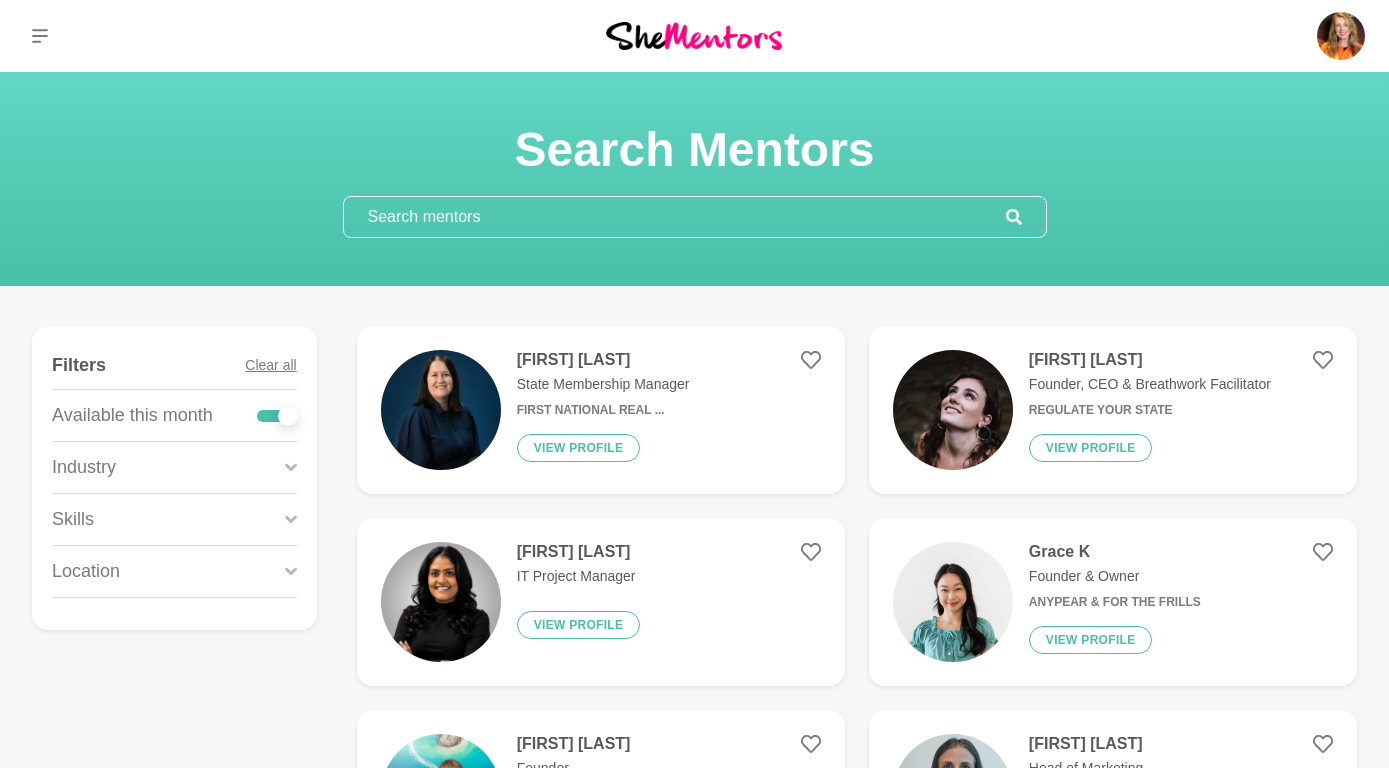 checkbox on "true" 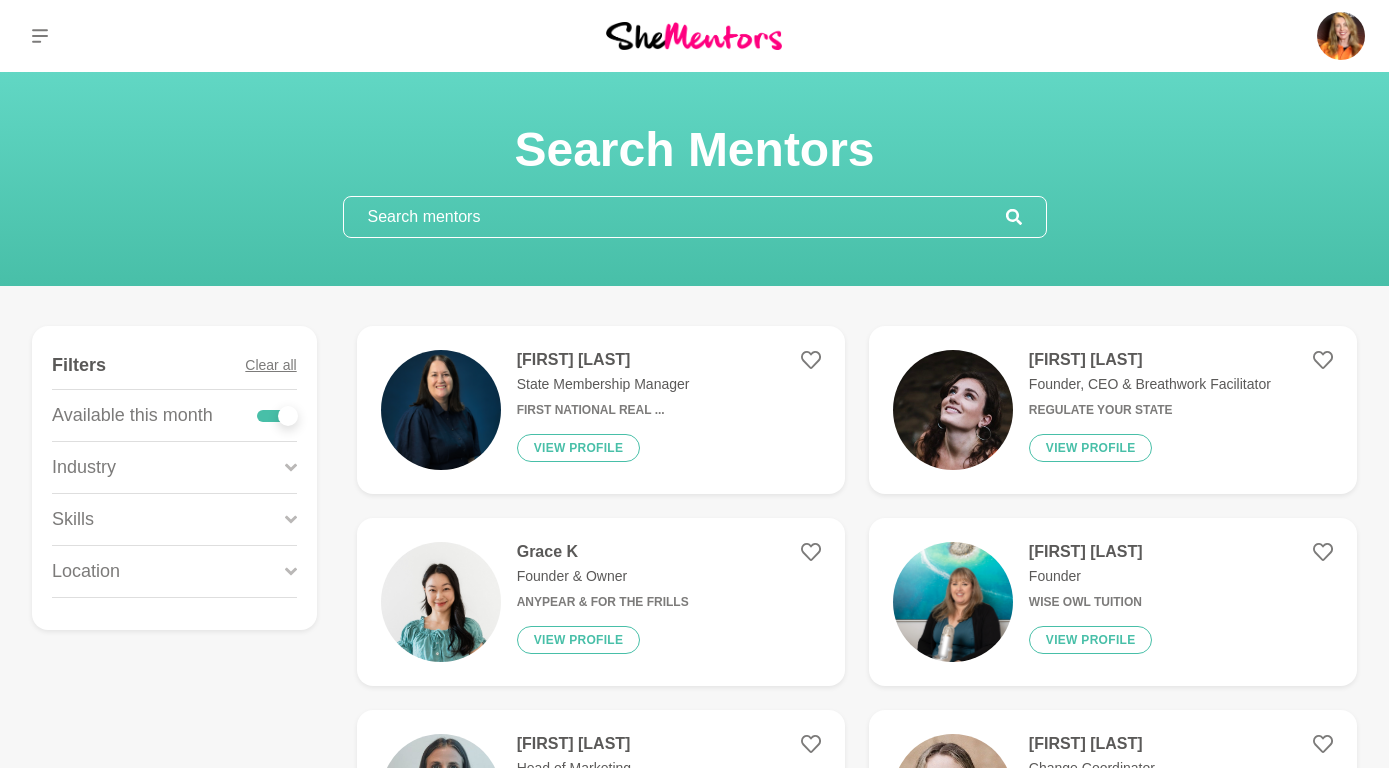 click on "Industry" at bounding box center (174, 467) 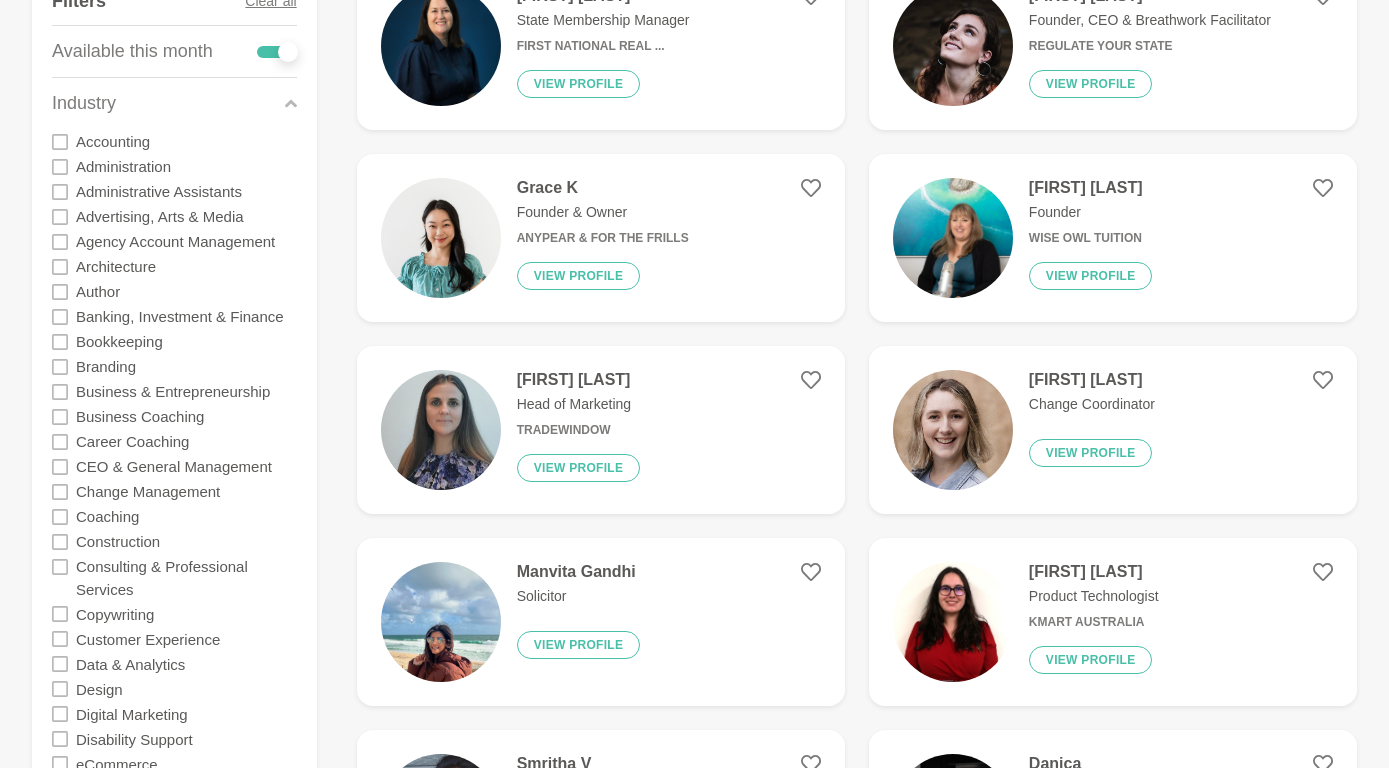 scroll, scrollTop: 367, scrollLeft: 0, axis: vertical 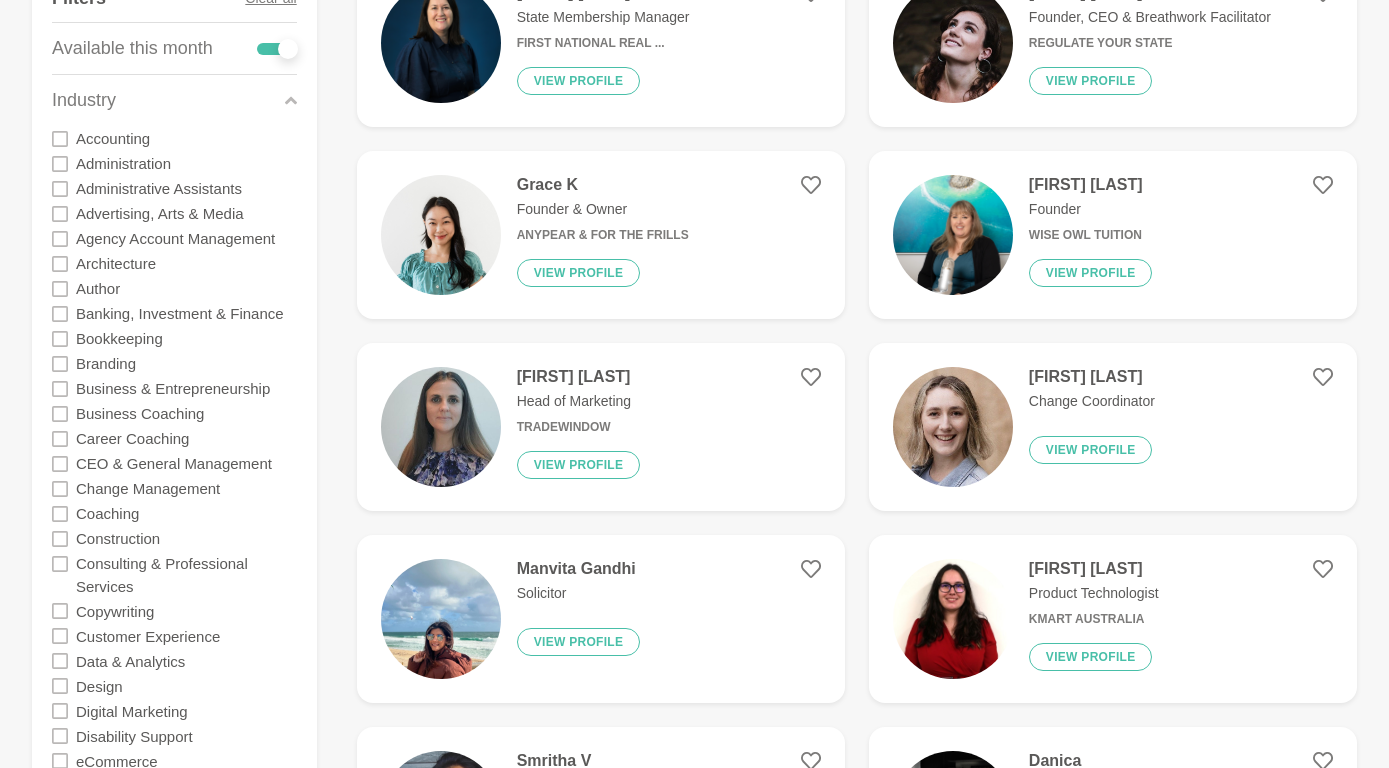 click 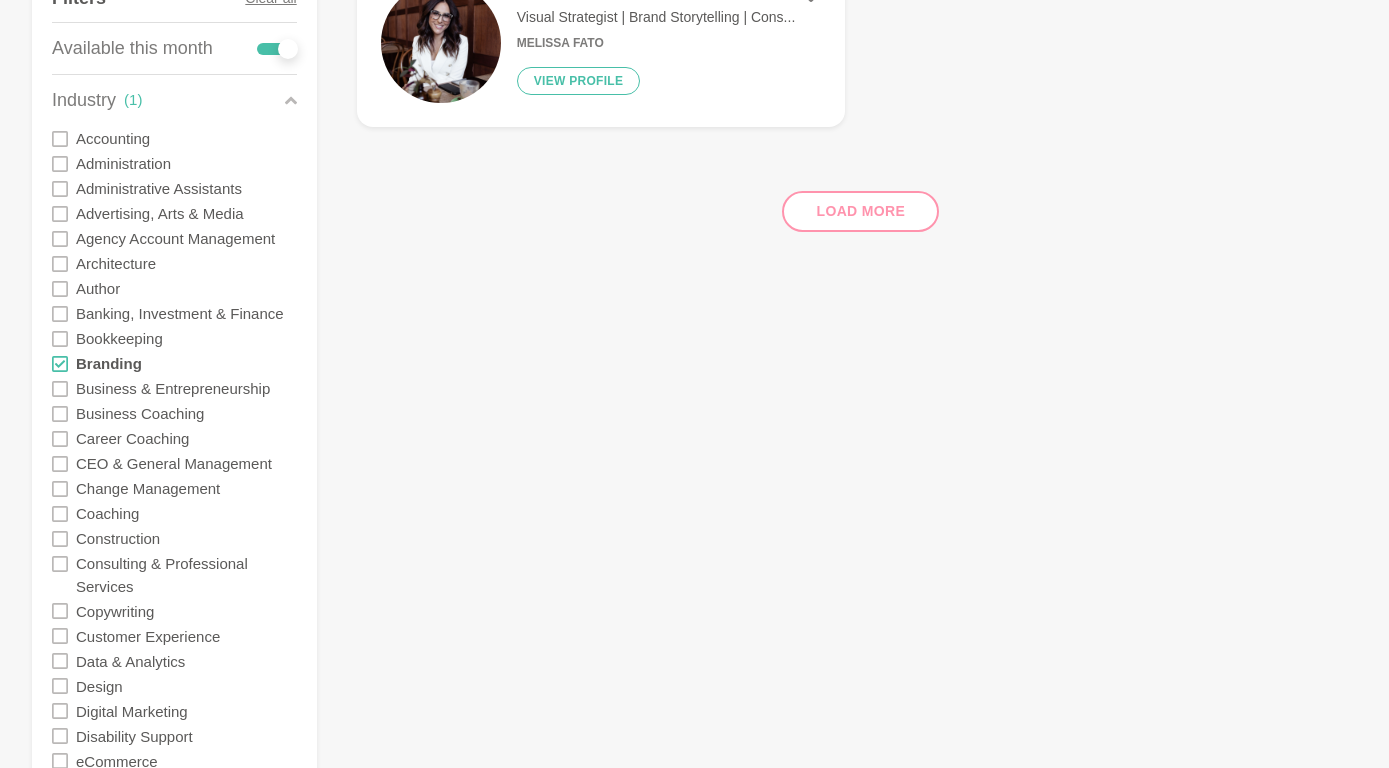 click 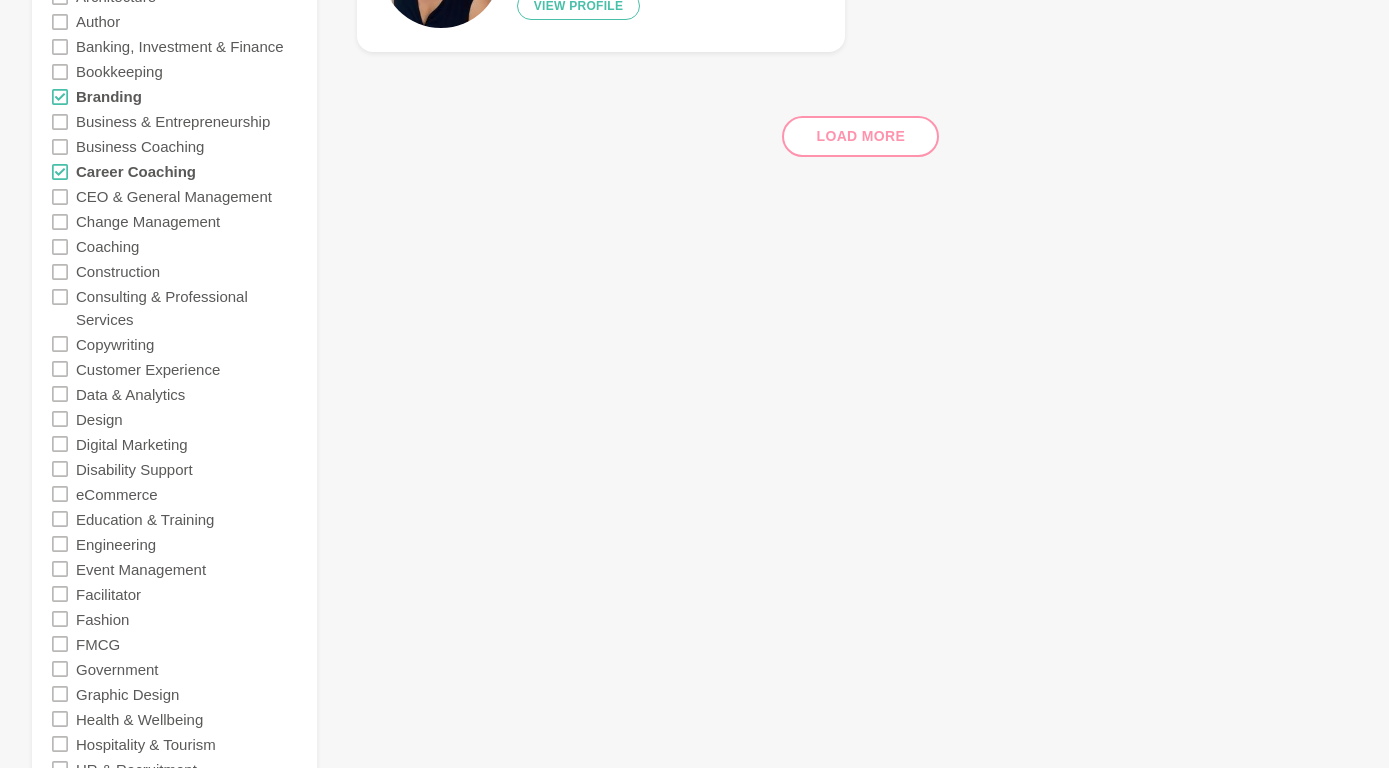 scroll, scrollTop: 640, scrollLeft: 0, axis: vertical 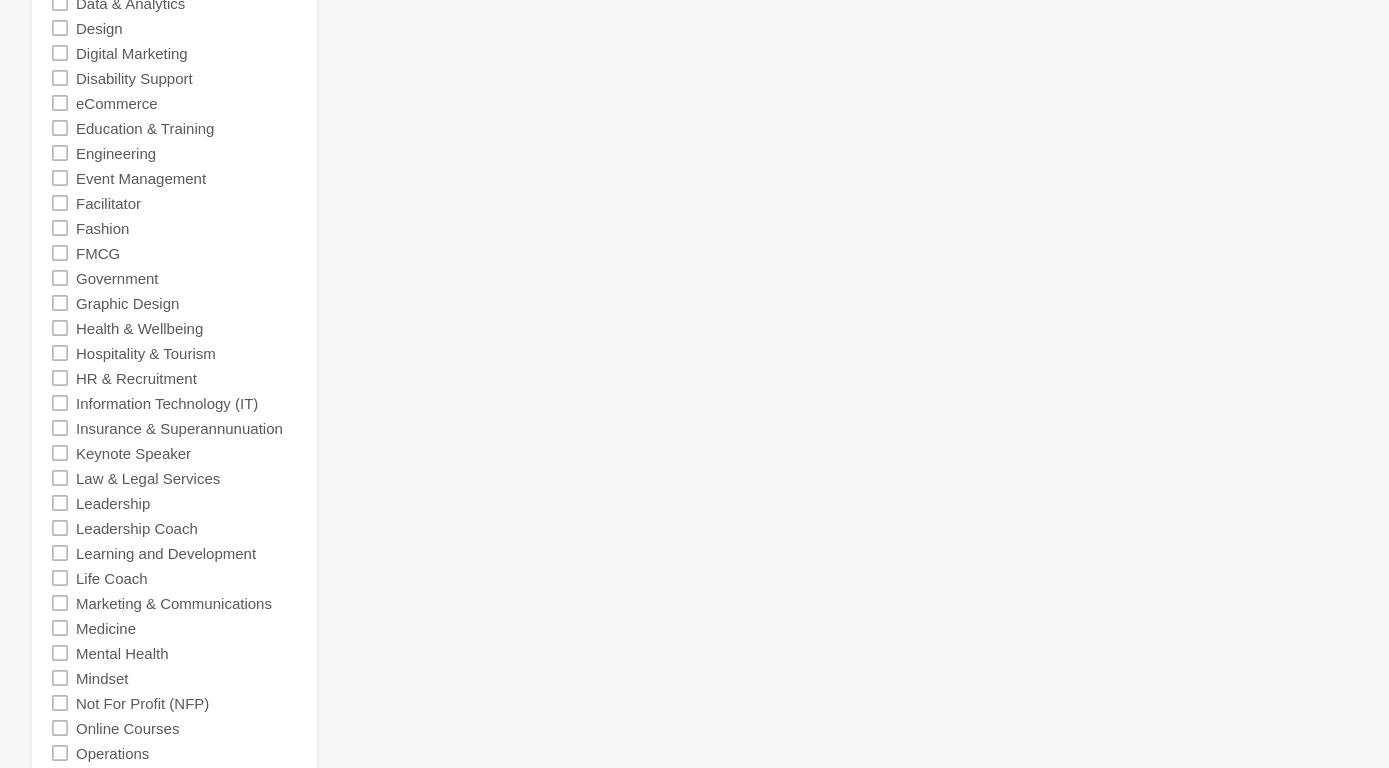 click 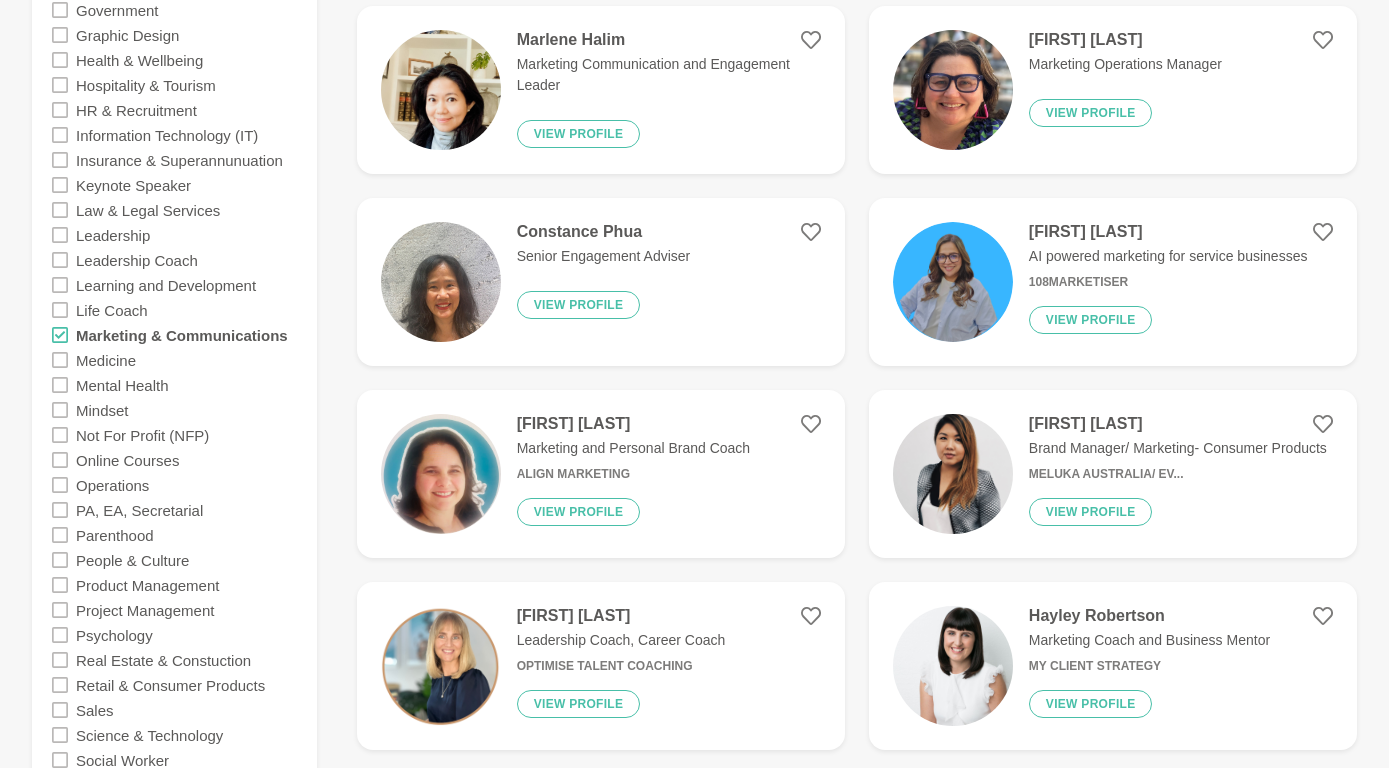 scroll, scrollTop: 1303, scrollLeft: 0, axis: vertical 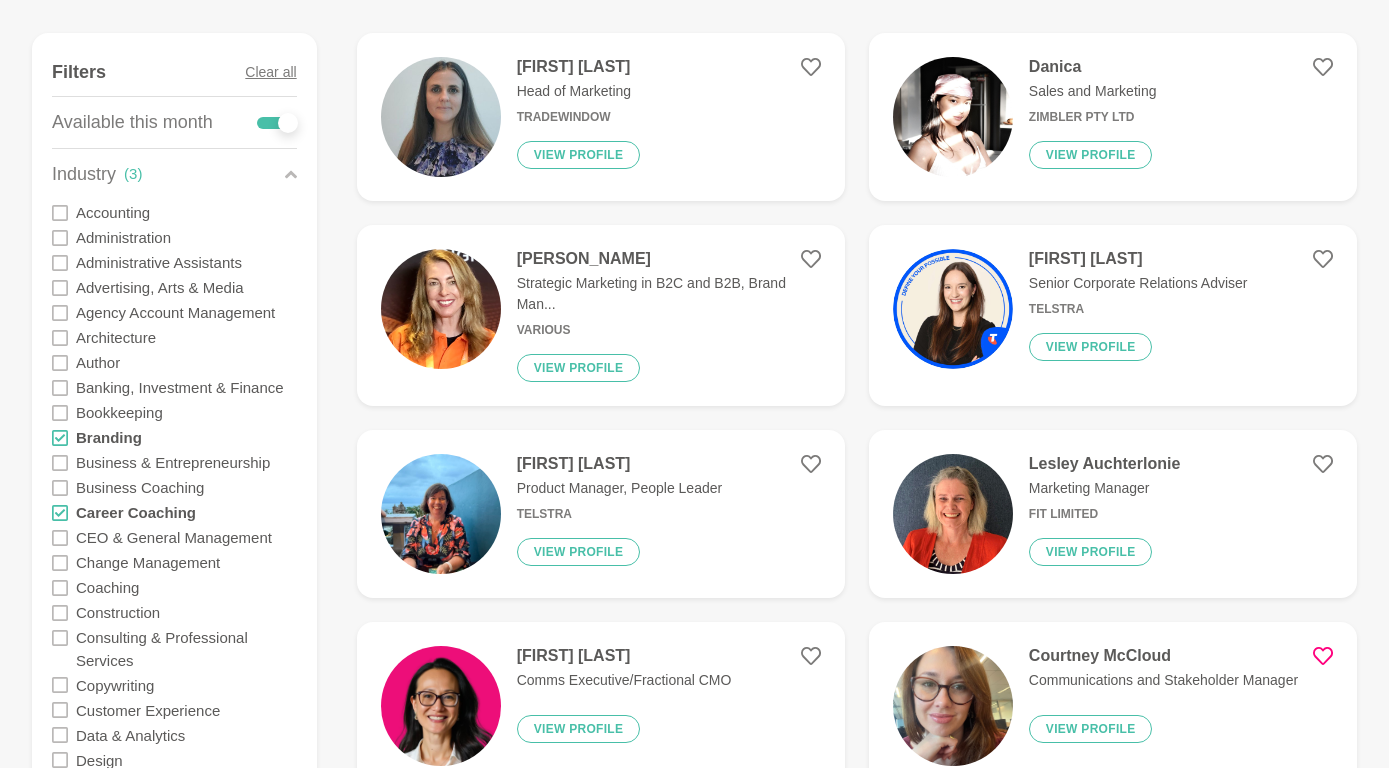 click 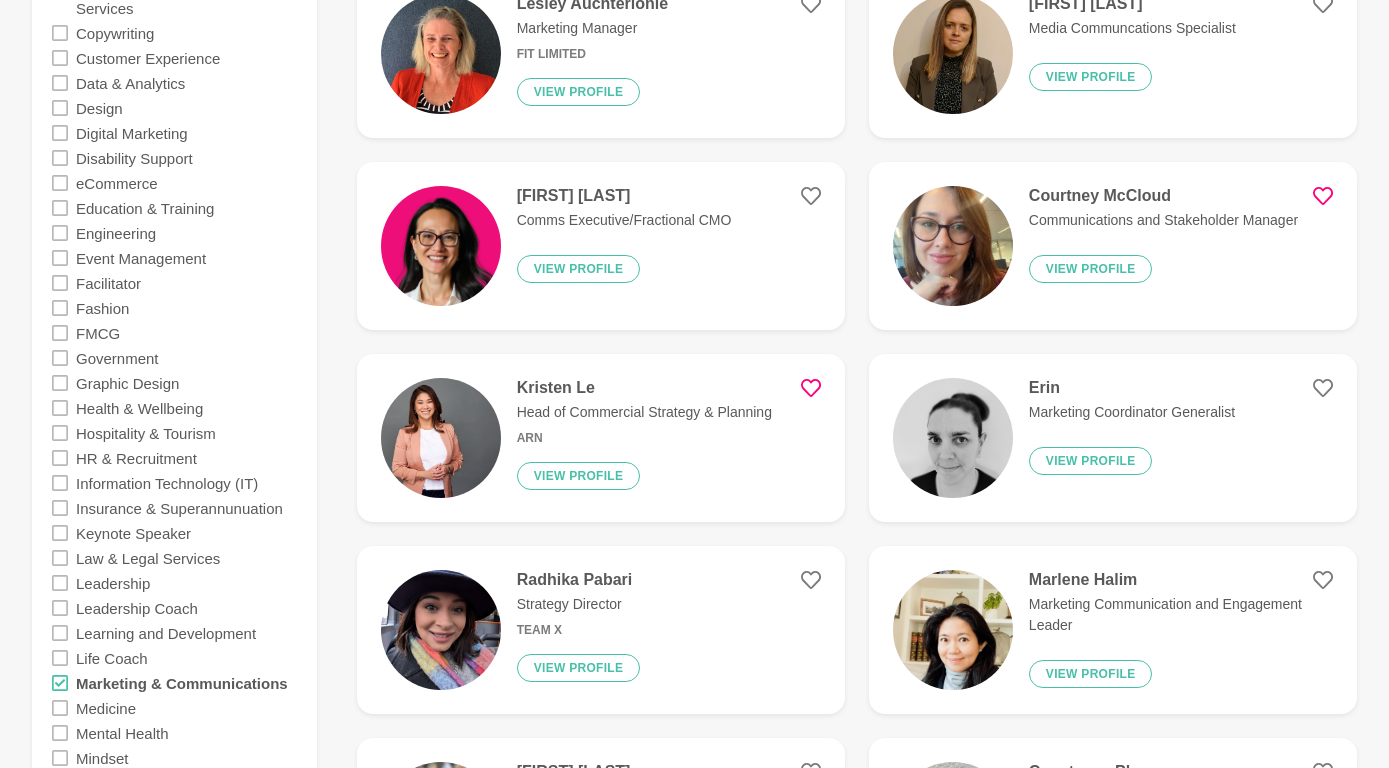 scroll, scrollTop: 954, scrollLeft: 0, axis: vertical 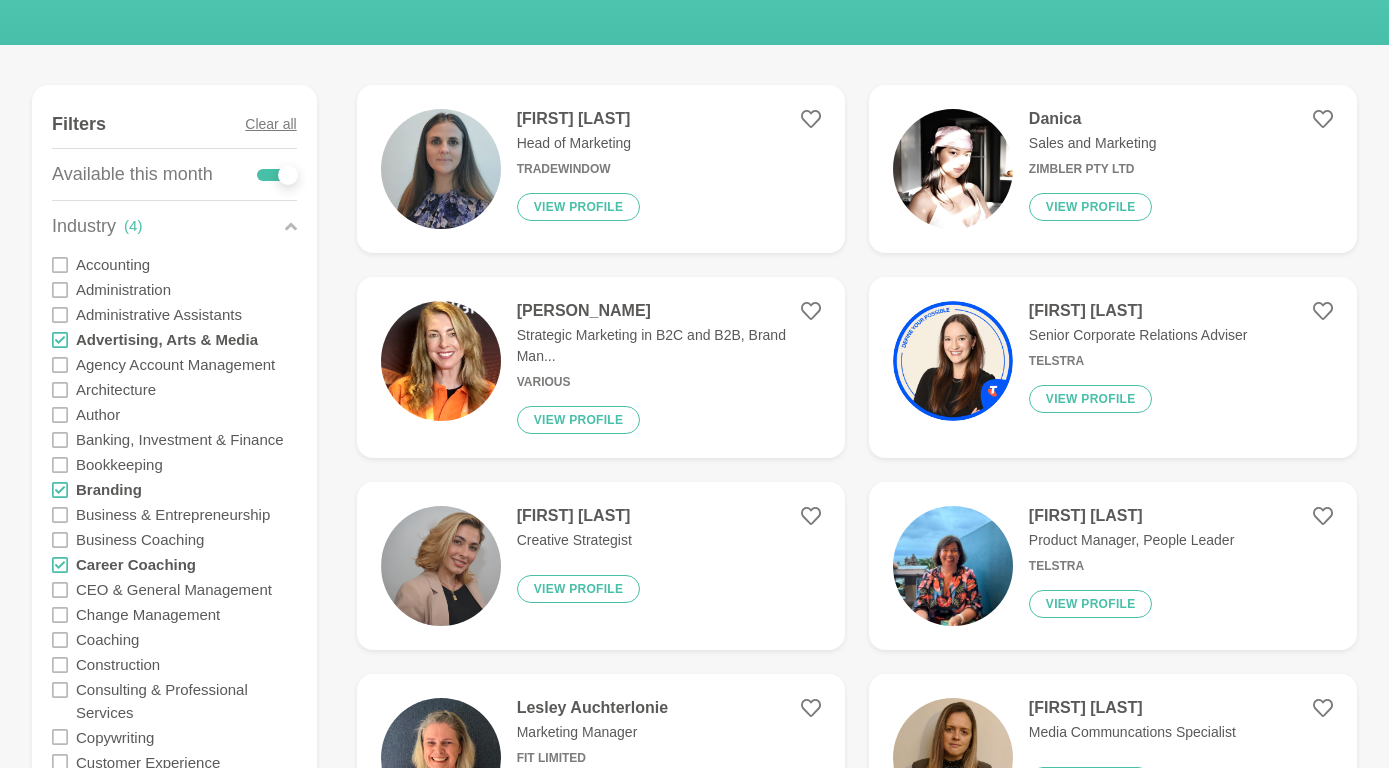 click at bounding box center [441, 169] 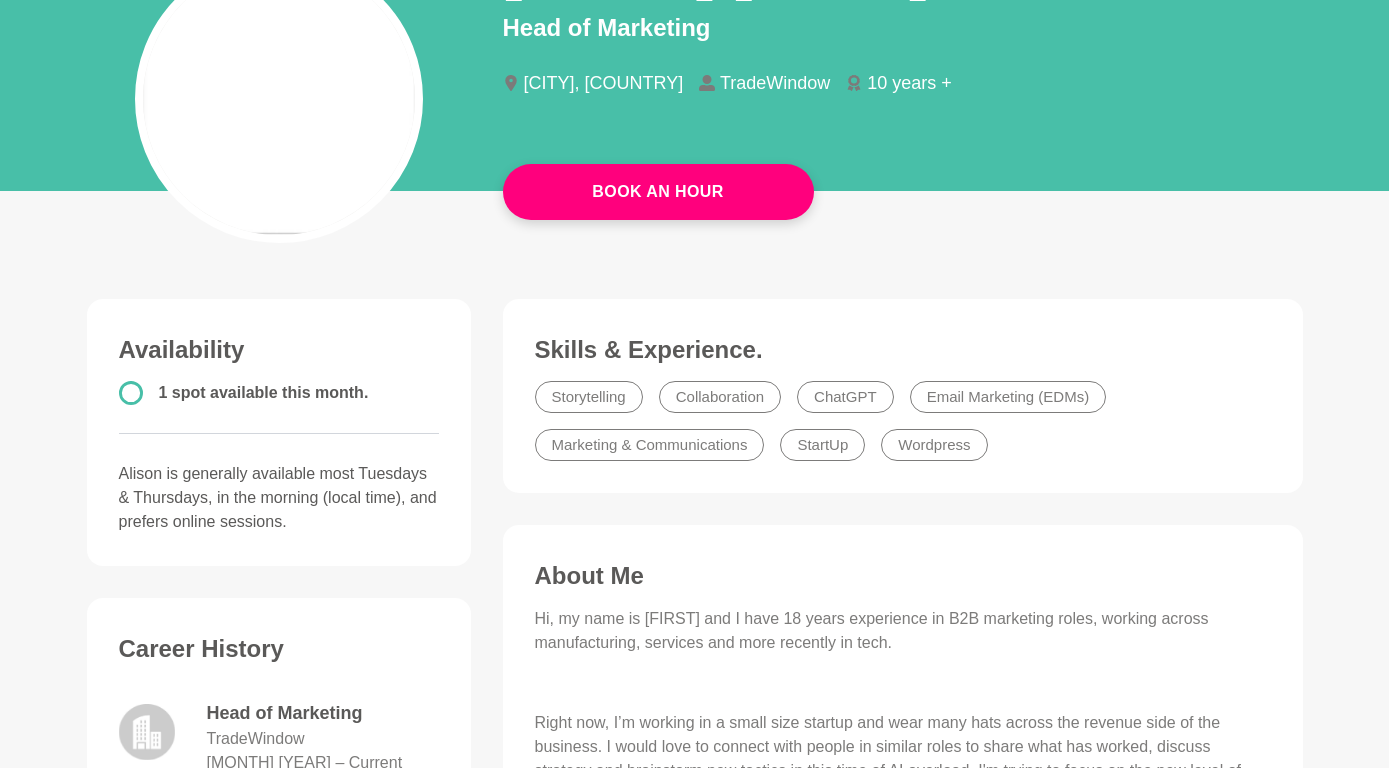 scroll, scrollTop: 0, scrollLeft: 0, axis: both 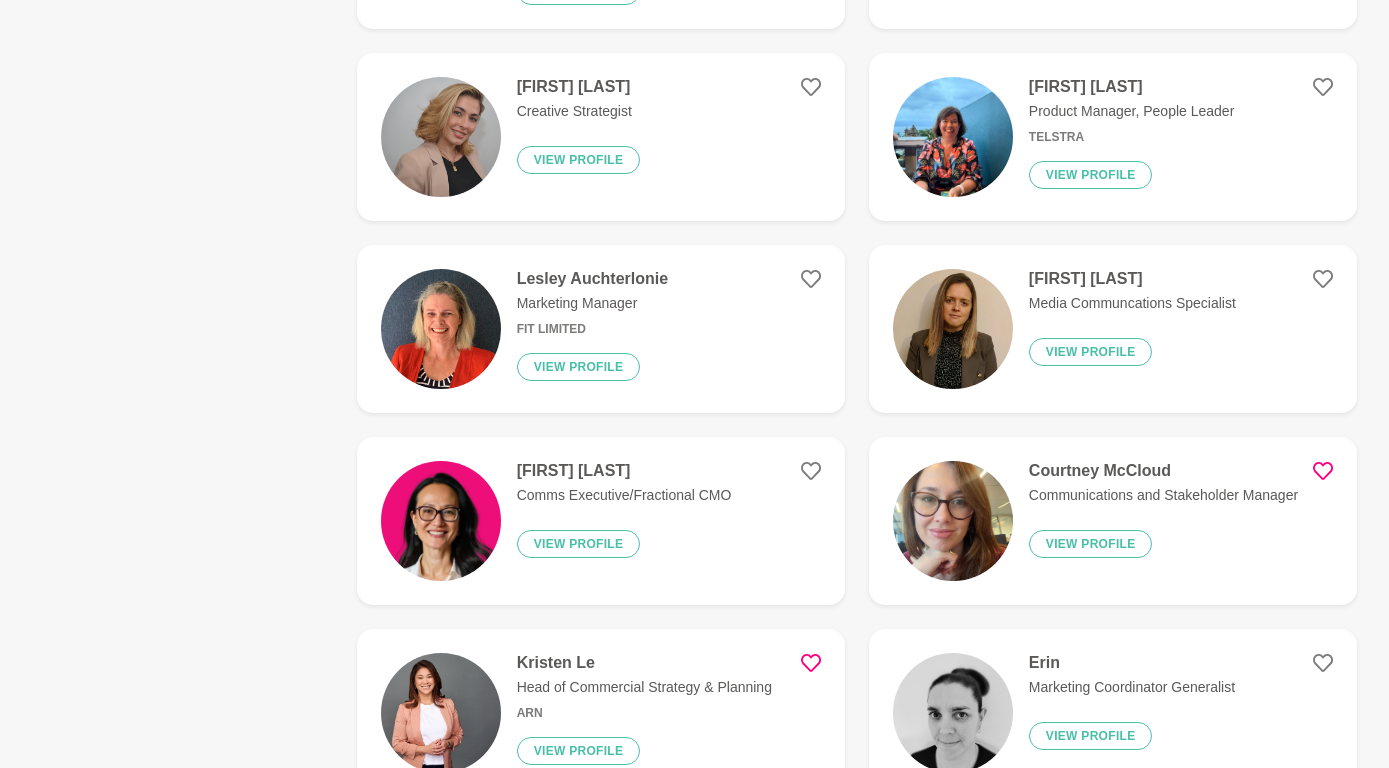 click at bounding box center [441, 521] 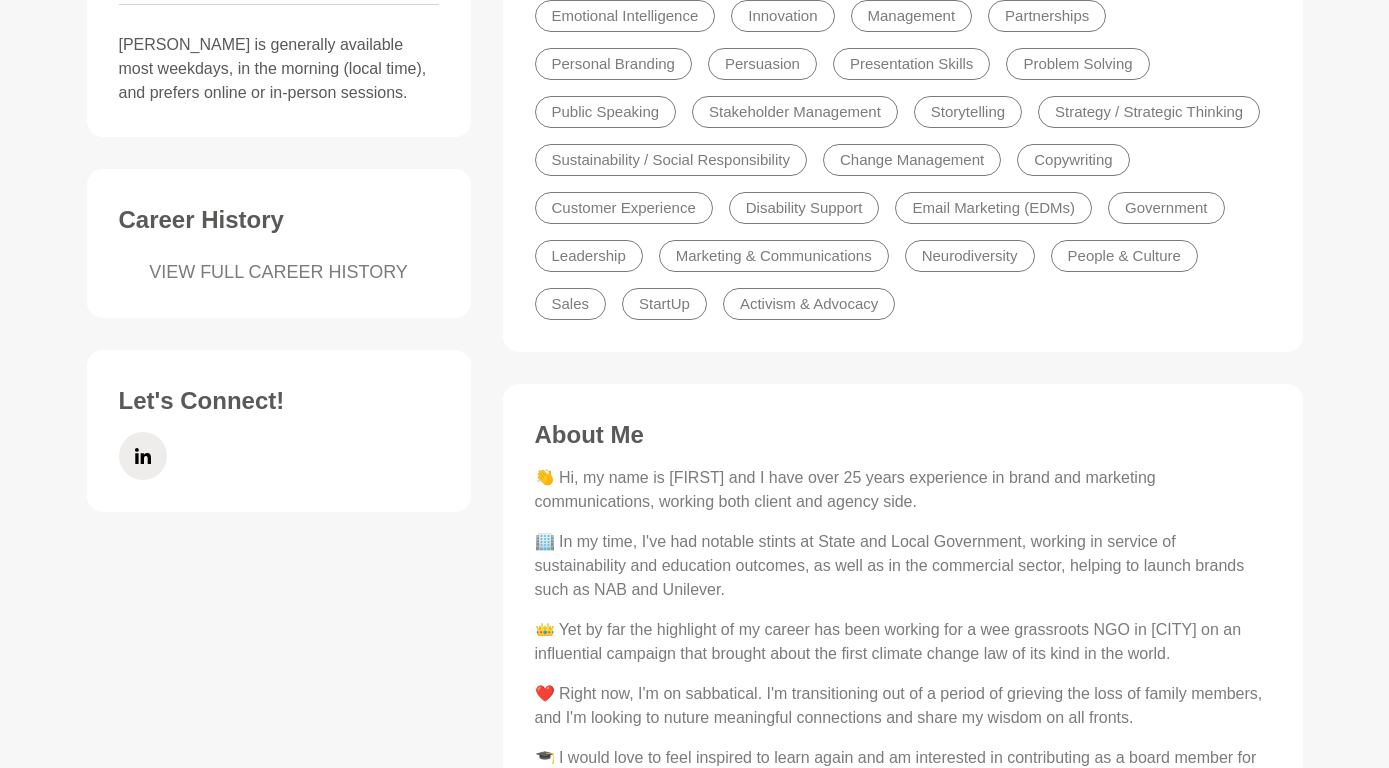 scroll, scrollTop: 0, scrollLeft: 0, axis: both 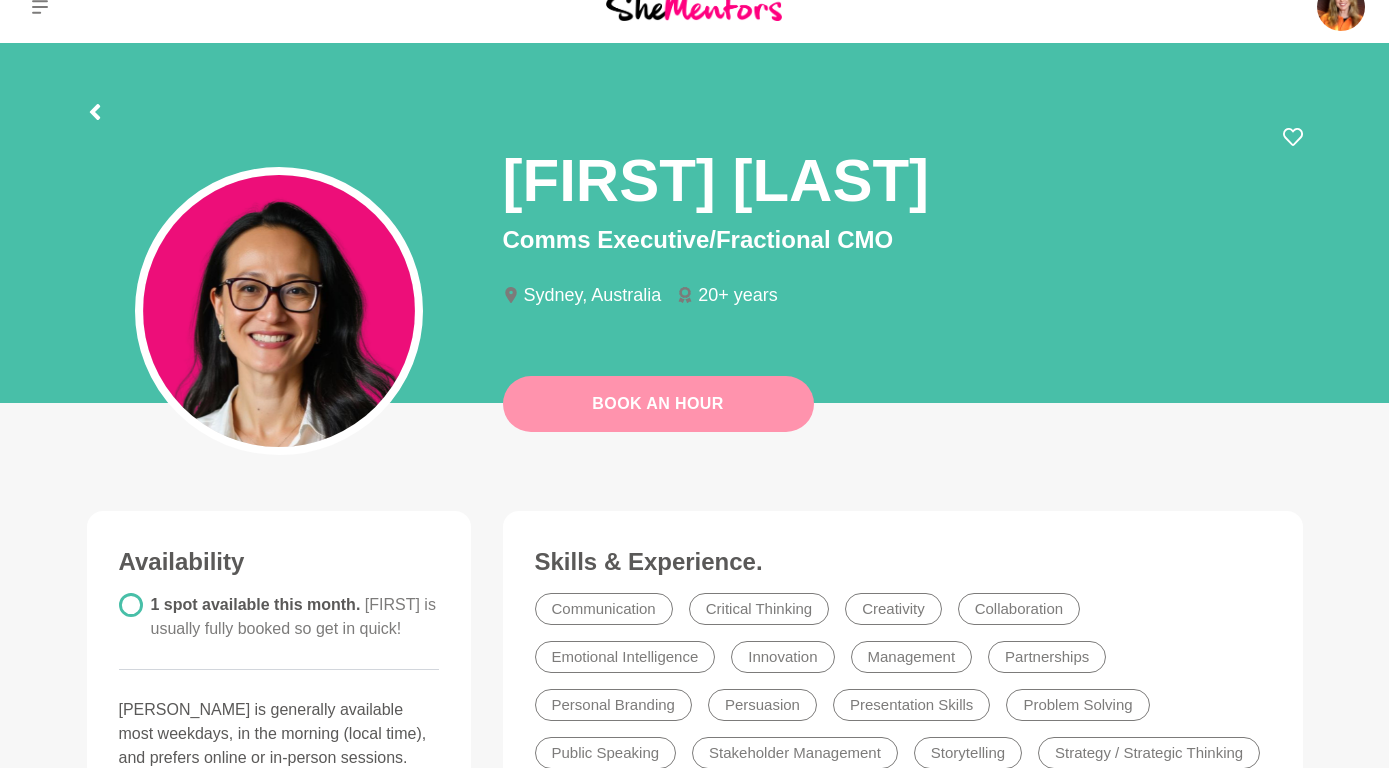 click on "Book An Hour" at bounding box center [658, 404] 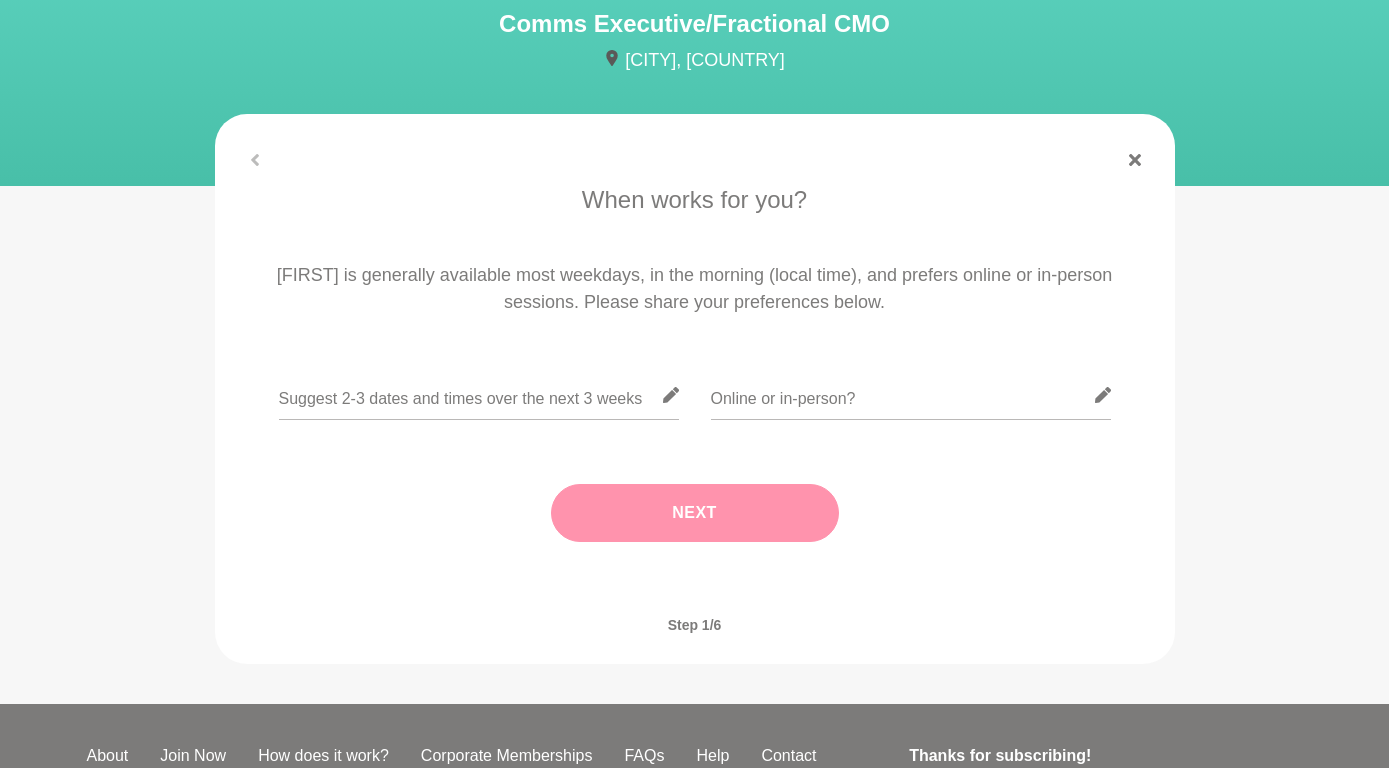 scroll, scrollTop: 188, scrollLeft: 0, axis: vertical 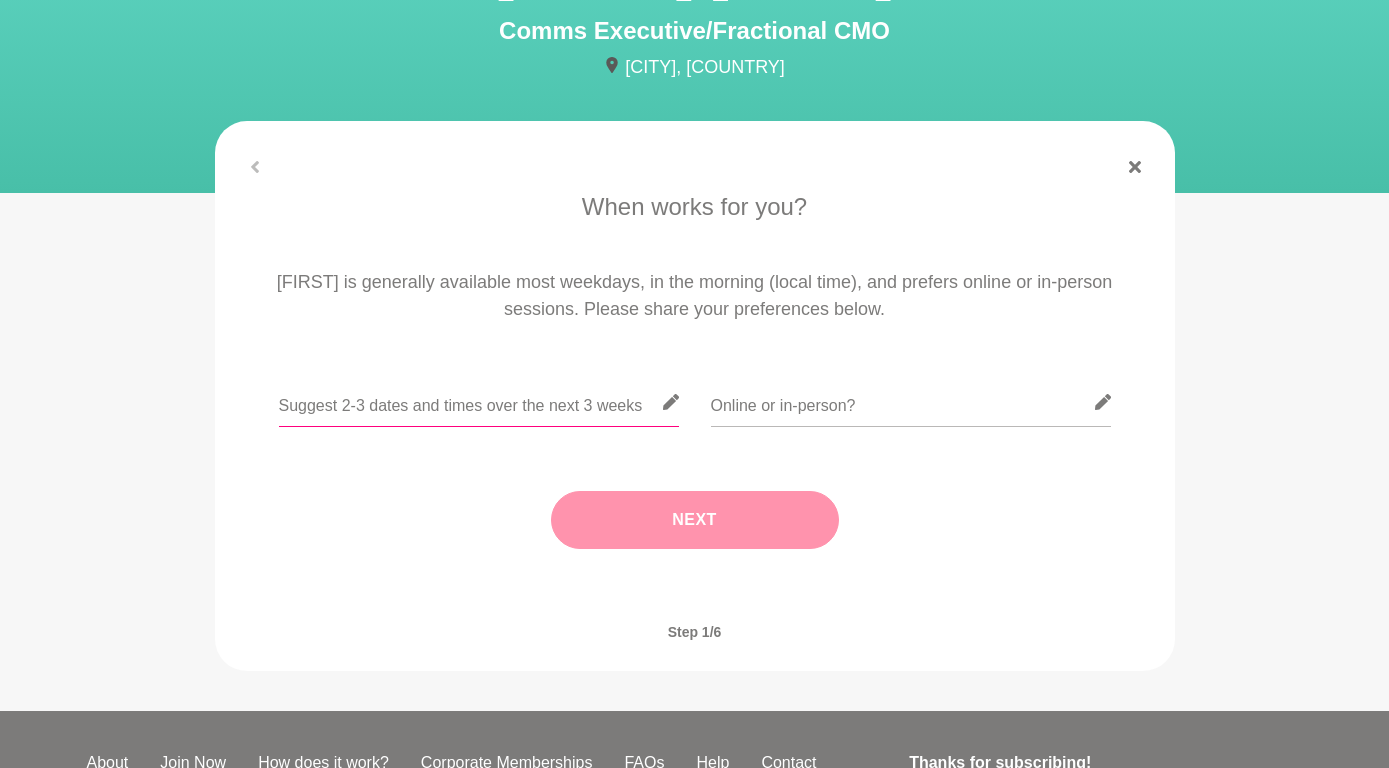 click at bounding box center (479, 402) 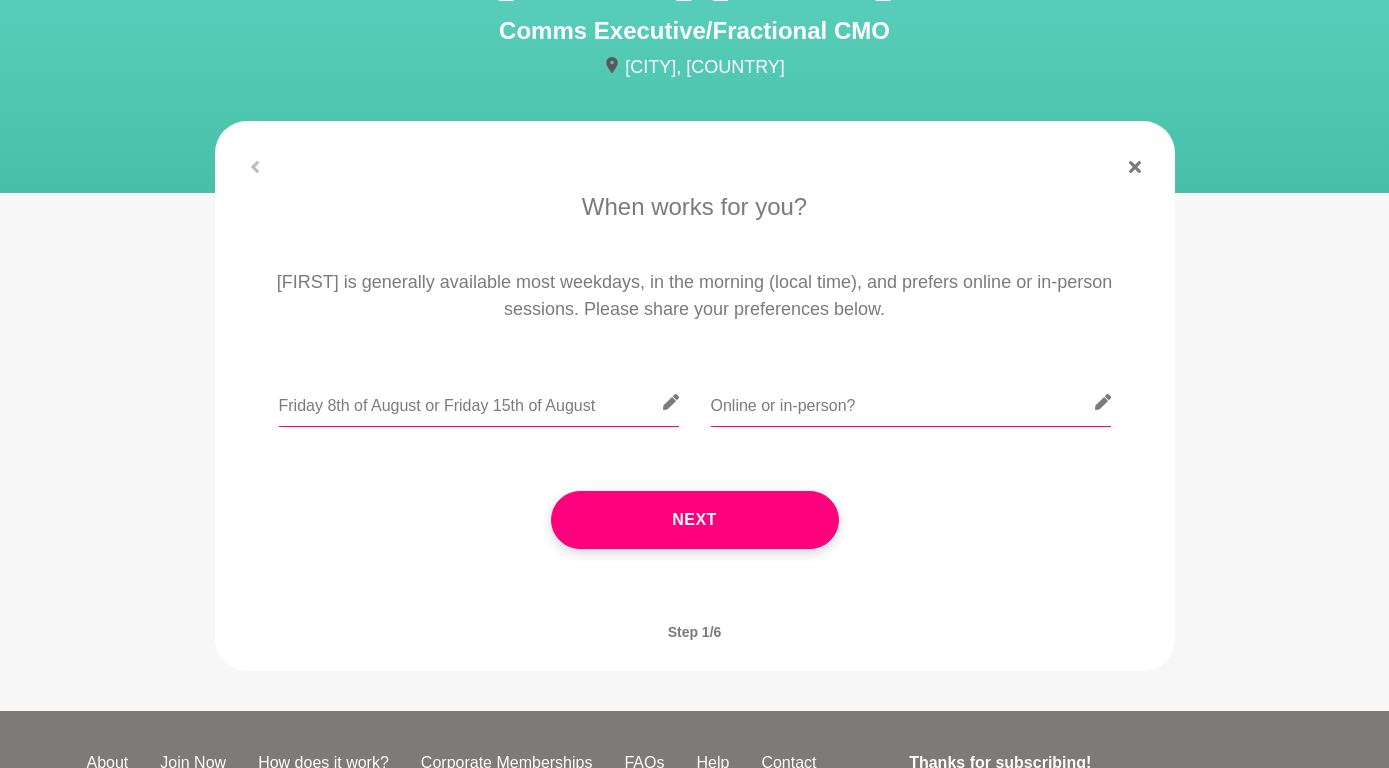 type on "Friday 8th of August or Friday 15th of August" 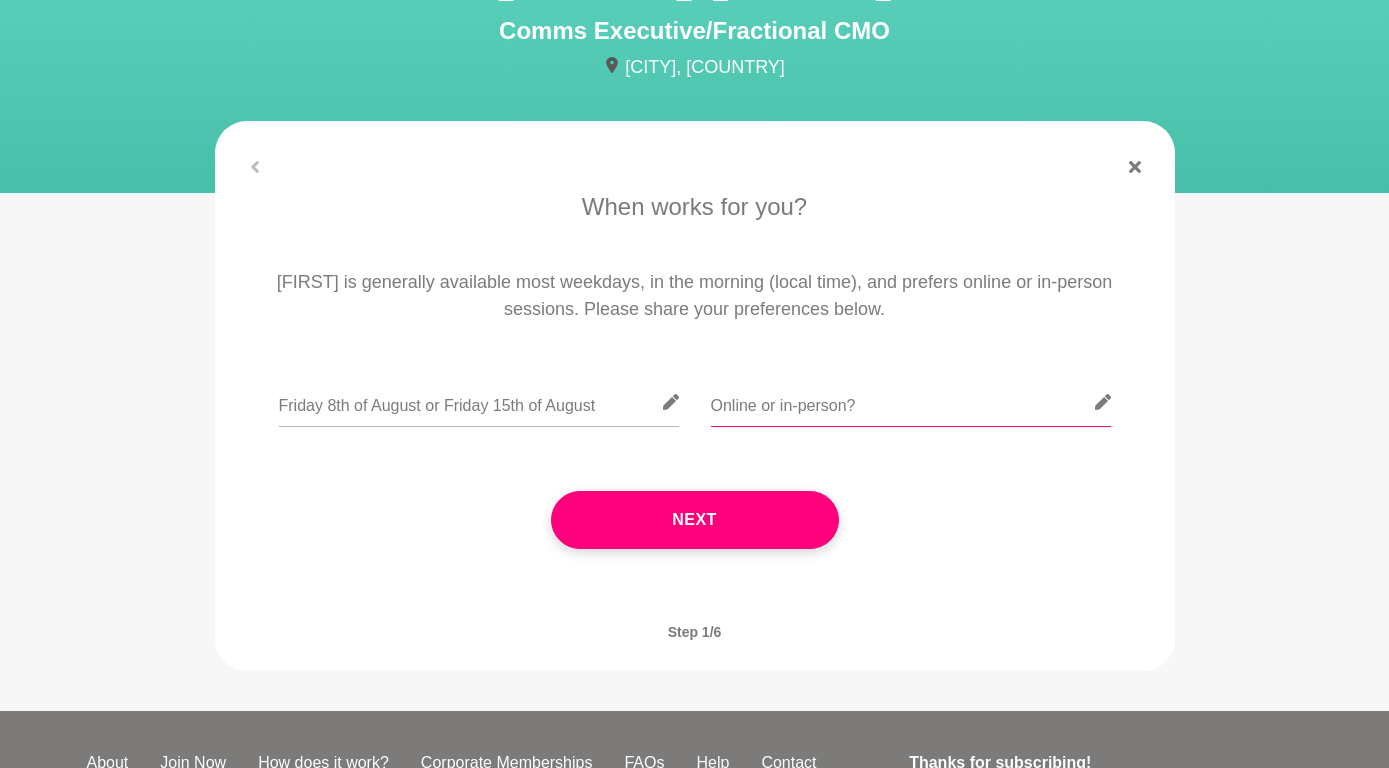 click at bounding box center [911, 402] 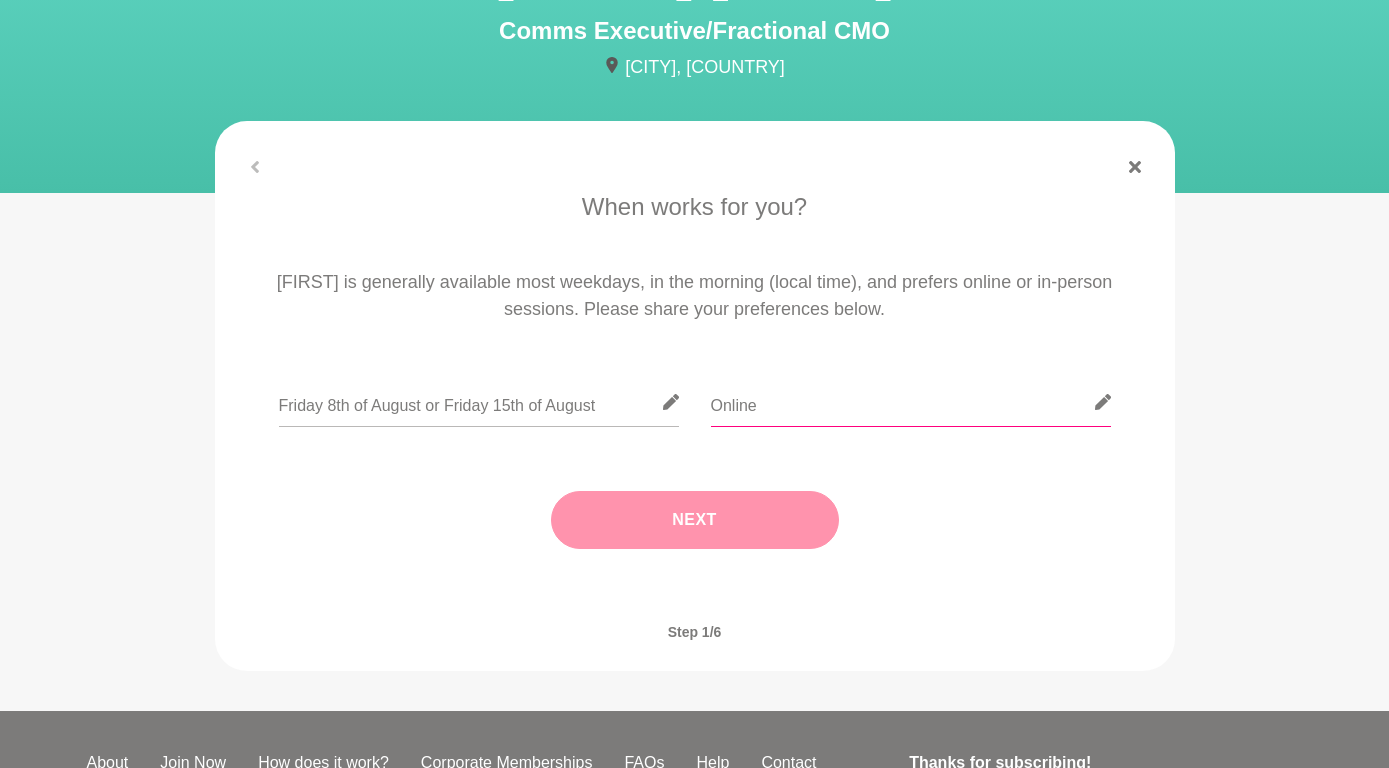 type on "Online" 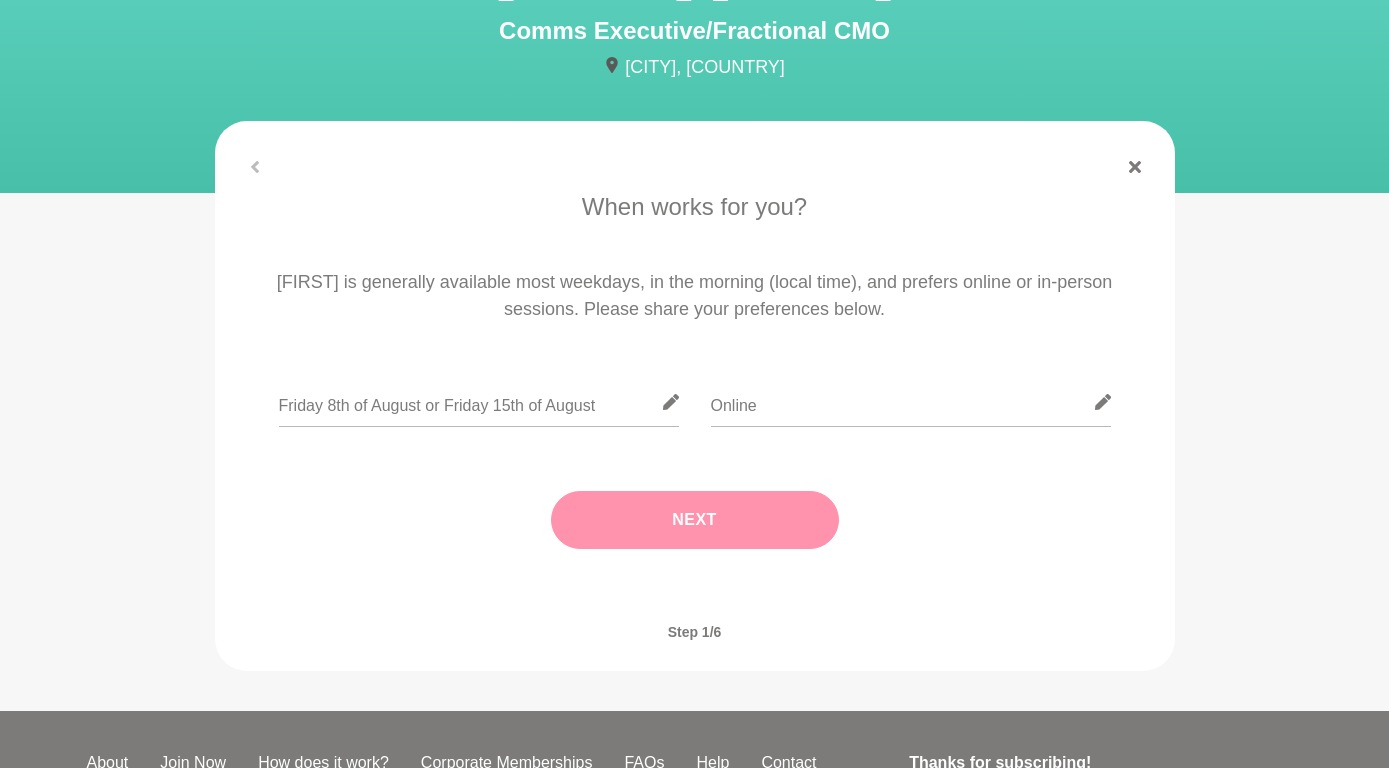 click on "Next" at bounding box center (695, 520) 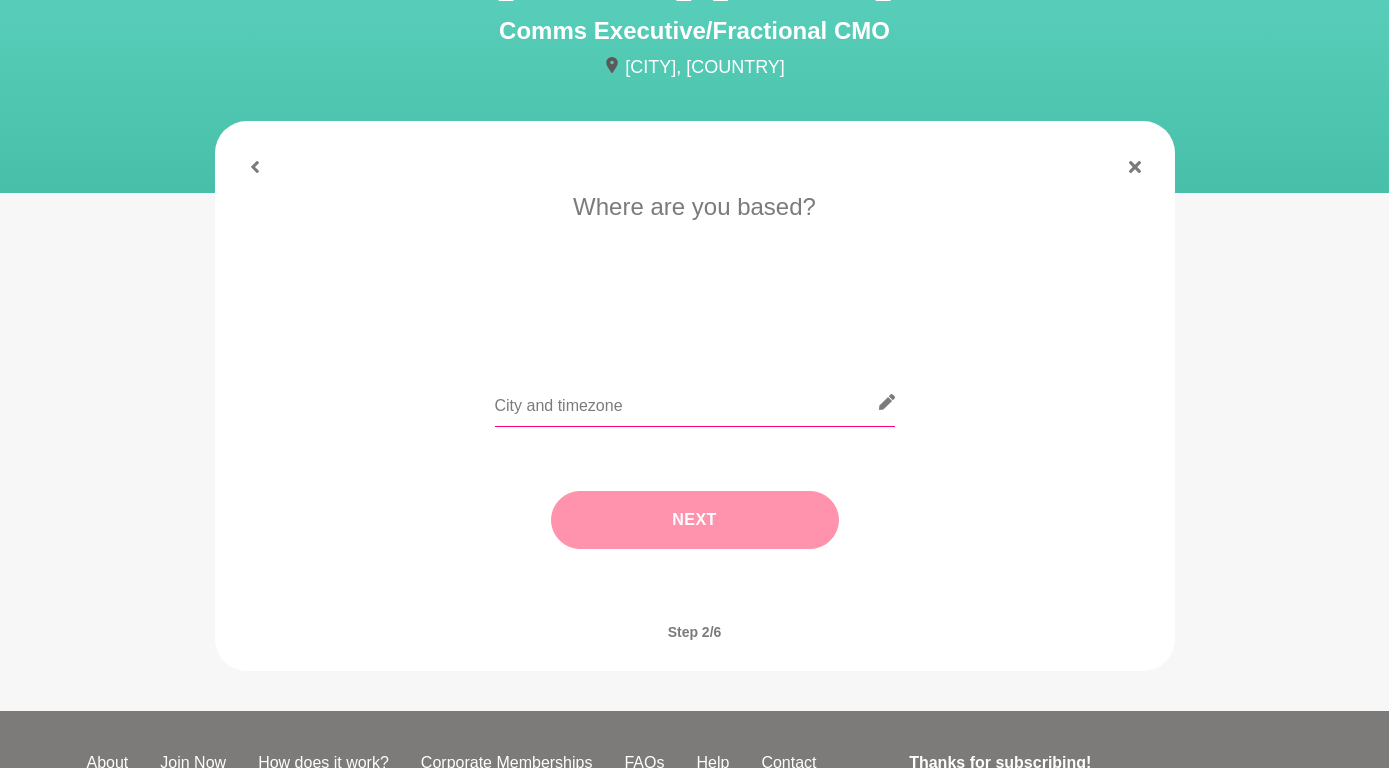click at bounding box center [695, 402] 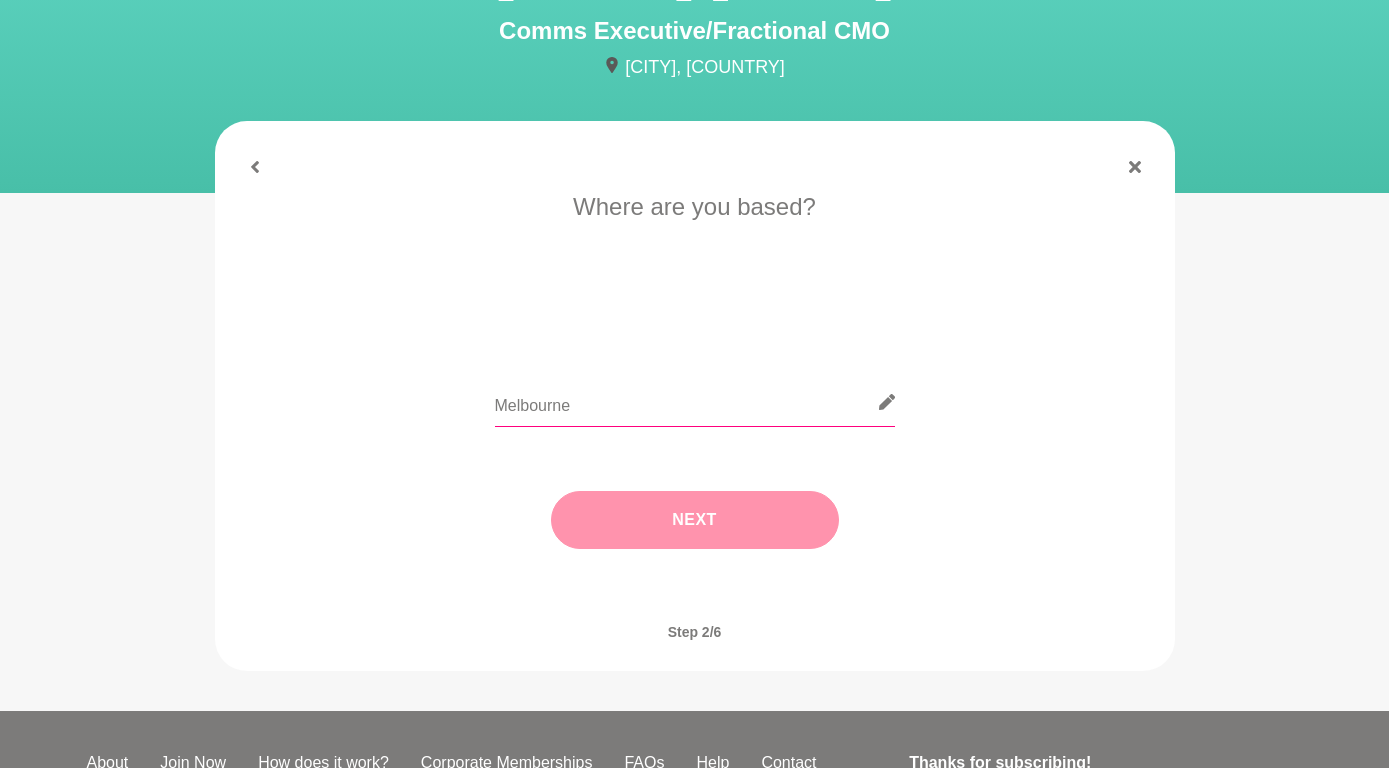 type on "Melbourne" 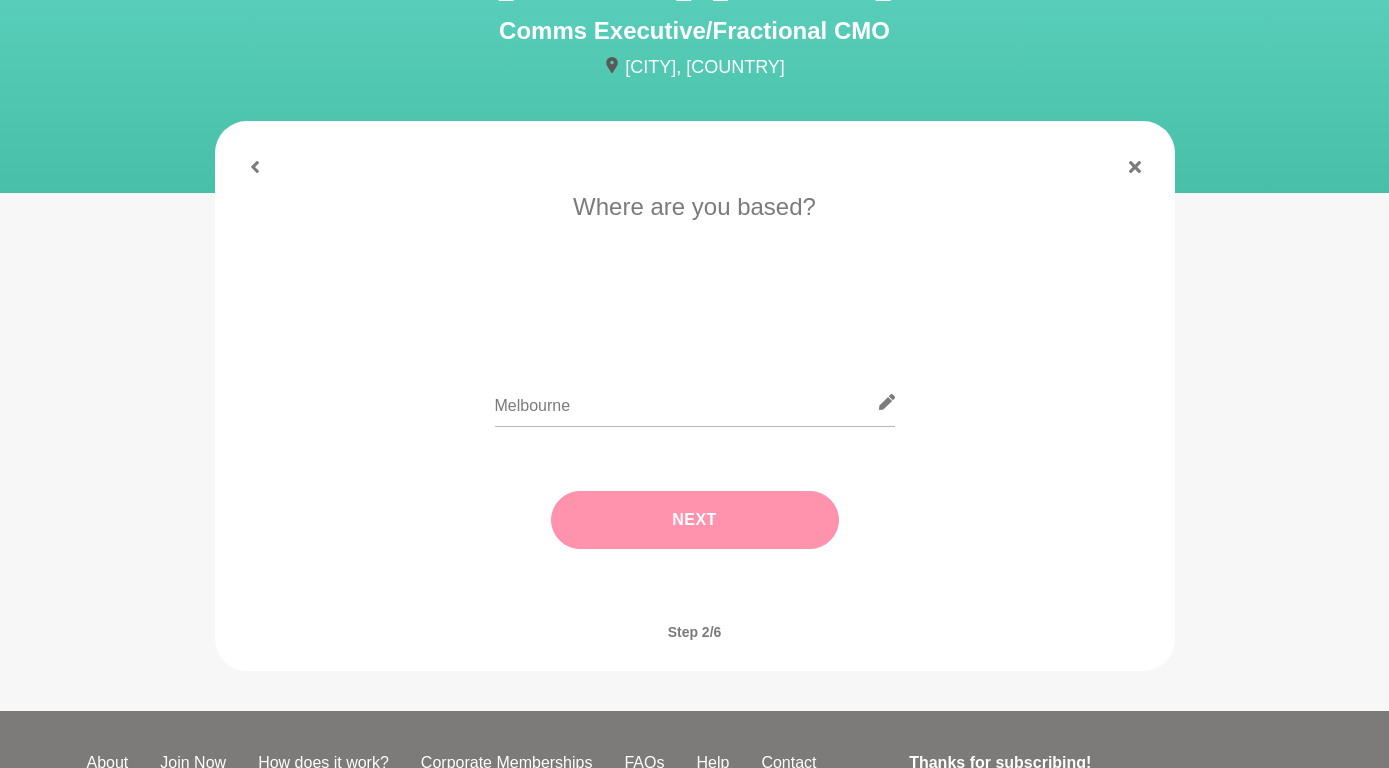 click on "Next" at bounding box center (695, 520) 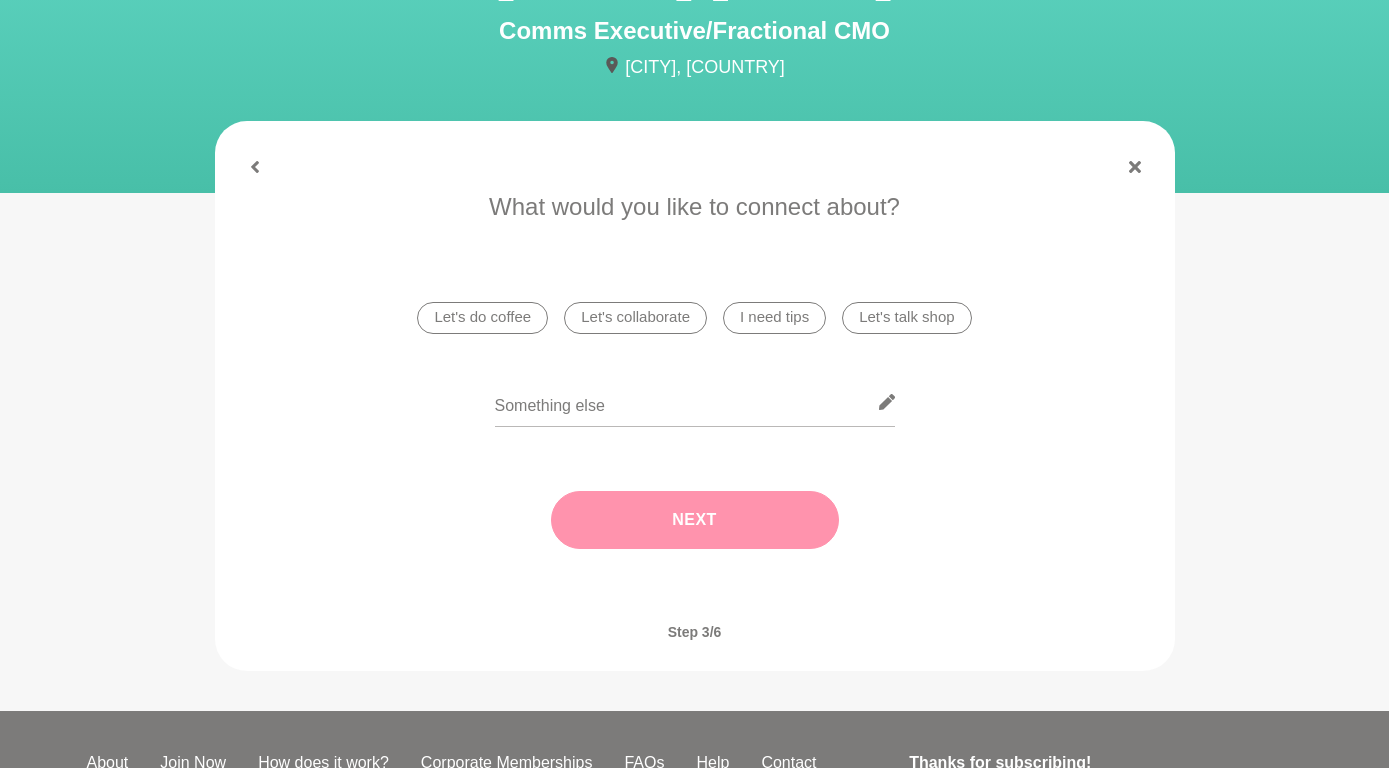 click on "I need tips" at bounding box center (774, 318) 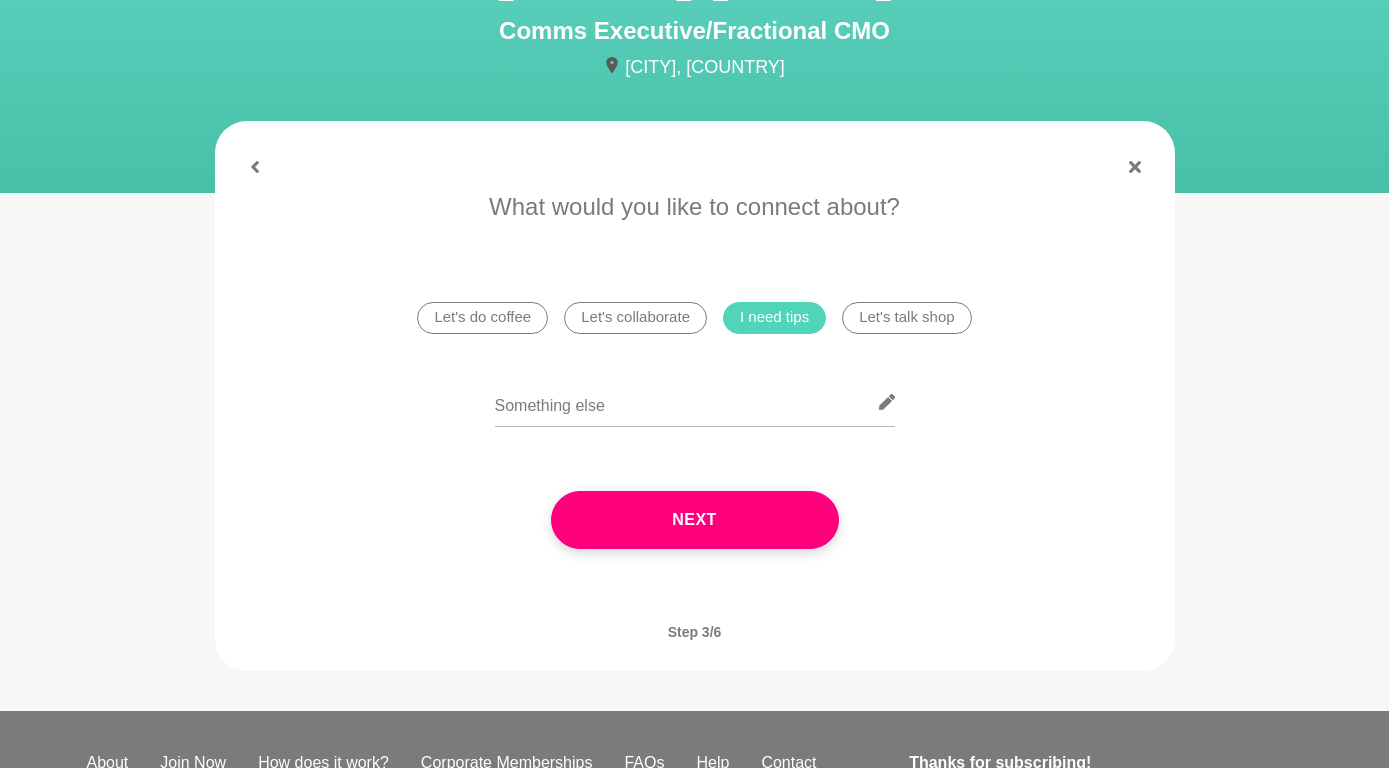 click on "Let's do coffee" at bounding box center [482, 318] 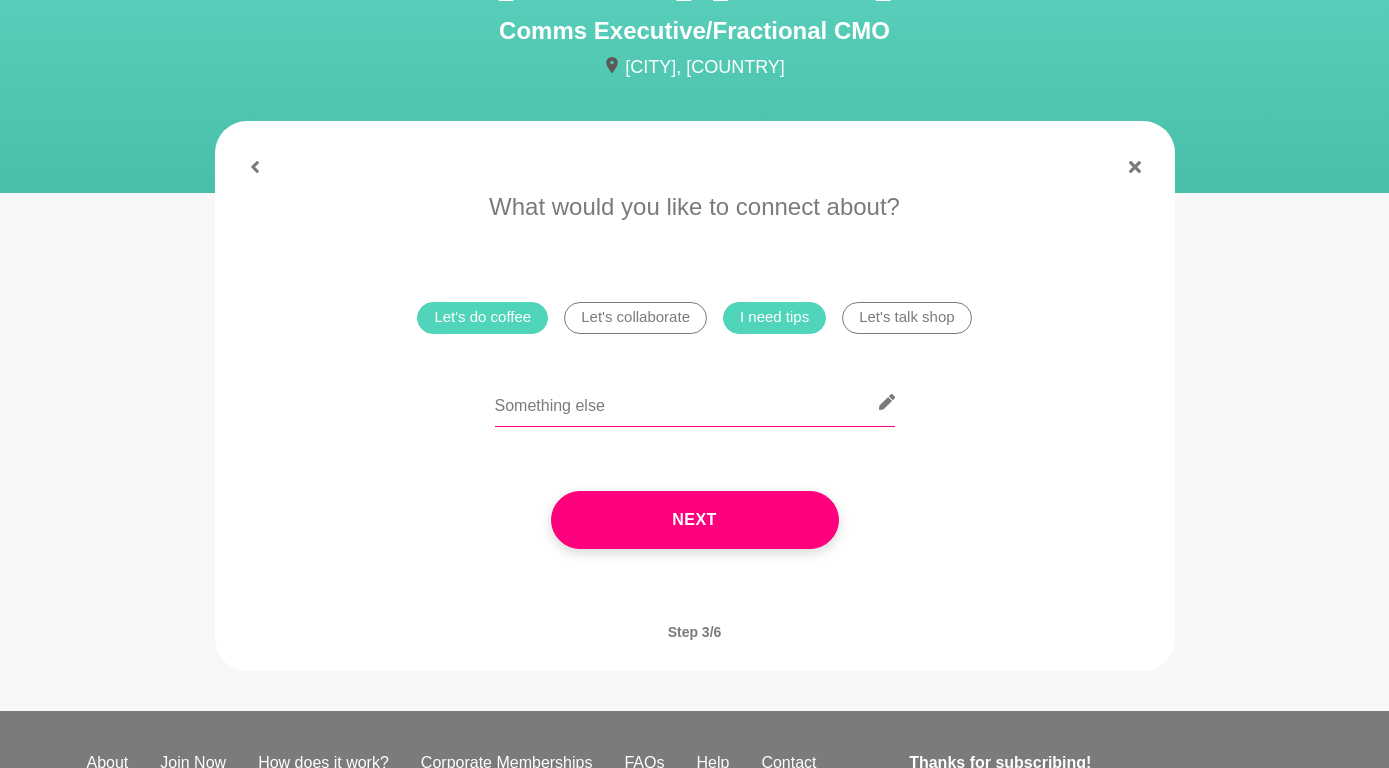 click at bounding box center (695, 402) 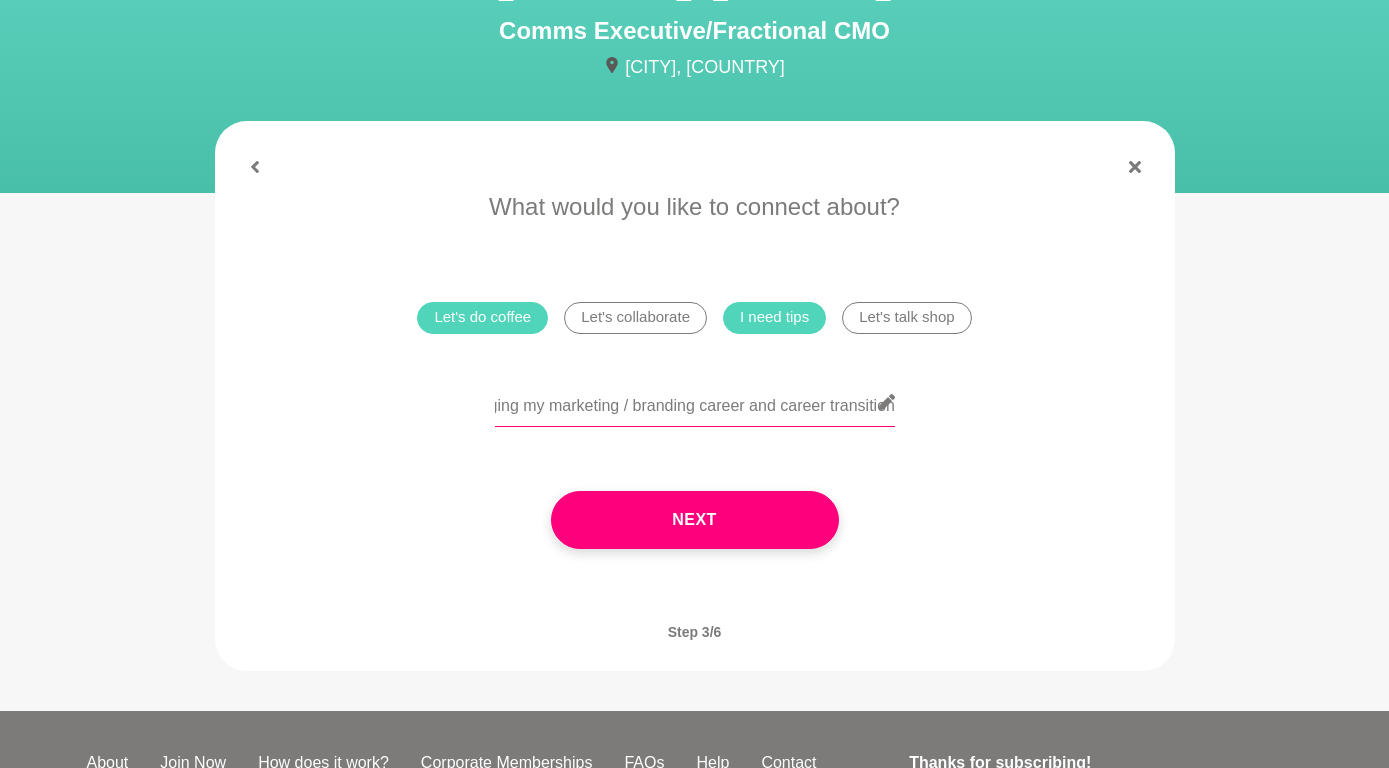 scroll, scrollTop: 0, scrollLeft: 51, axis: horizontal 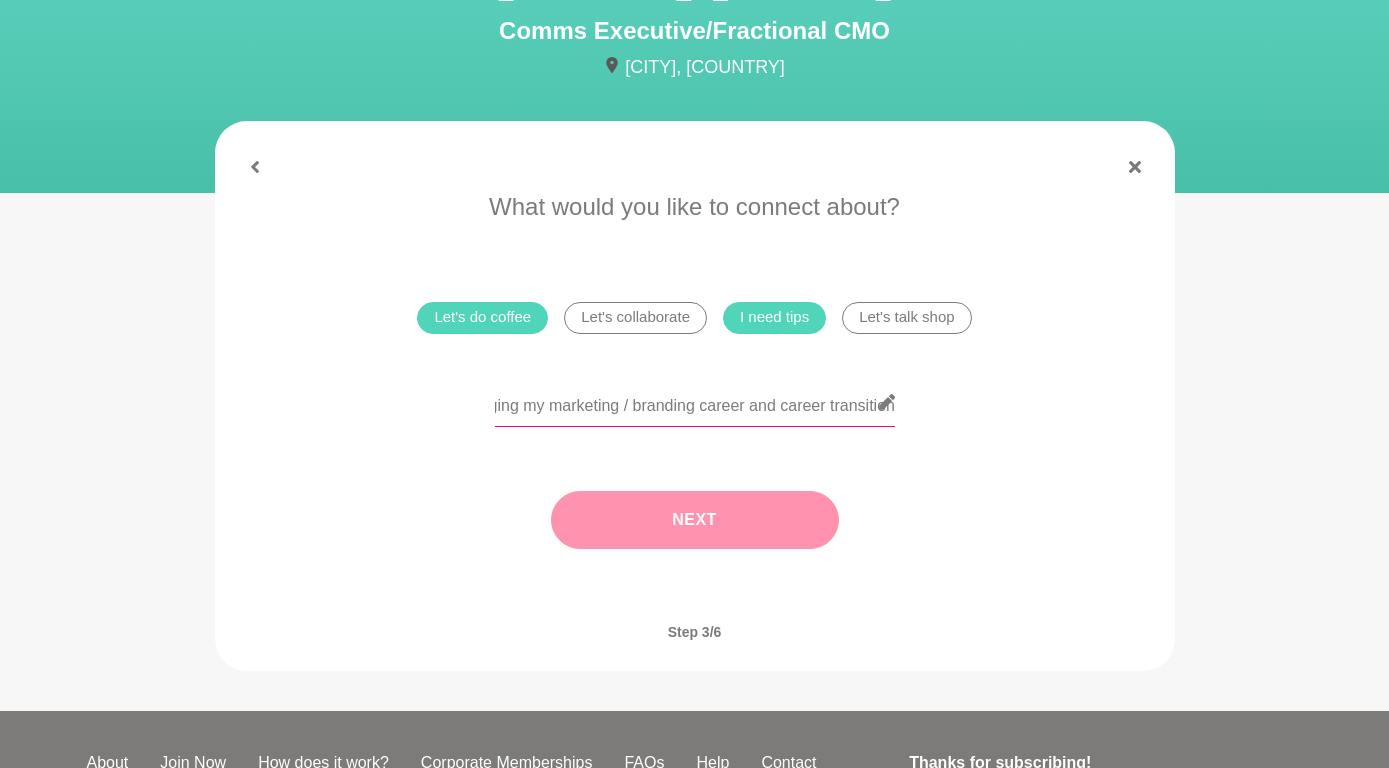 type on "Managing my marketing / branding career and career transition" 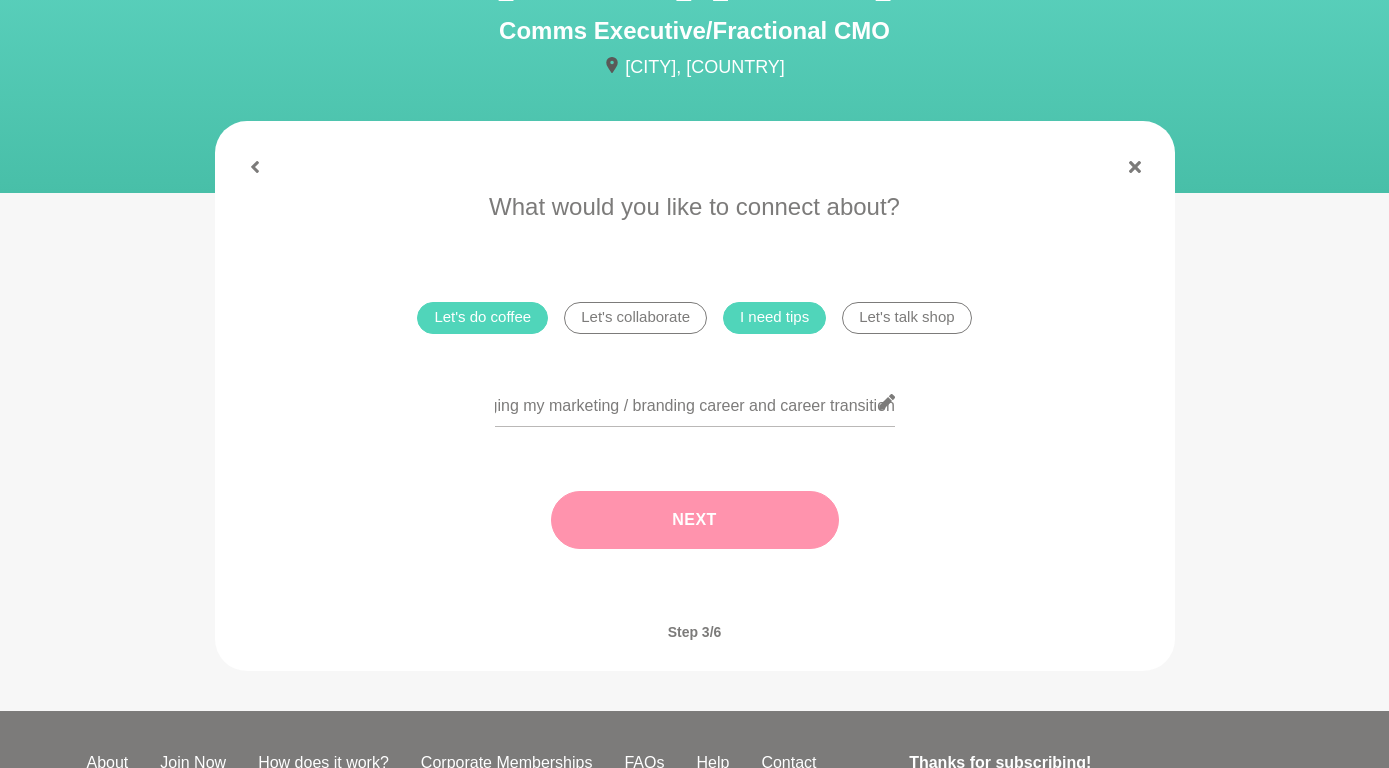 click on "Next" at bounding box center (695, 520) 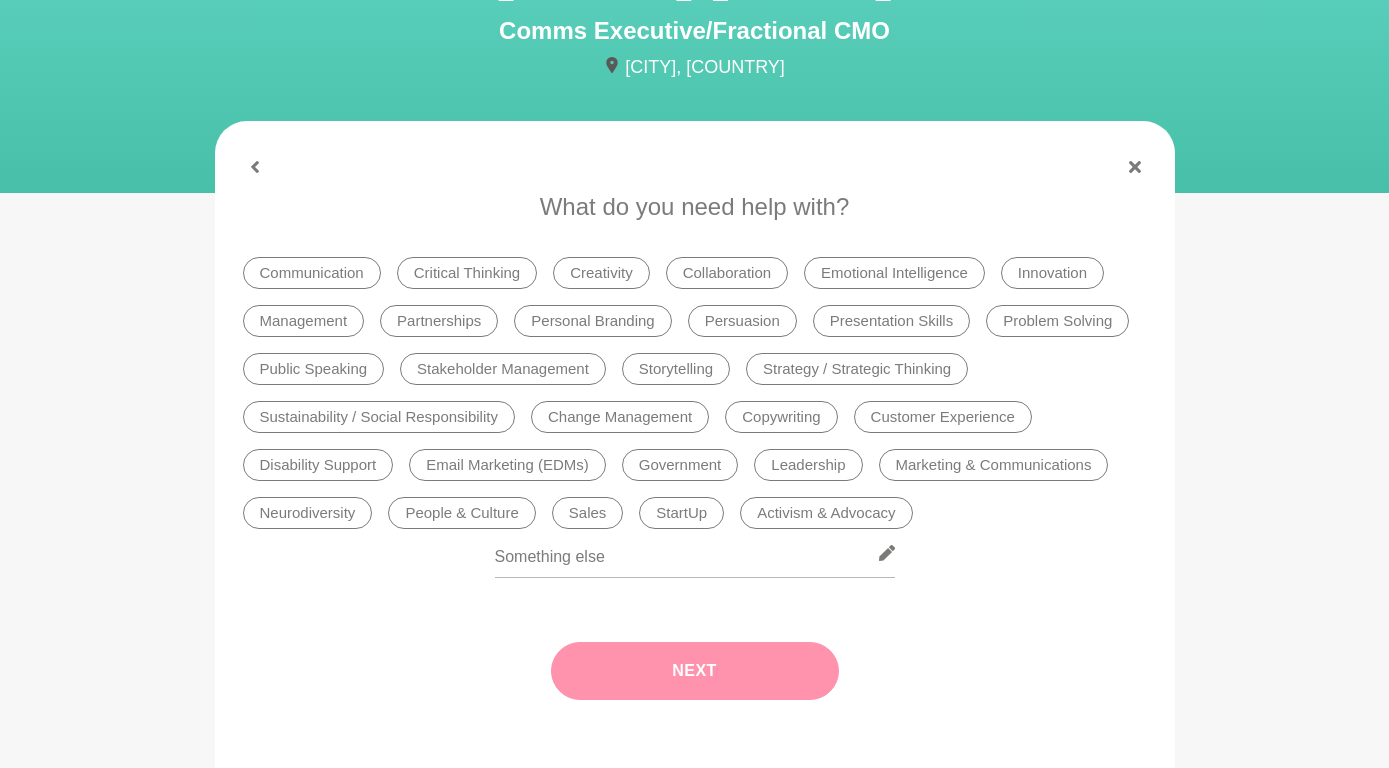 click on "Storytelling" at bounding box center (676, 369) 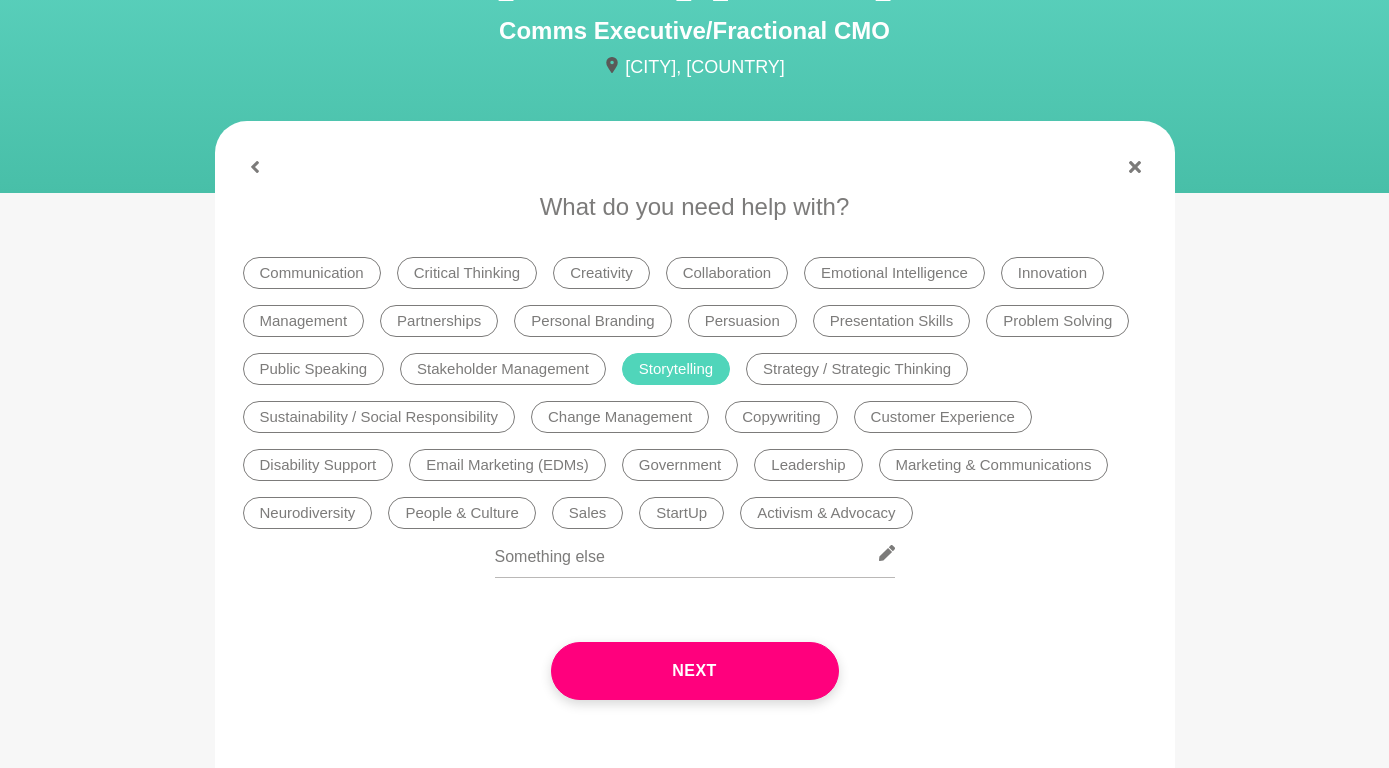 click on "Strategy / Strategic Thinking" at bounding box center [857, 369] 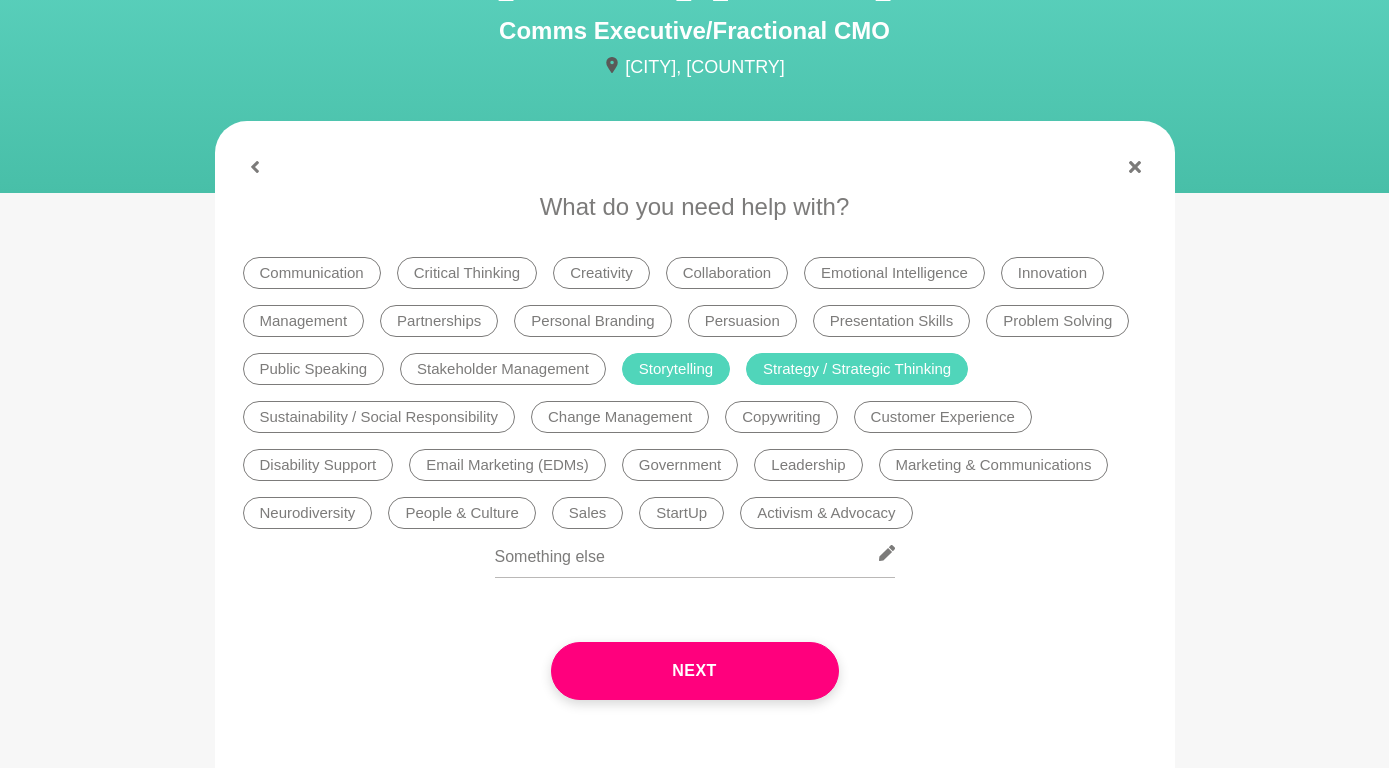 click on "Personal Branding" at bounding box center (592, 321) 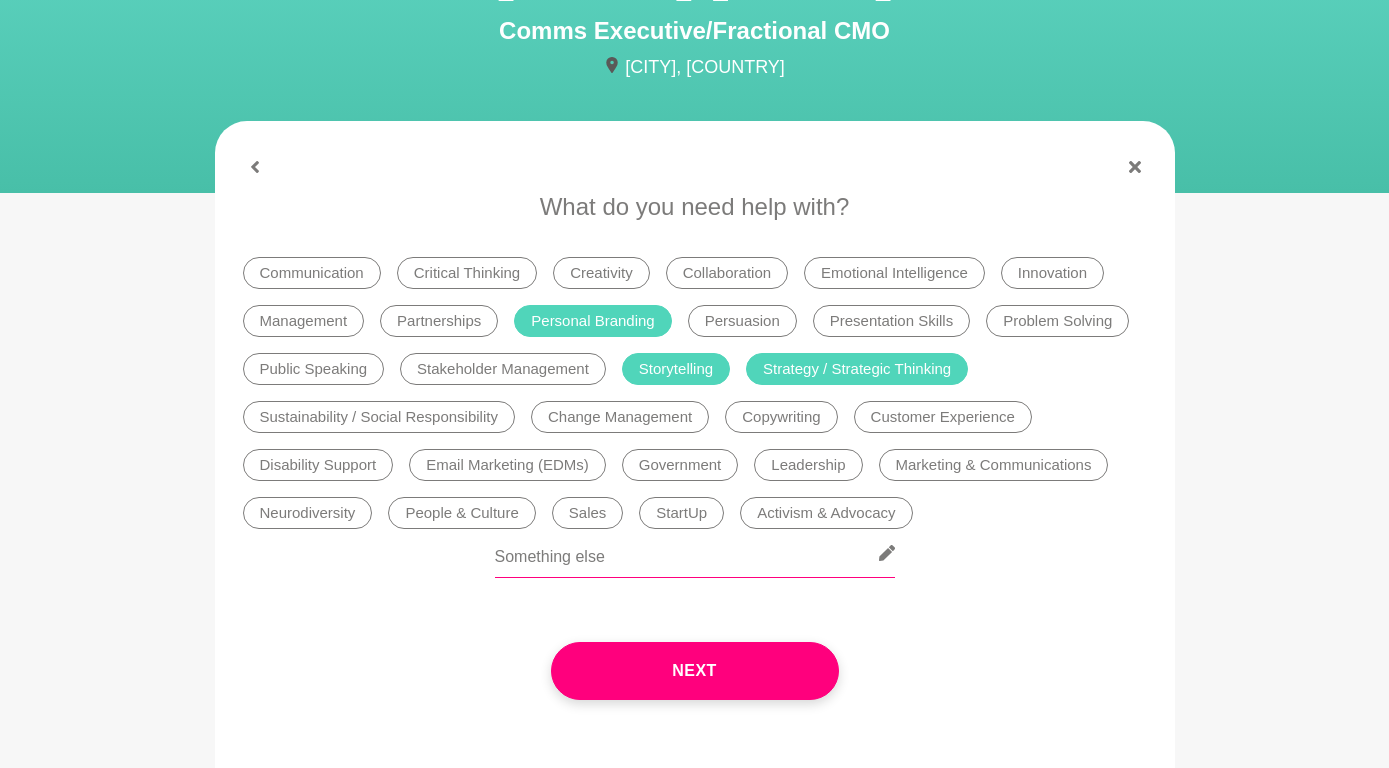 click at bounding box center (695, 553) 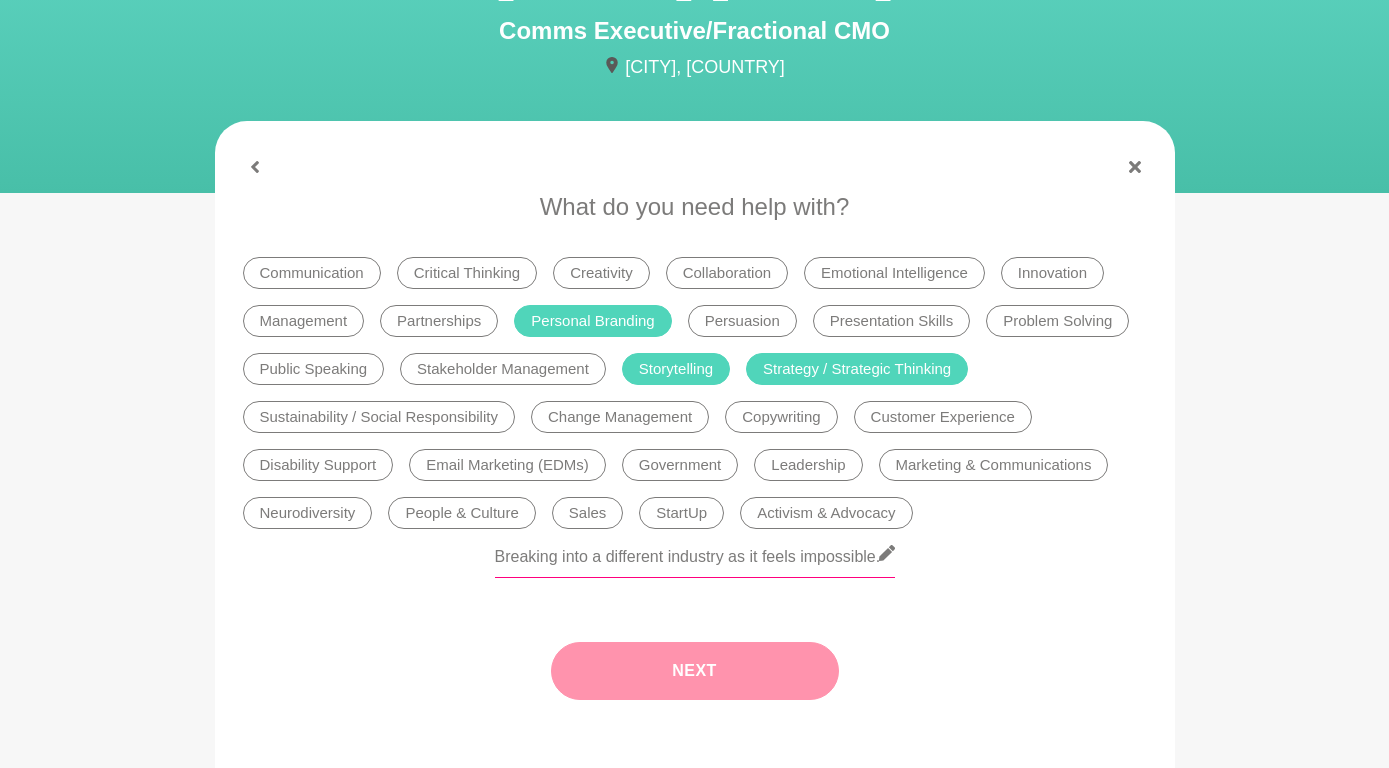type on "Breaking into a different industry as it feels impossible." 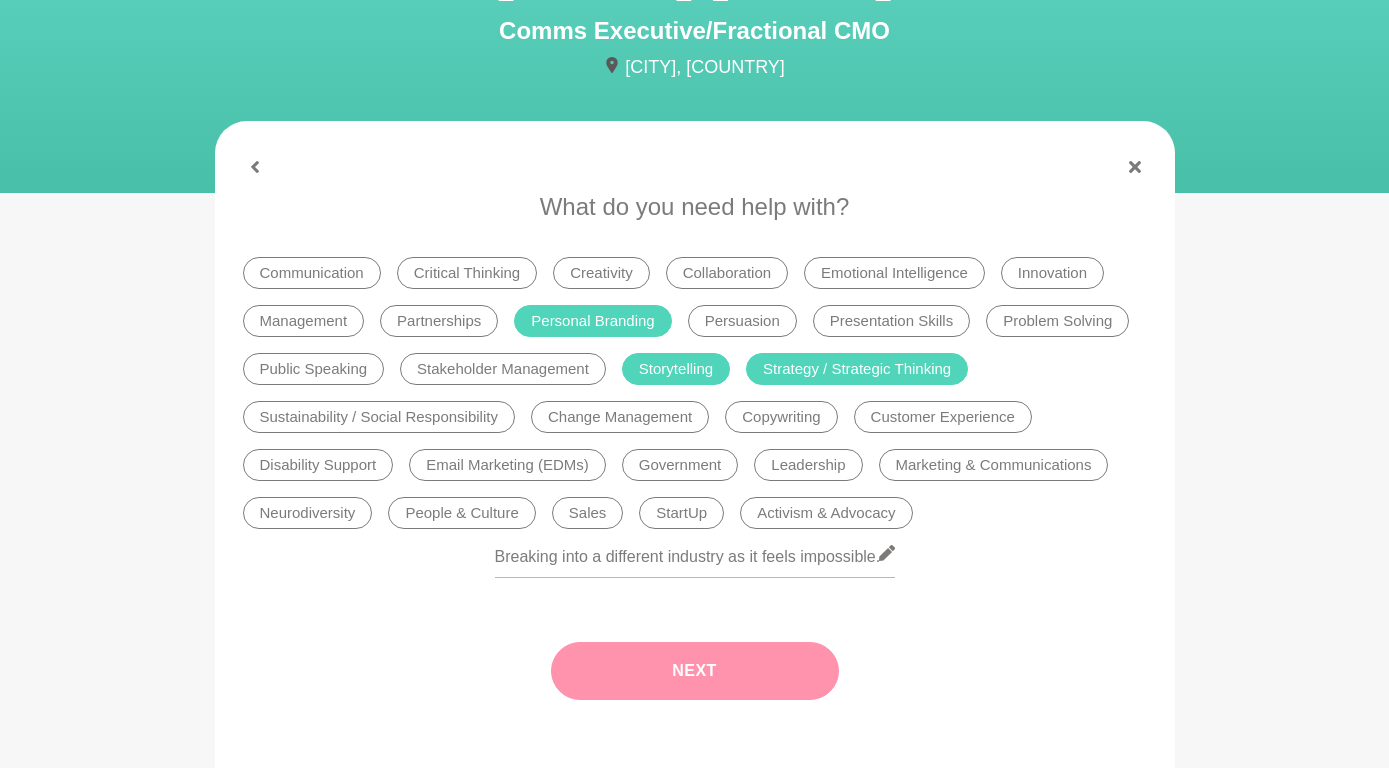 click on "Next" at bounding box center [695, 671] 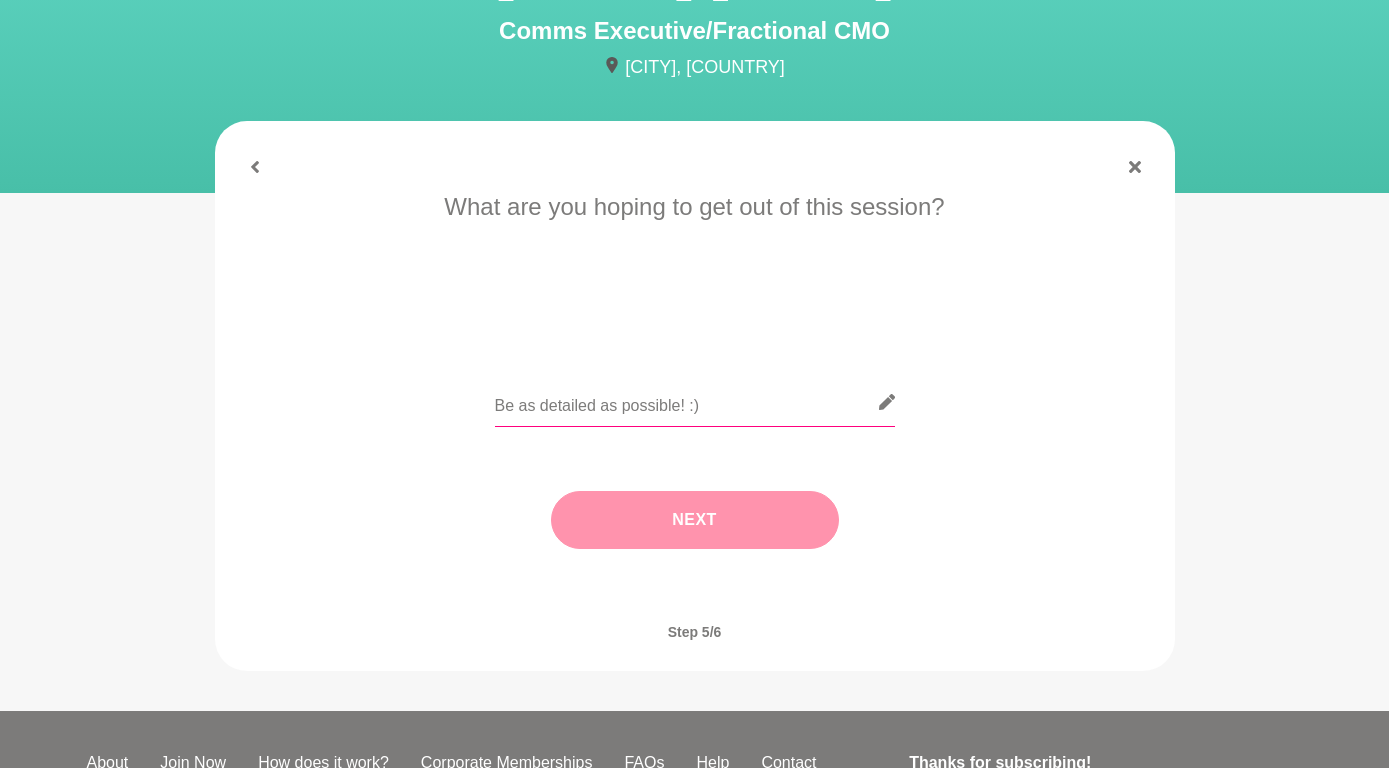 click at bounding box center (695, 402) 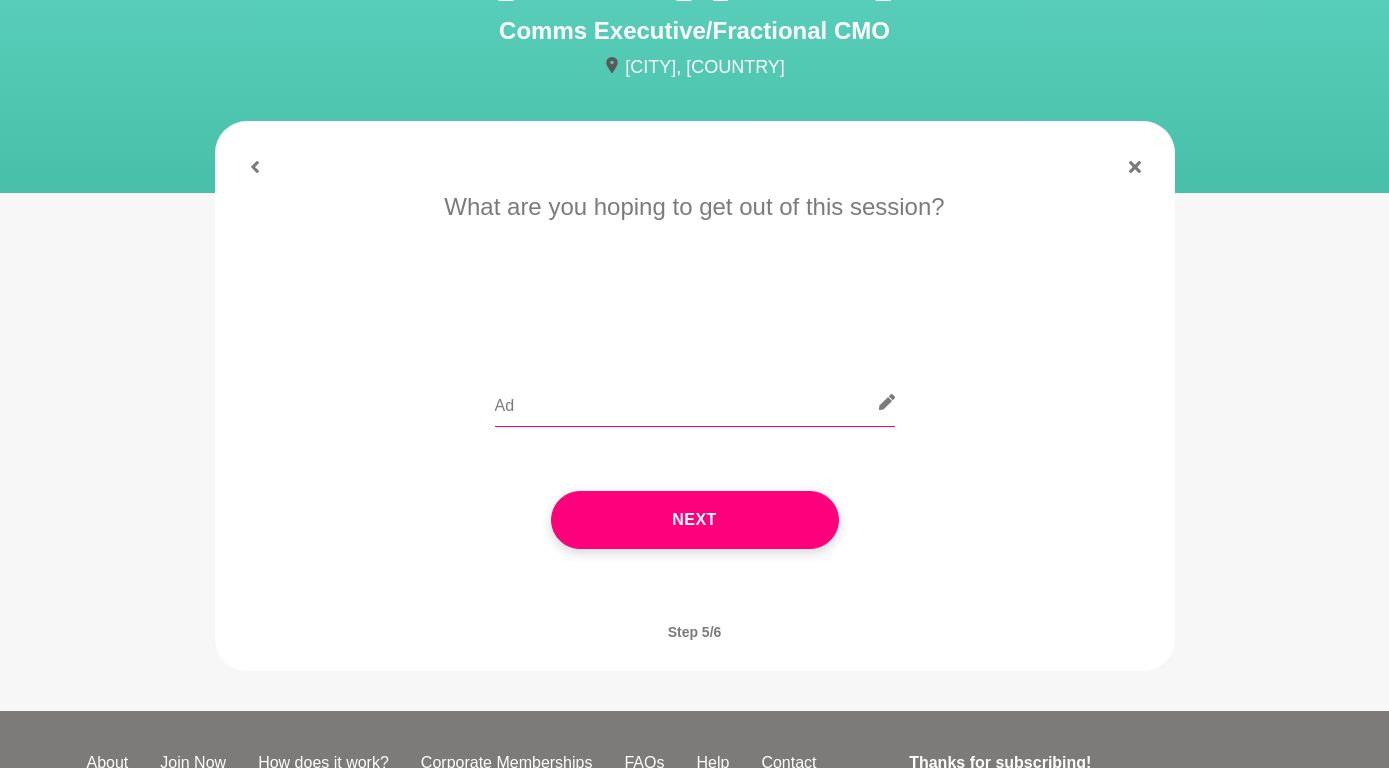 type on "A" 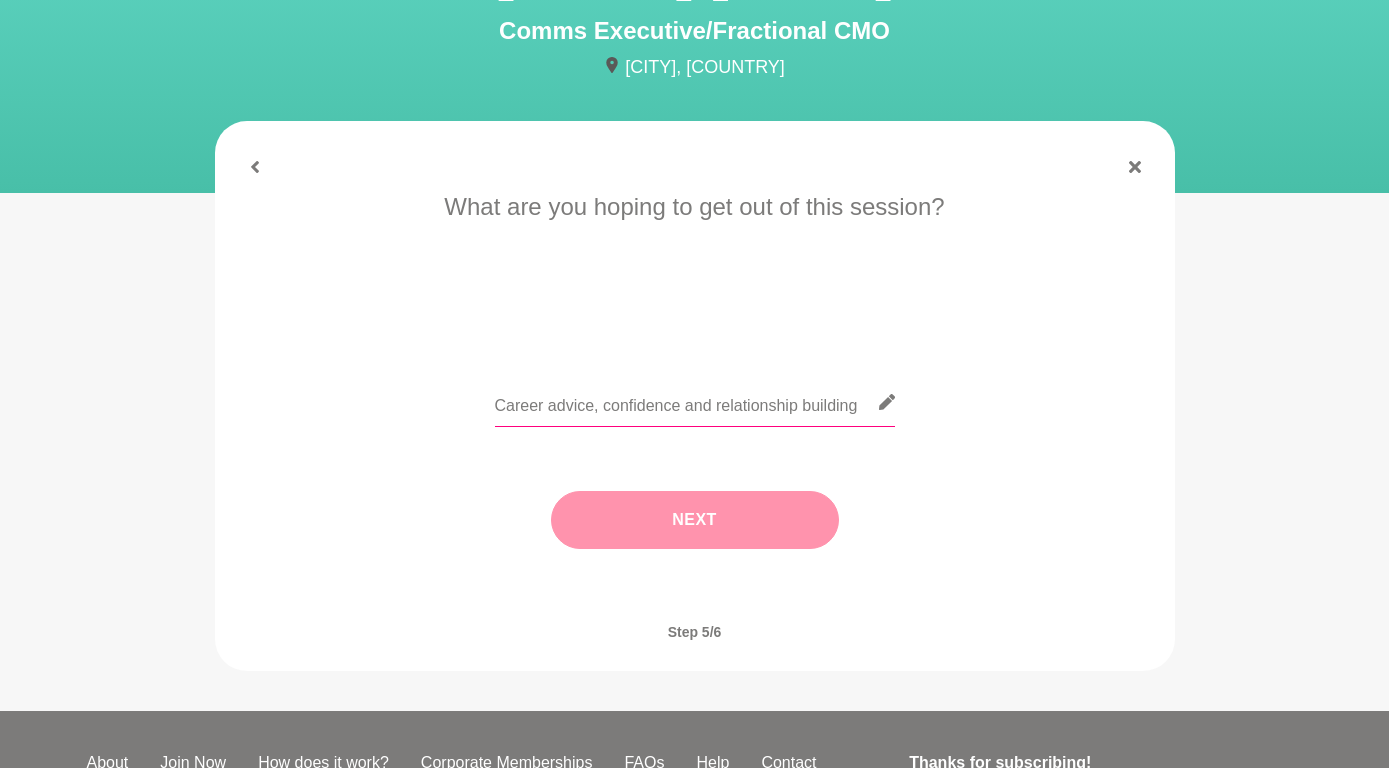 type on "Career advice, confidence and relationship building" 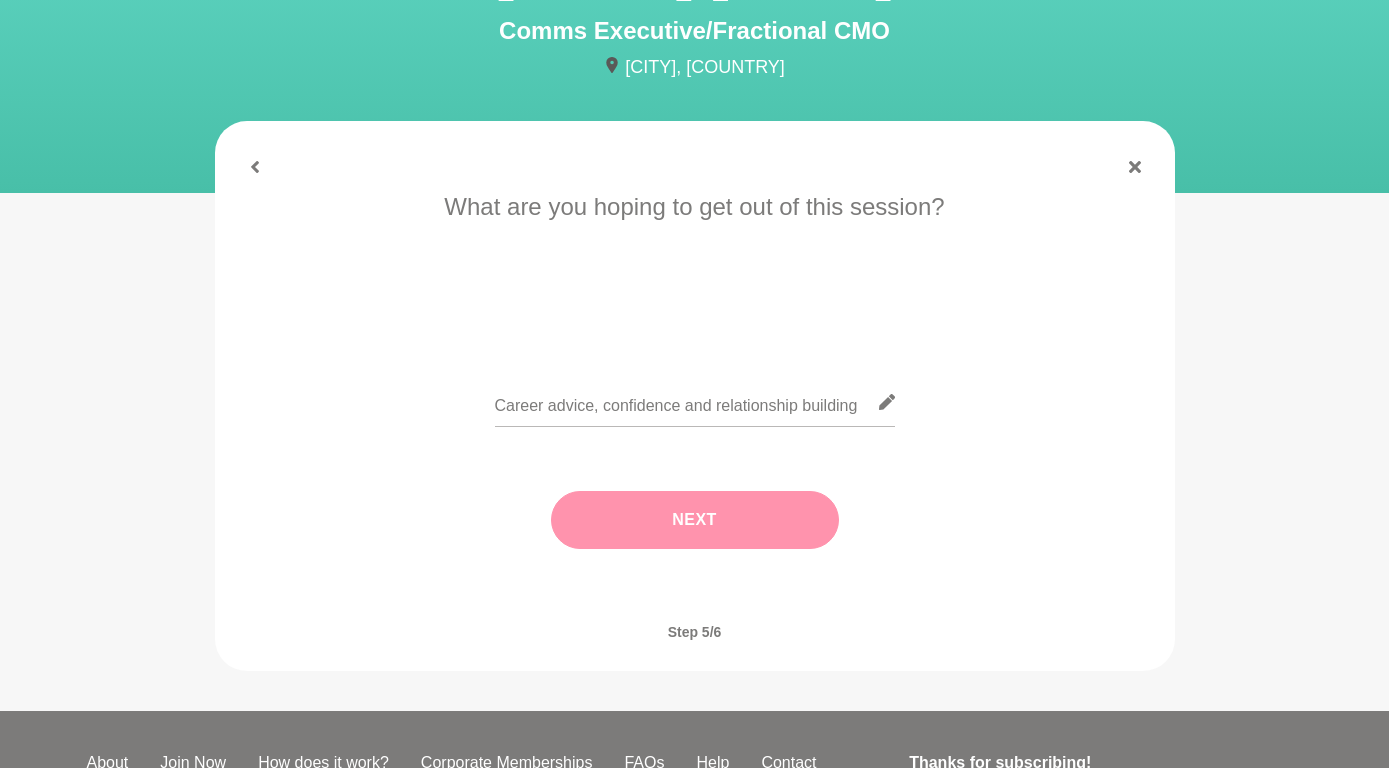 click on "Next" at bounding box center (695, 520) 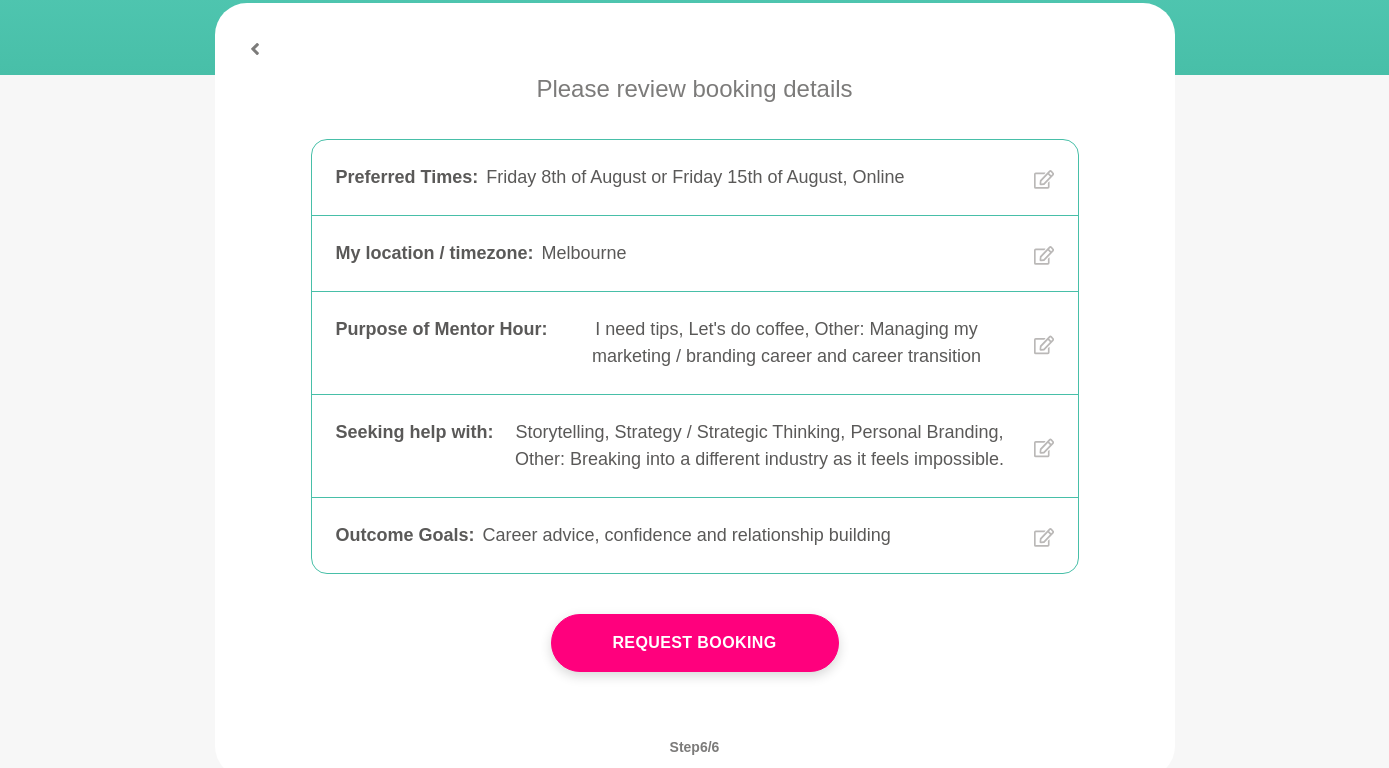 scroll, scrollTop: 334, scrollLeft: 0, axis: vertical 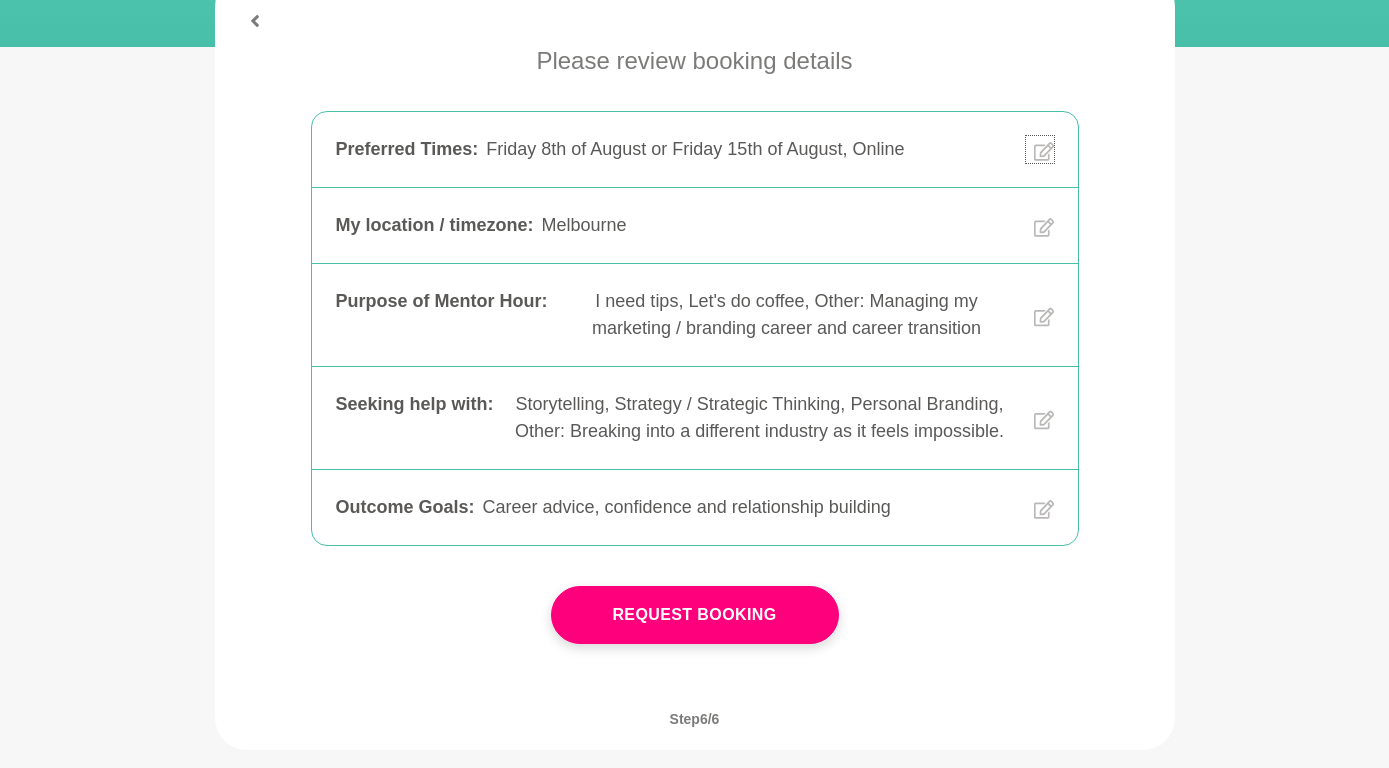 click 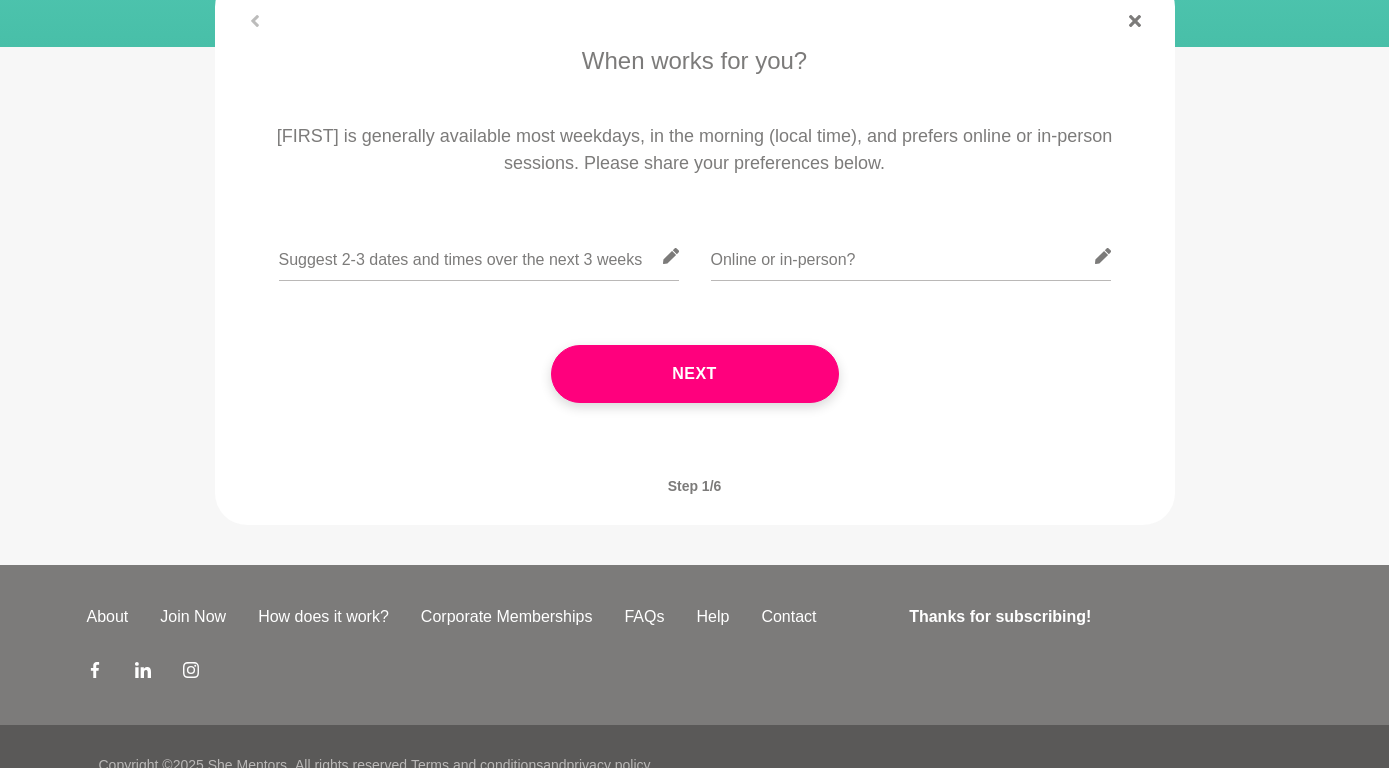 scroll, scrollTop: 29, scrollLeft: 0, axis: vertical 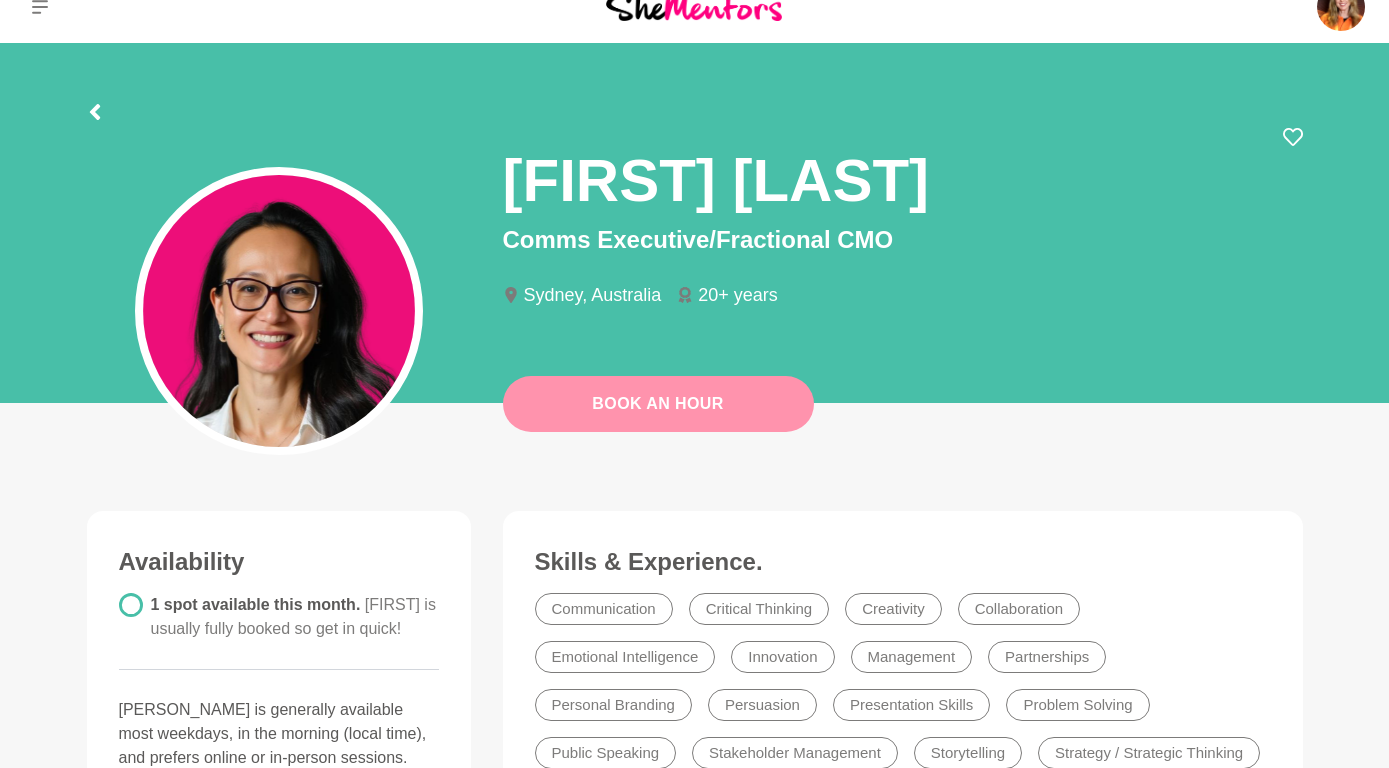 click on "Book An Hour" at bounding box center [658, 404] 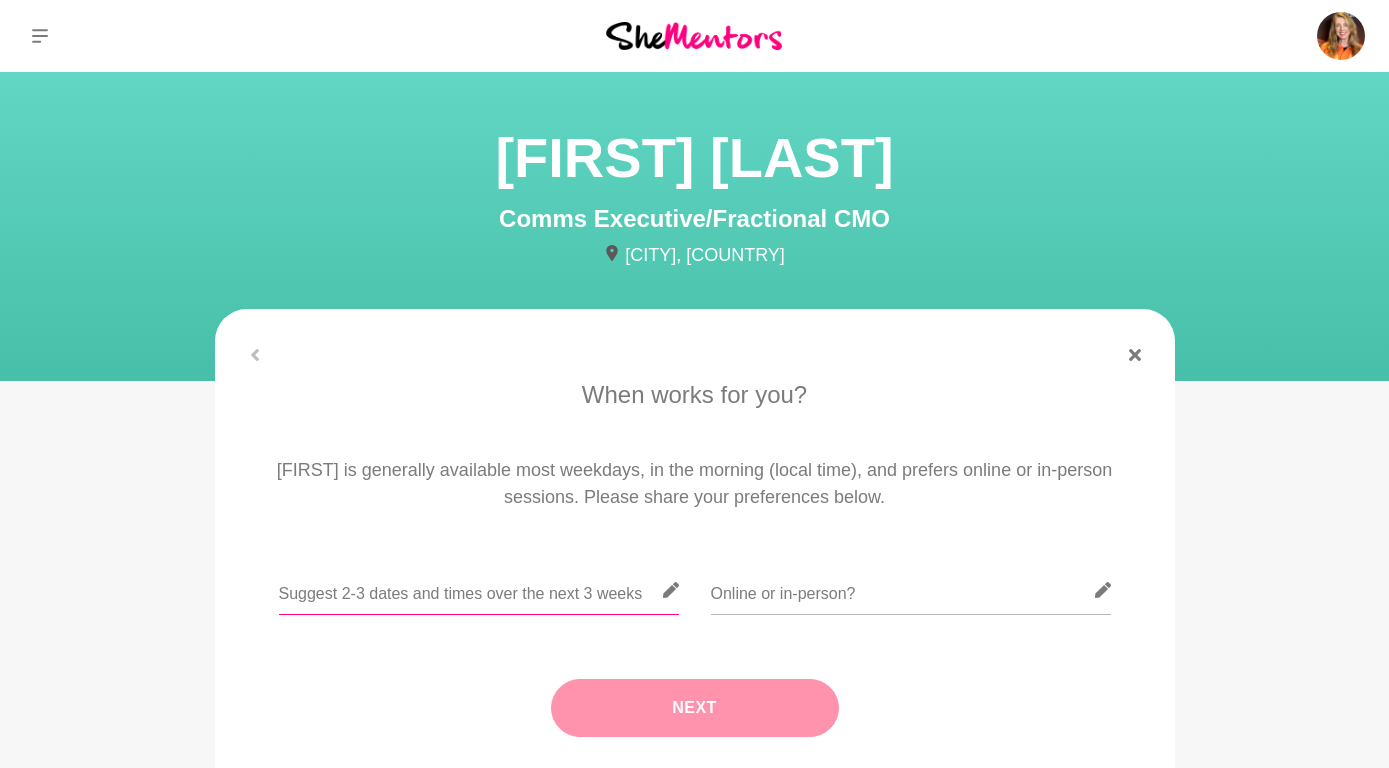 click at bounding box center [479, 590] 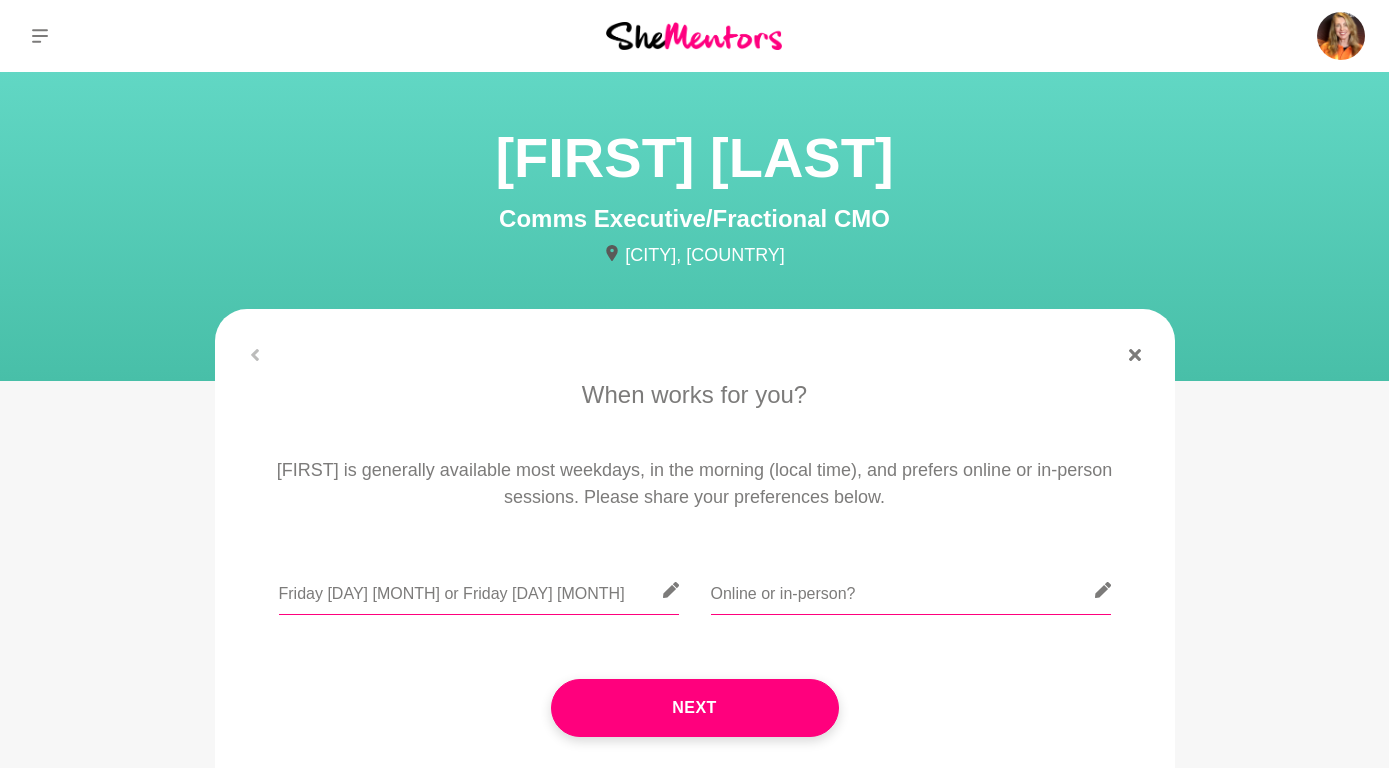 type on "Friday [DAY] [MONTH] or Friday [DAY] [MONTH]" 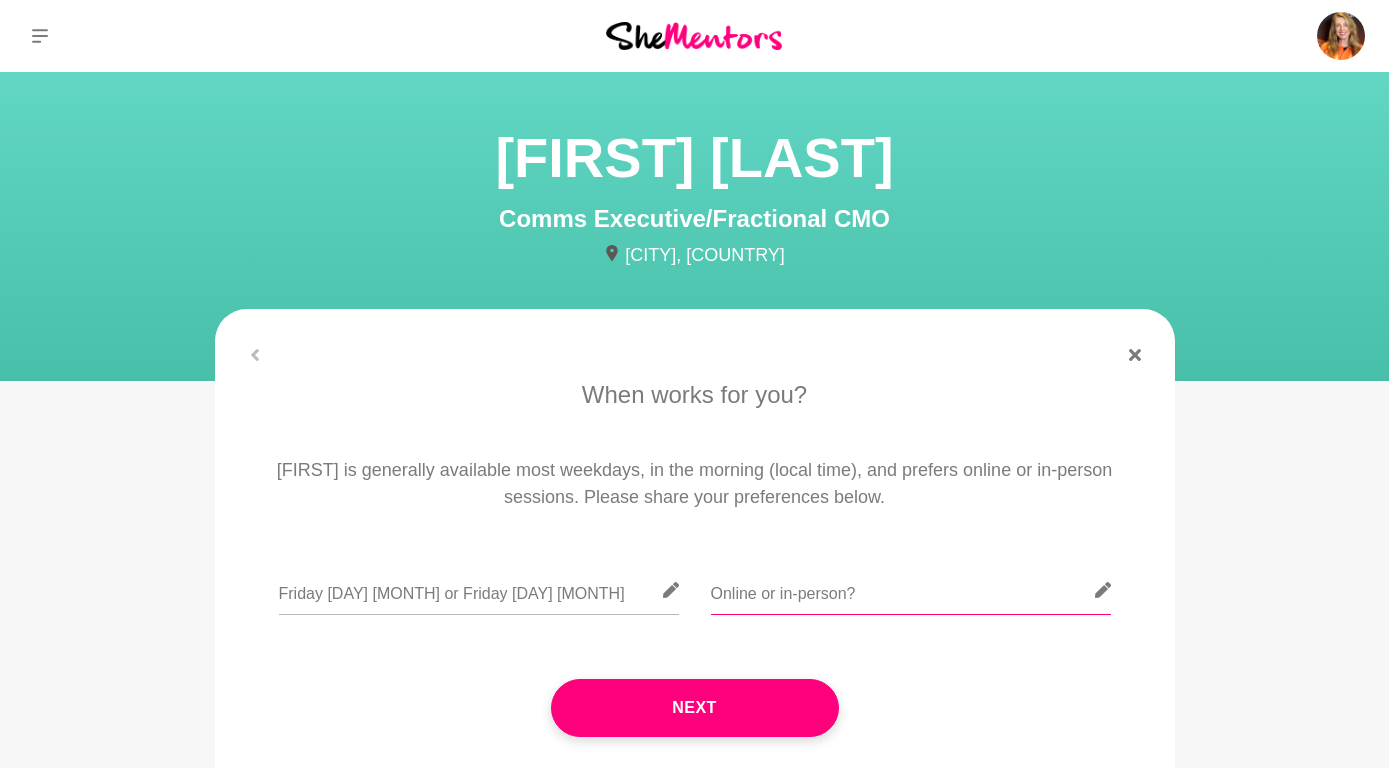 click at bounding box center [911, 590] 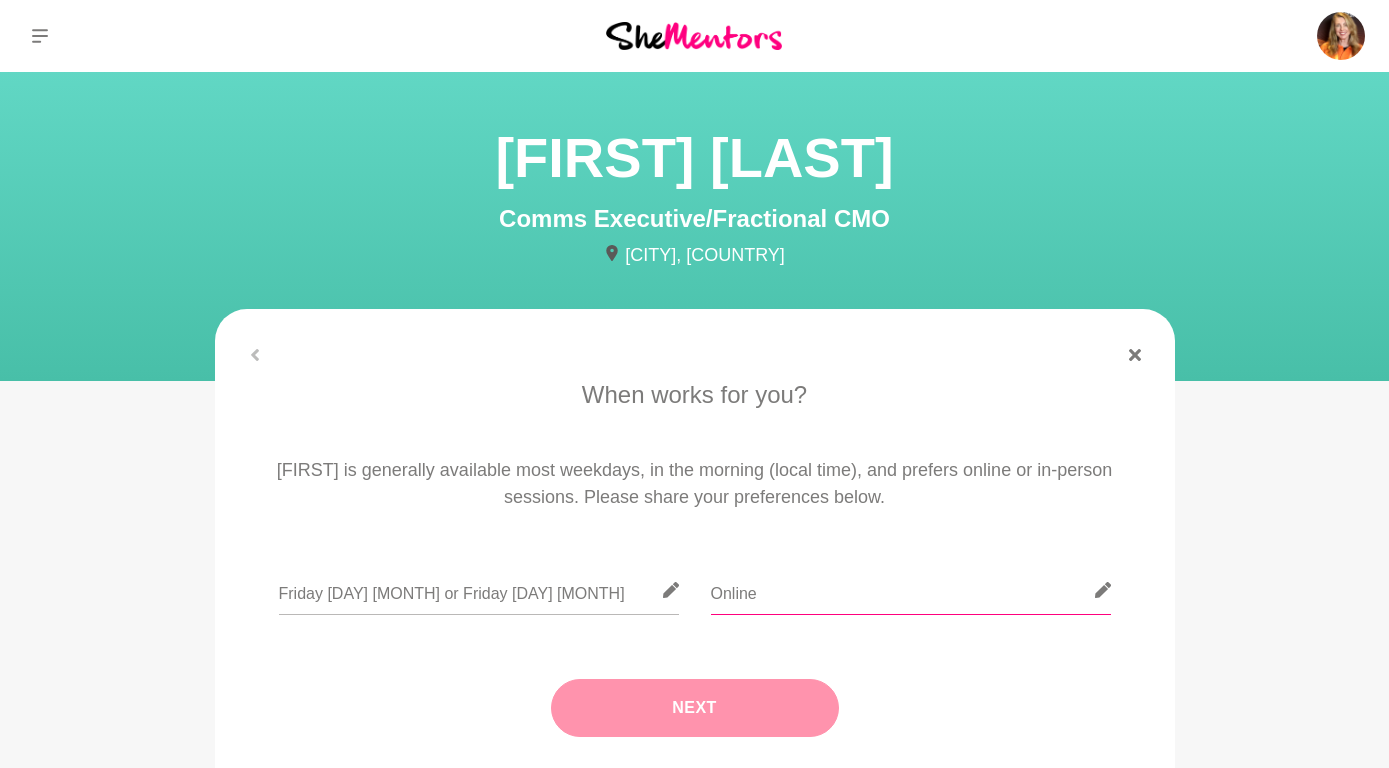 type on "Online" 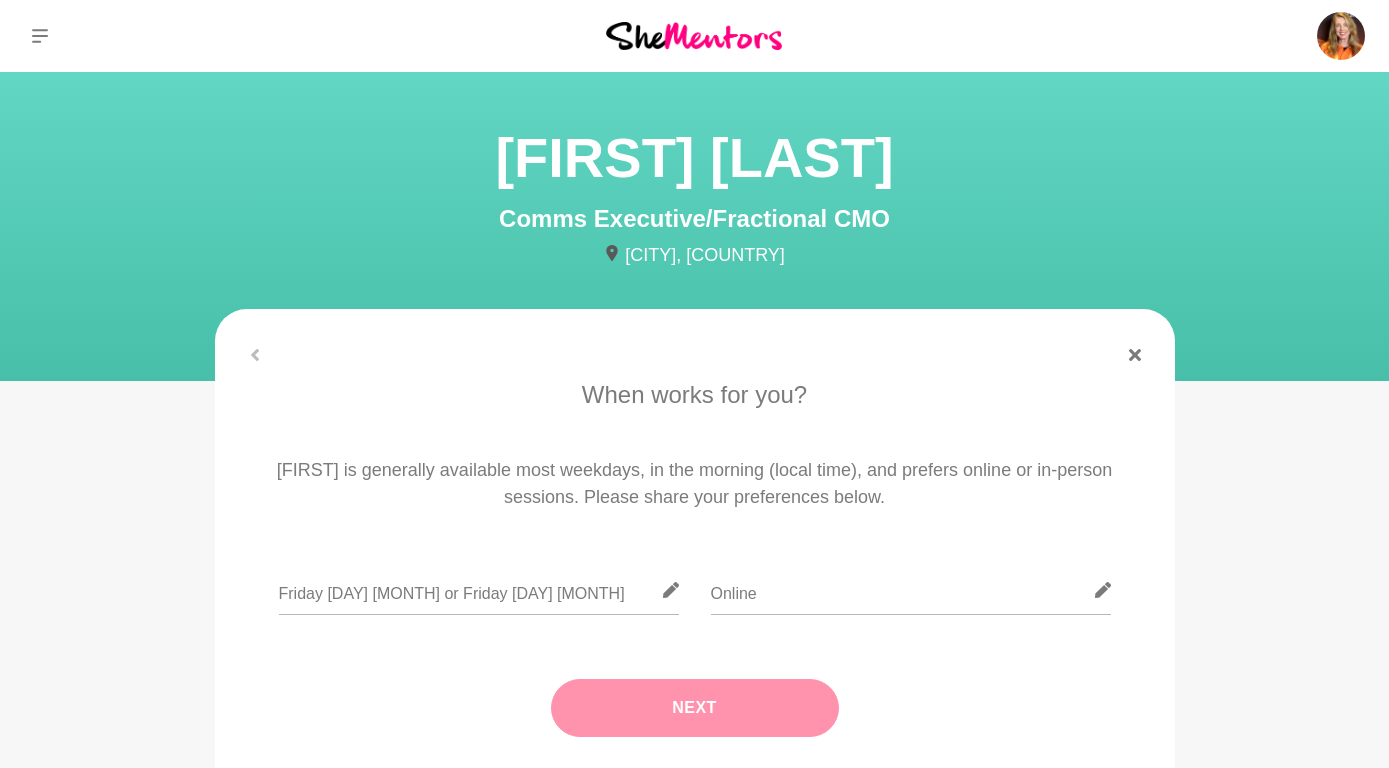 click on "Next" at bounding box center [695, 708] 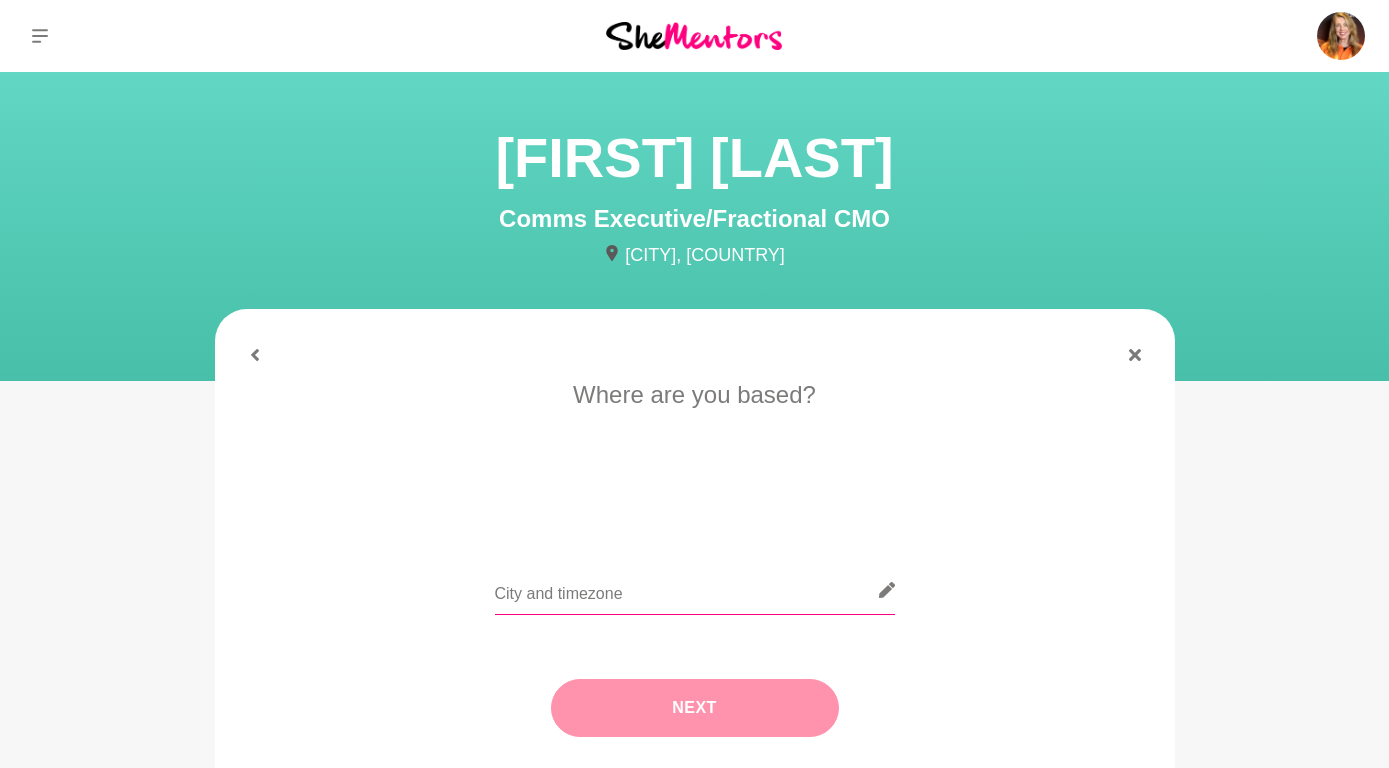 click at bounding box center [695, 590] 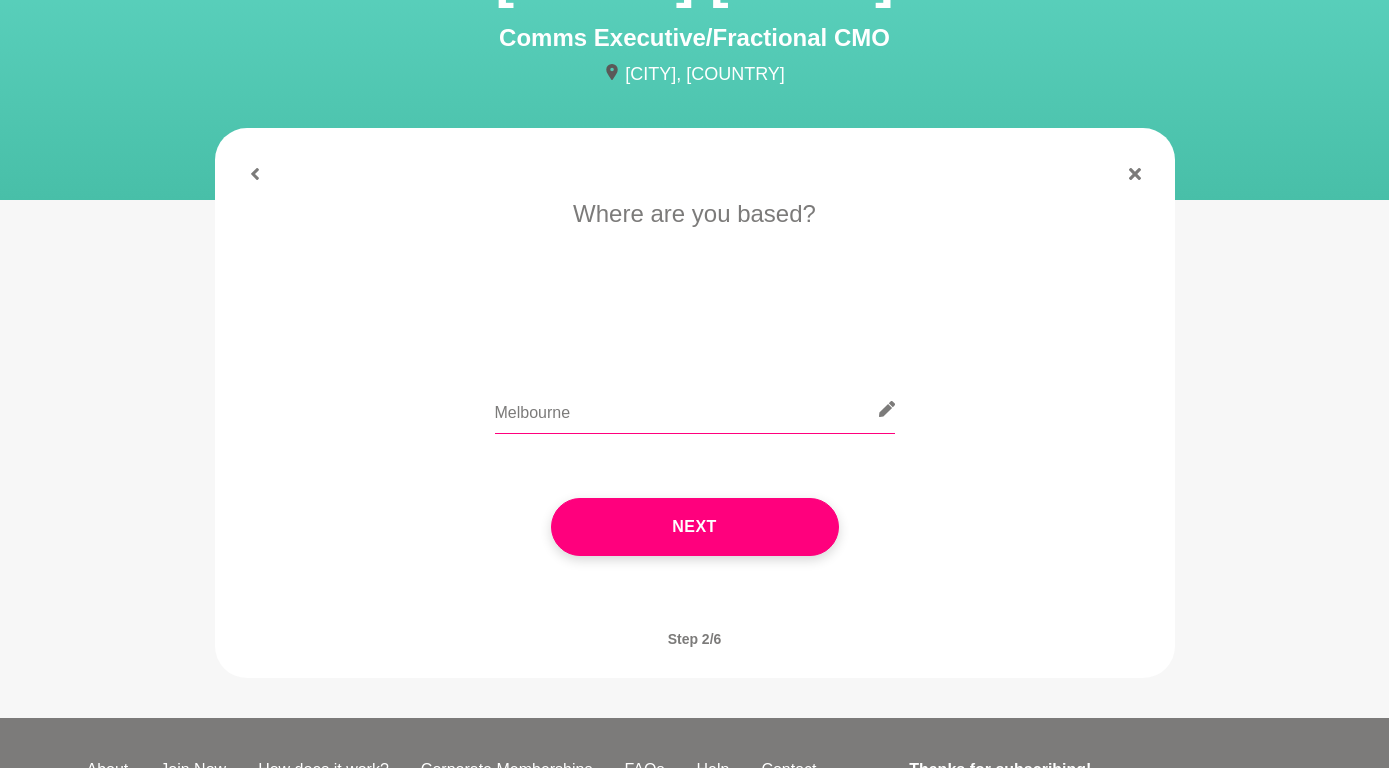 scroll, scrollTop: 219, scrollLeft: 0, axis: vertical 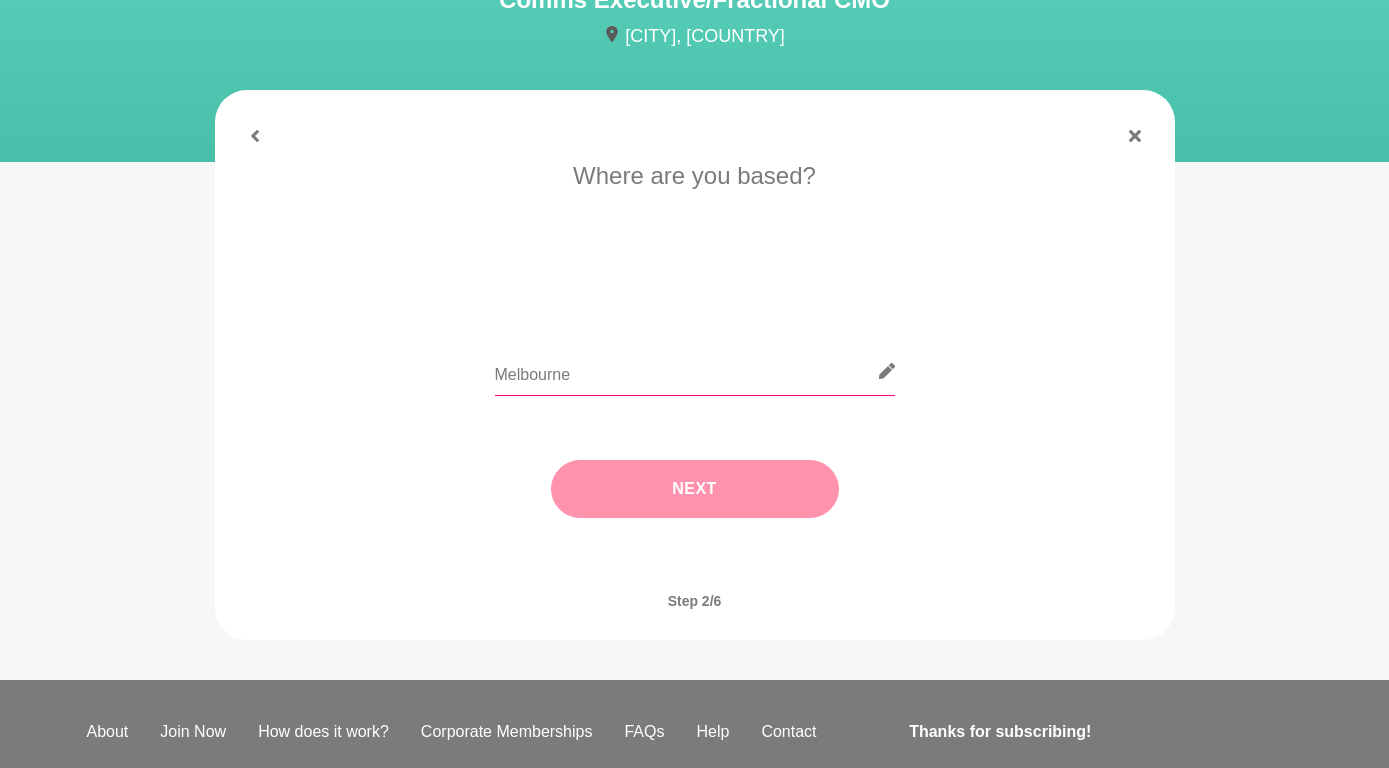 type on "Melbourne" 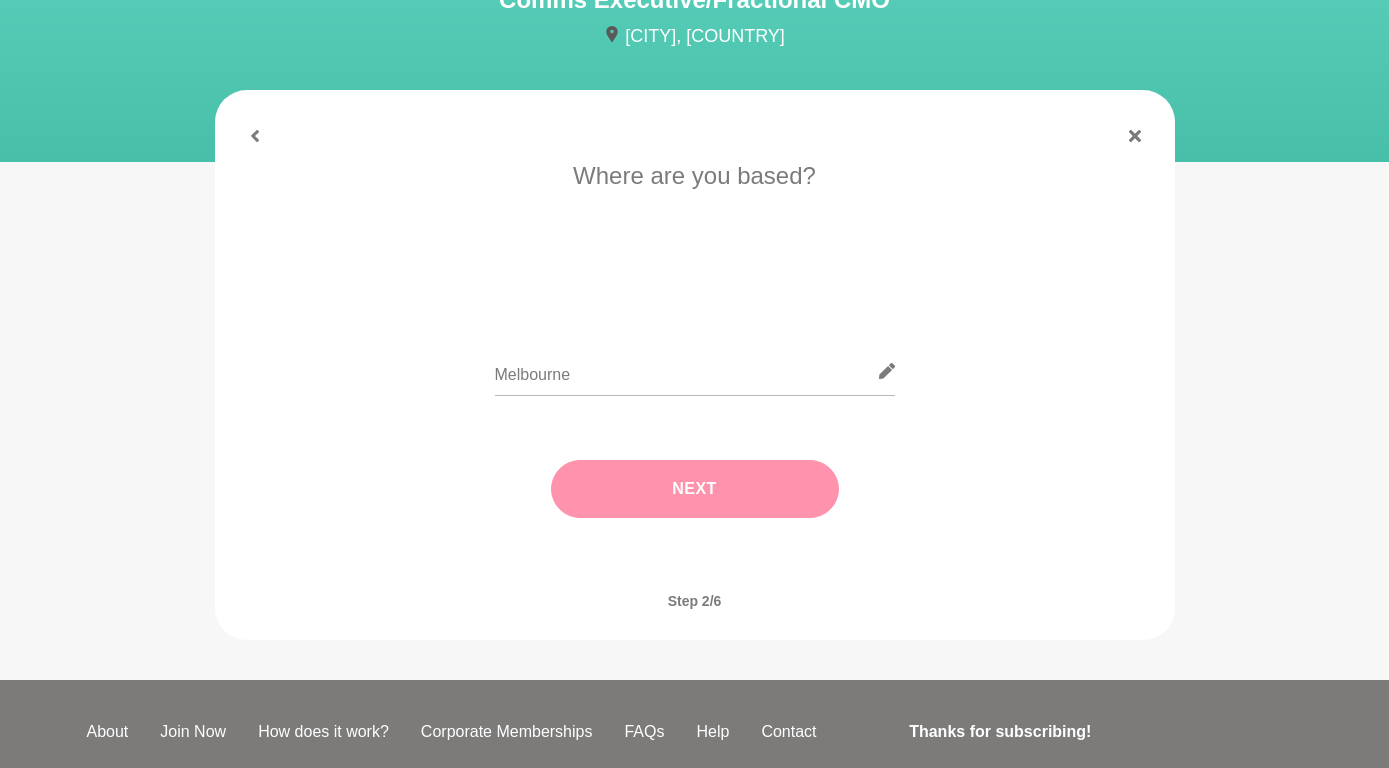 click on "Next" at bounding box center [695, 489] 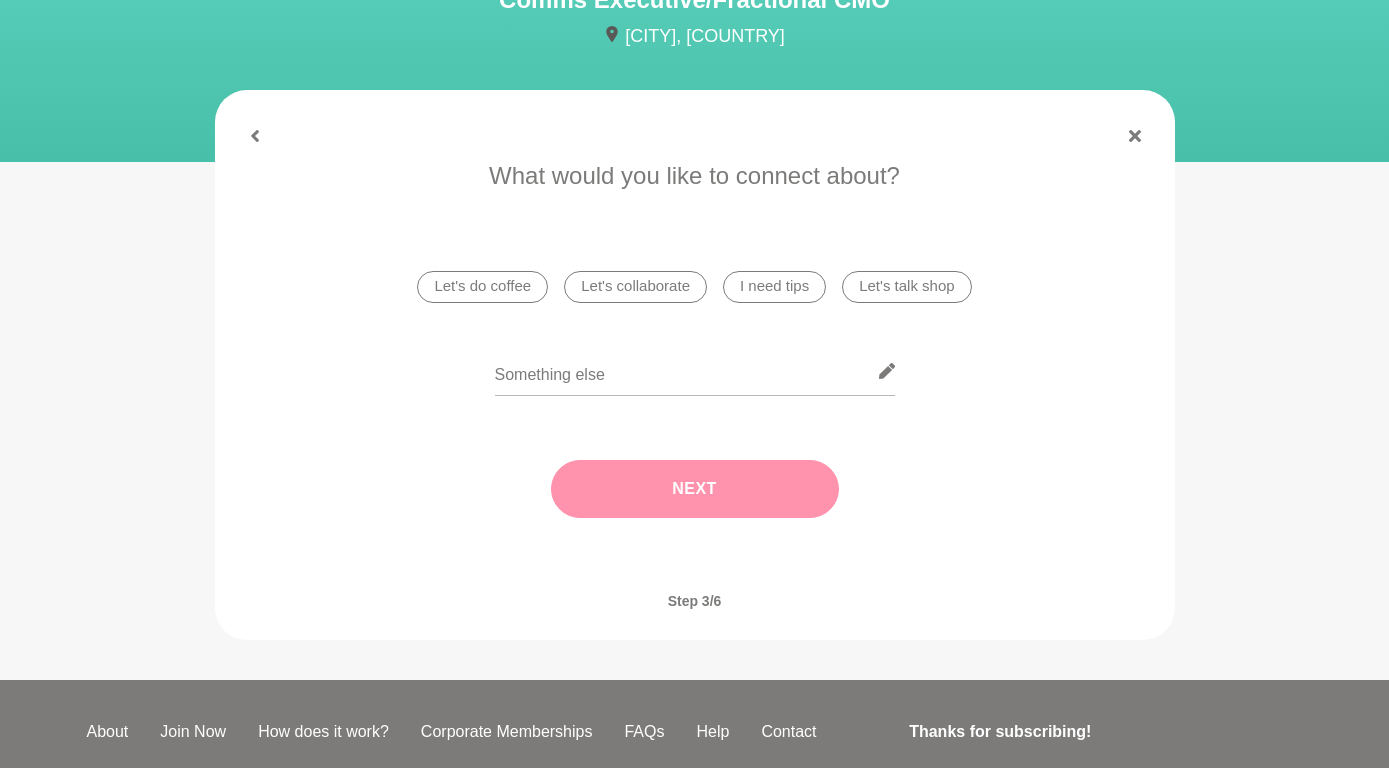 click on "Let's do coffee" at bounding box center (482, 287) 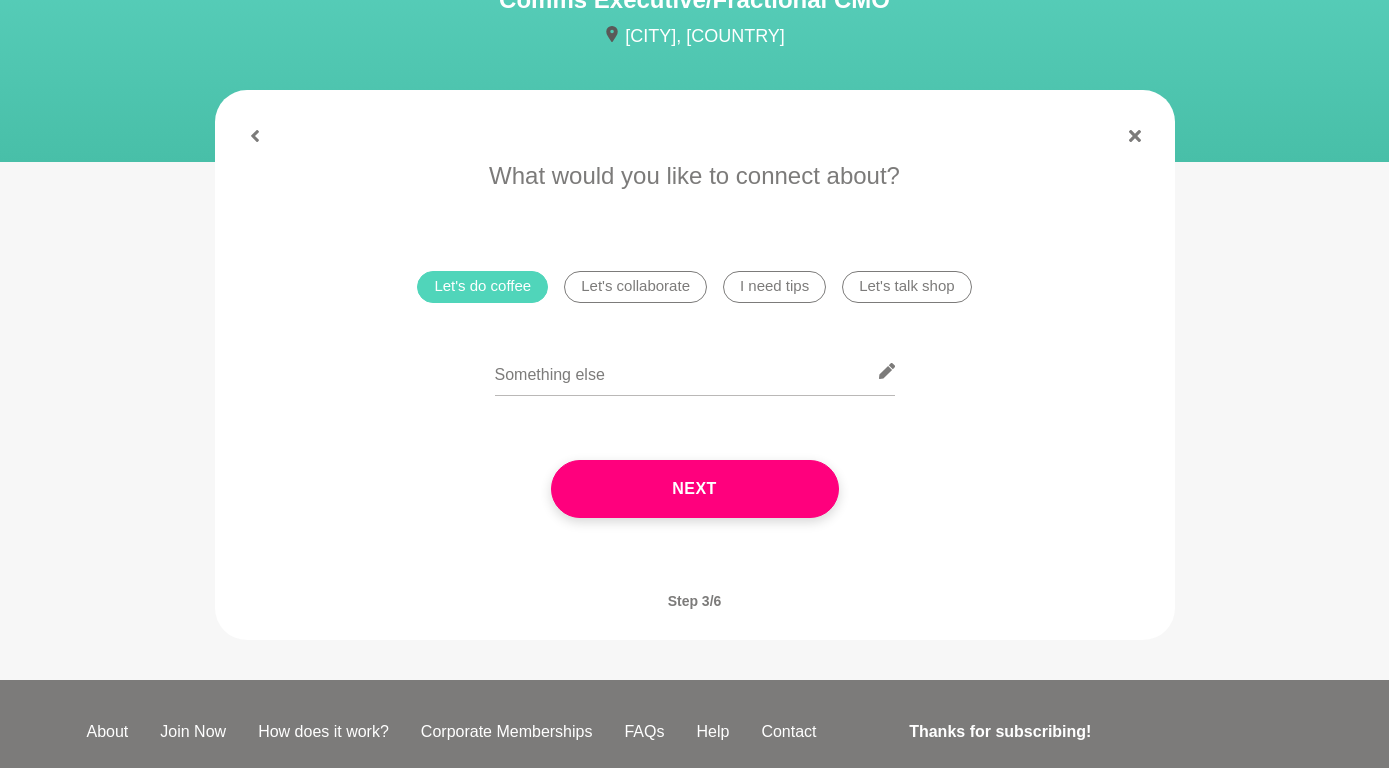 click on "I need tips" at bounding box center [774, 287] 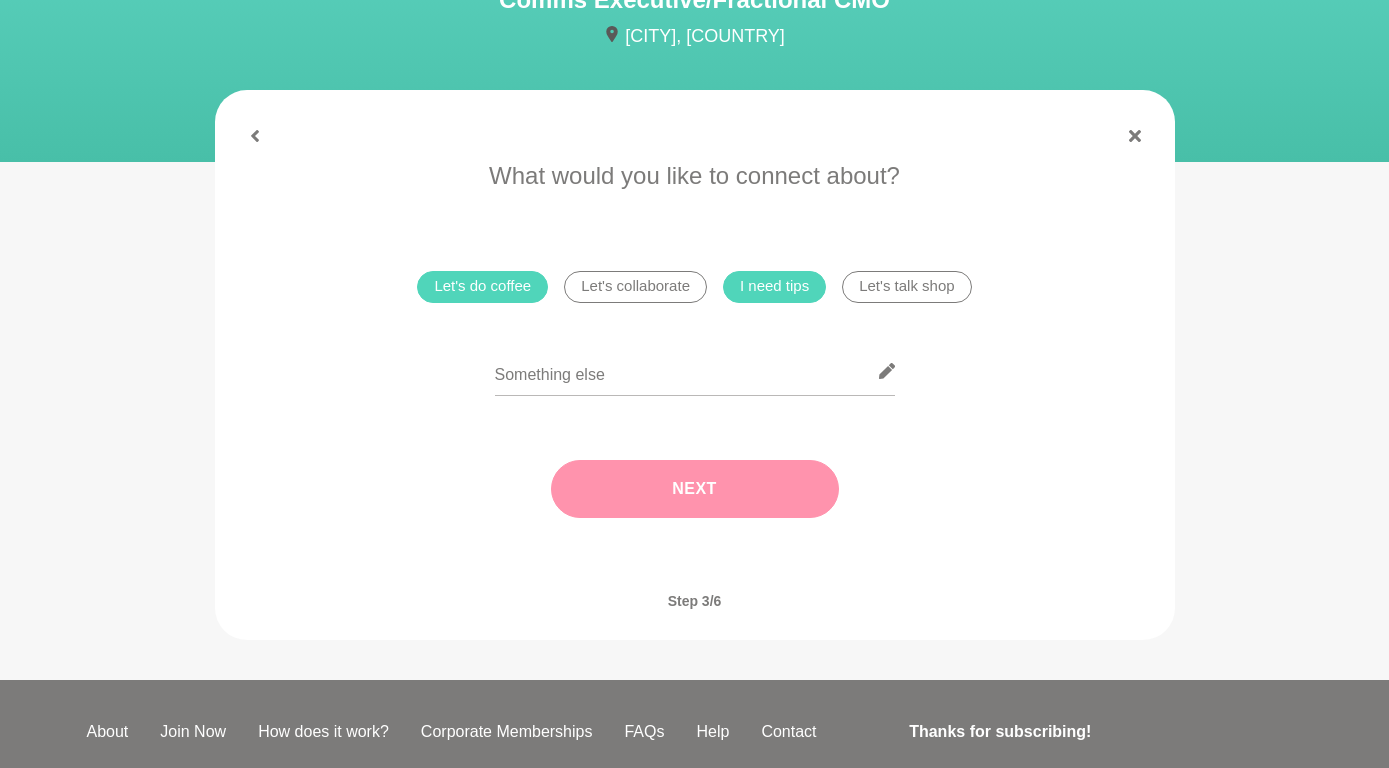 click on "Next" at bounding box center (695, 489) 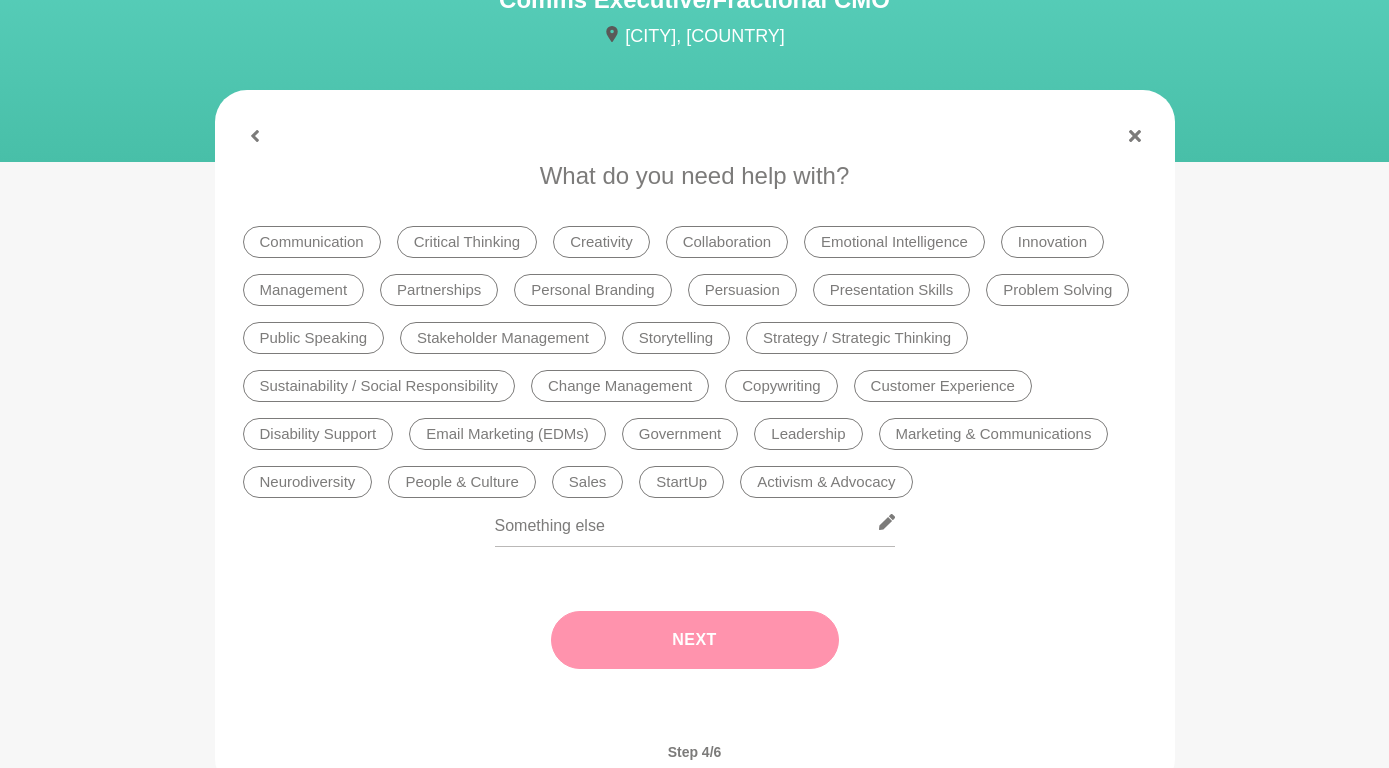 click on "Personal Branding" at bounding box center (592, 290) 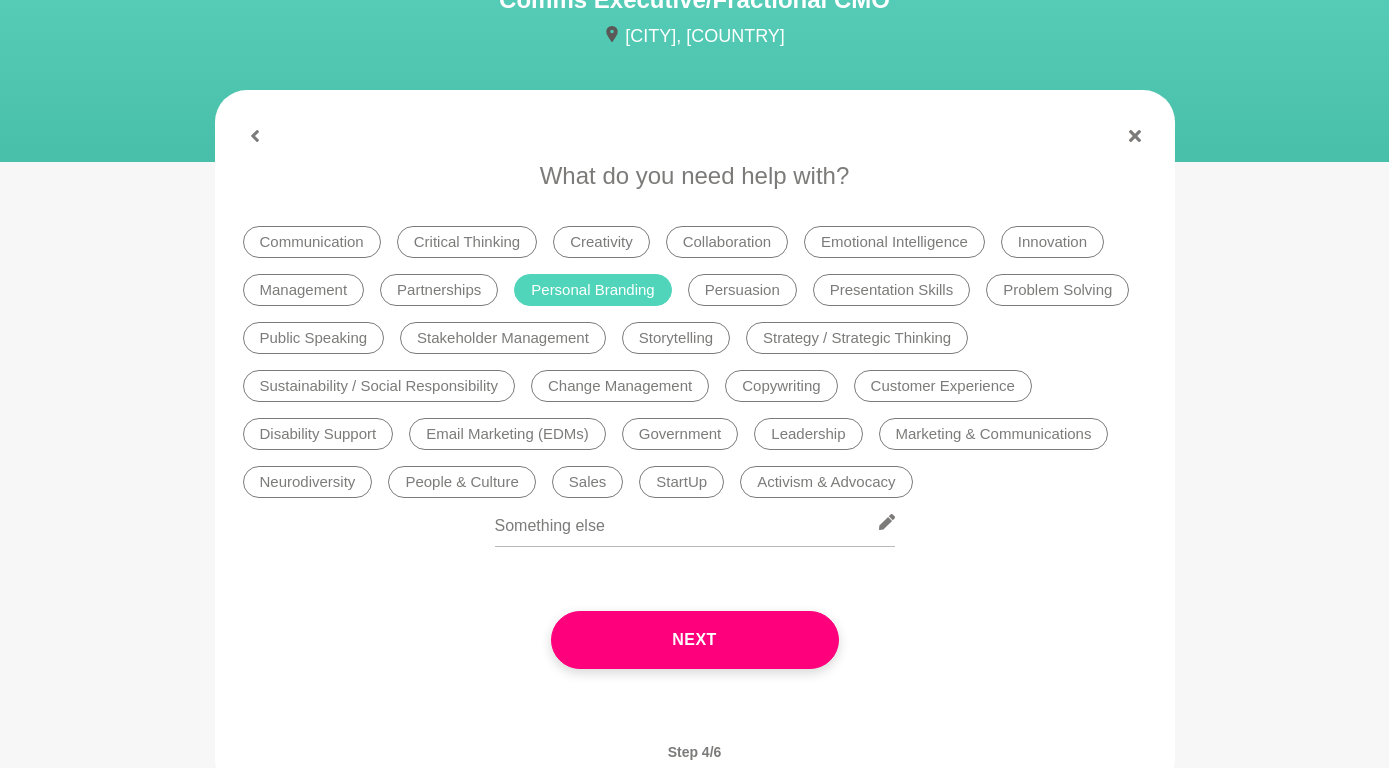 click on "Storytelling" at bounding box center (676, 338) 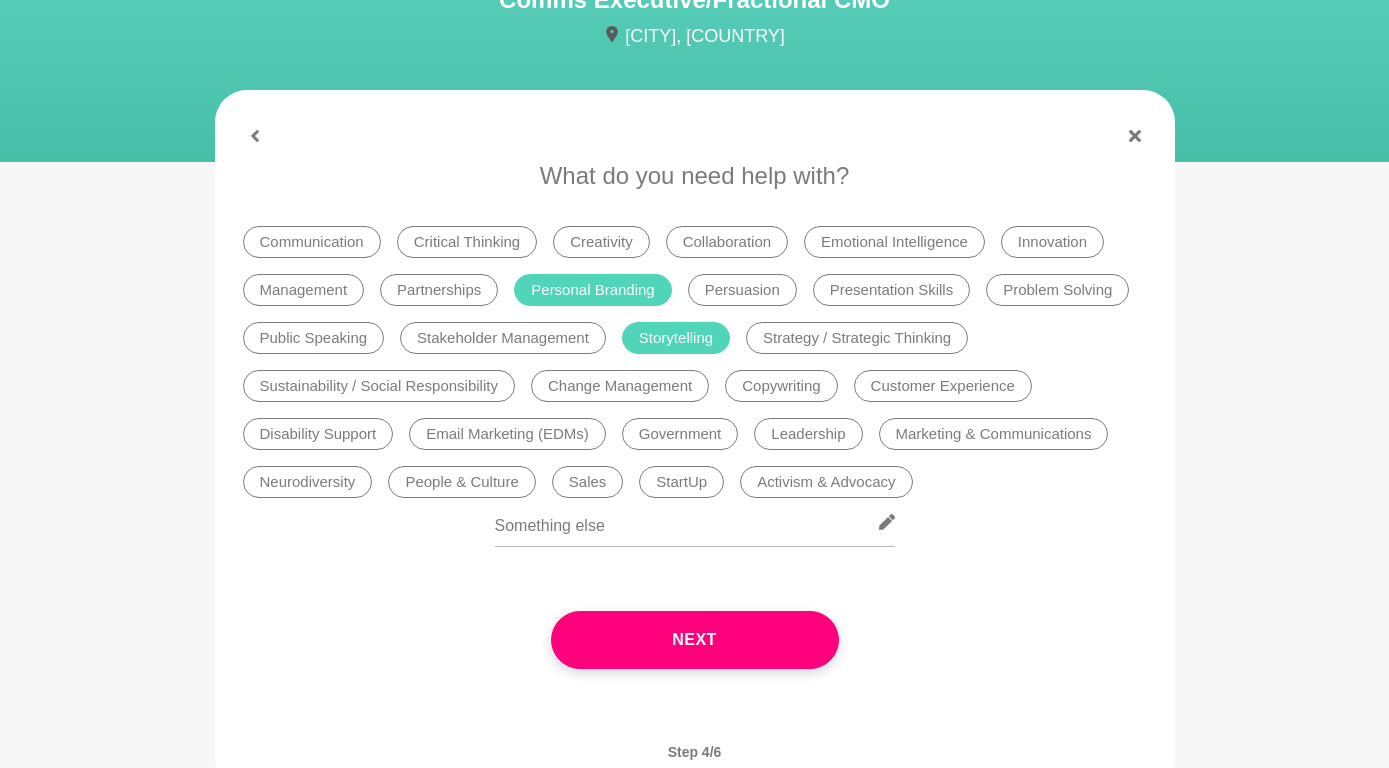 click on "Strategy / Strategic Thinking" at bounding box center [857, 338] 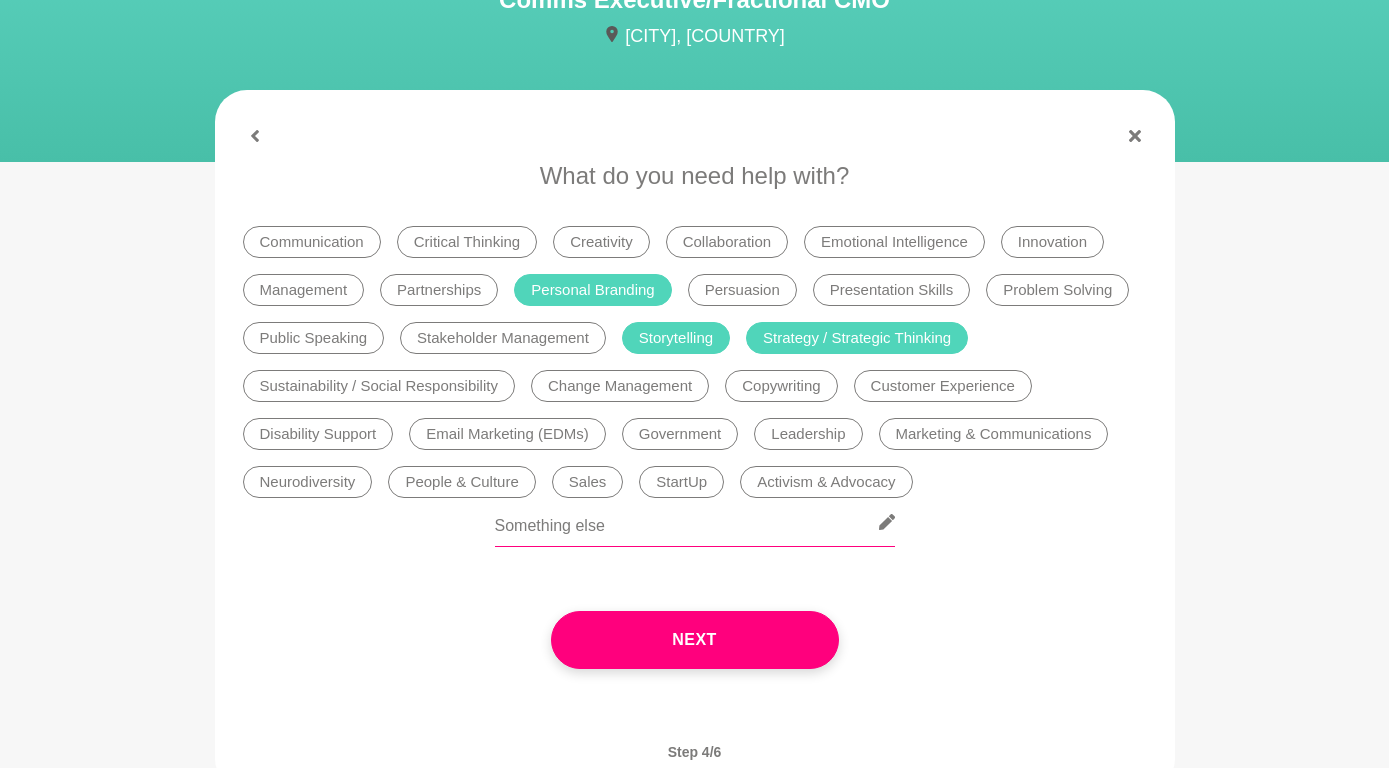 click at bounding box center (695, 522) 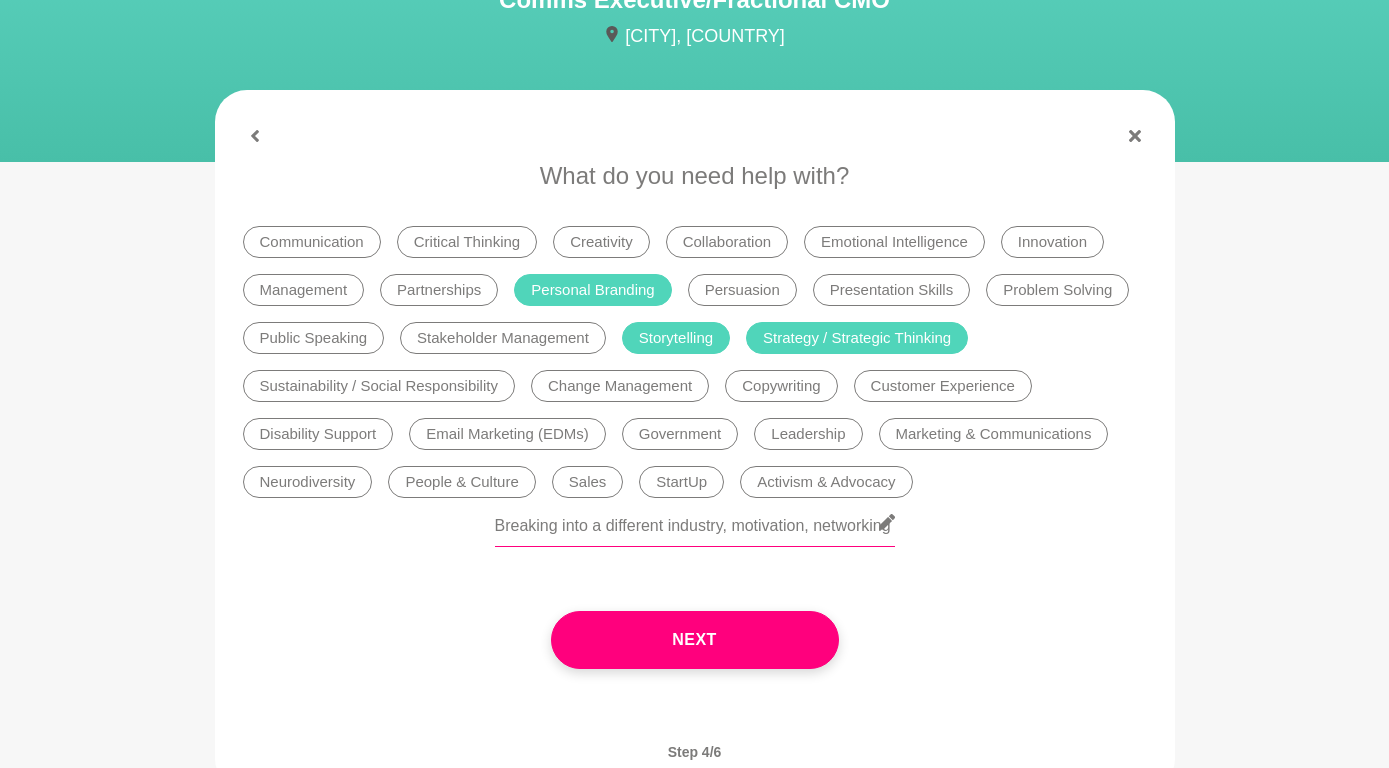 click on "Breaking into a different industry, motivation, networking" at bounding box center [695, 522] 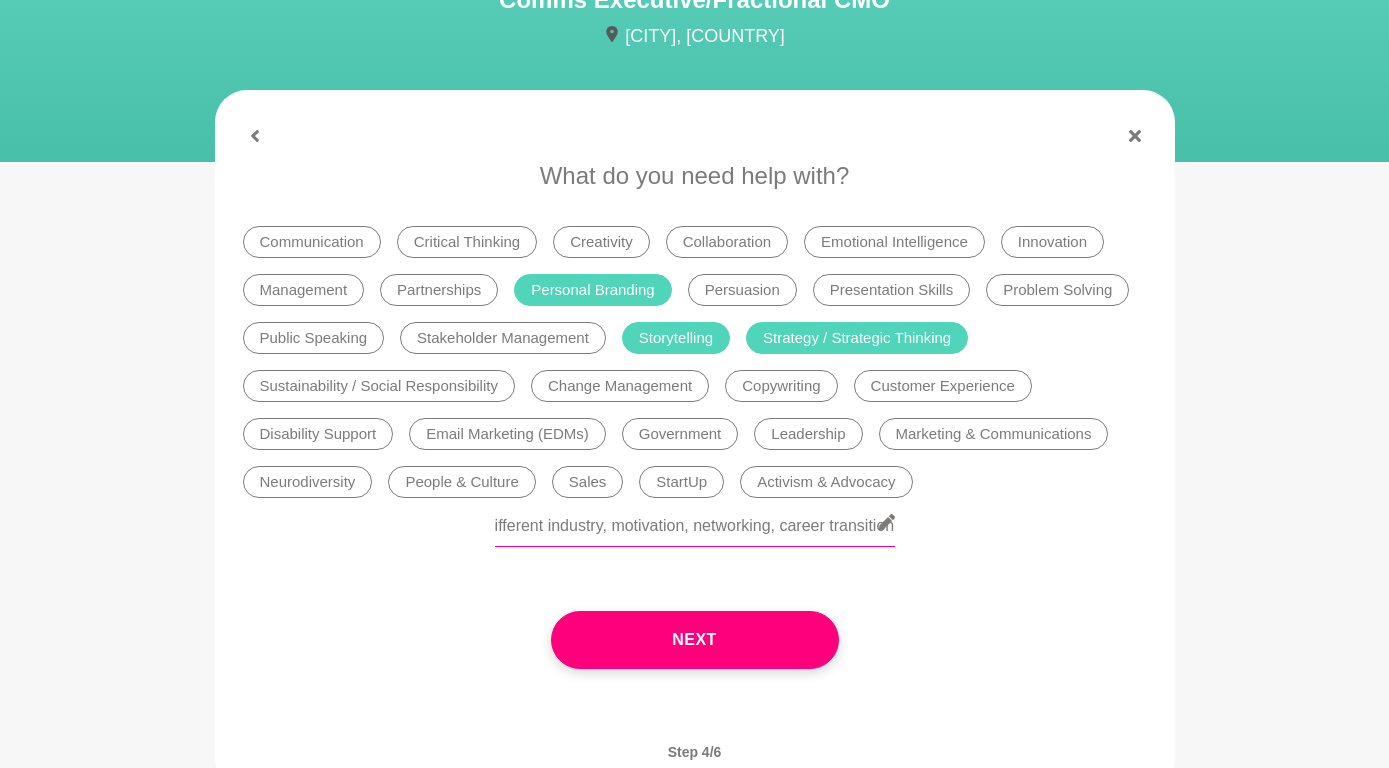 scroll, scrollTop: 0, scrollLeft: 124, axis: horizontal 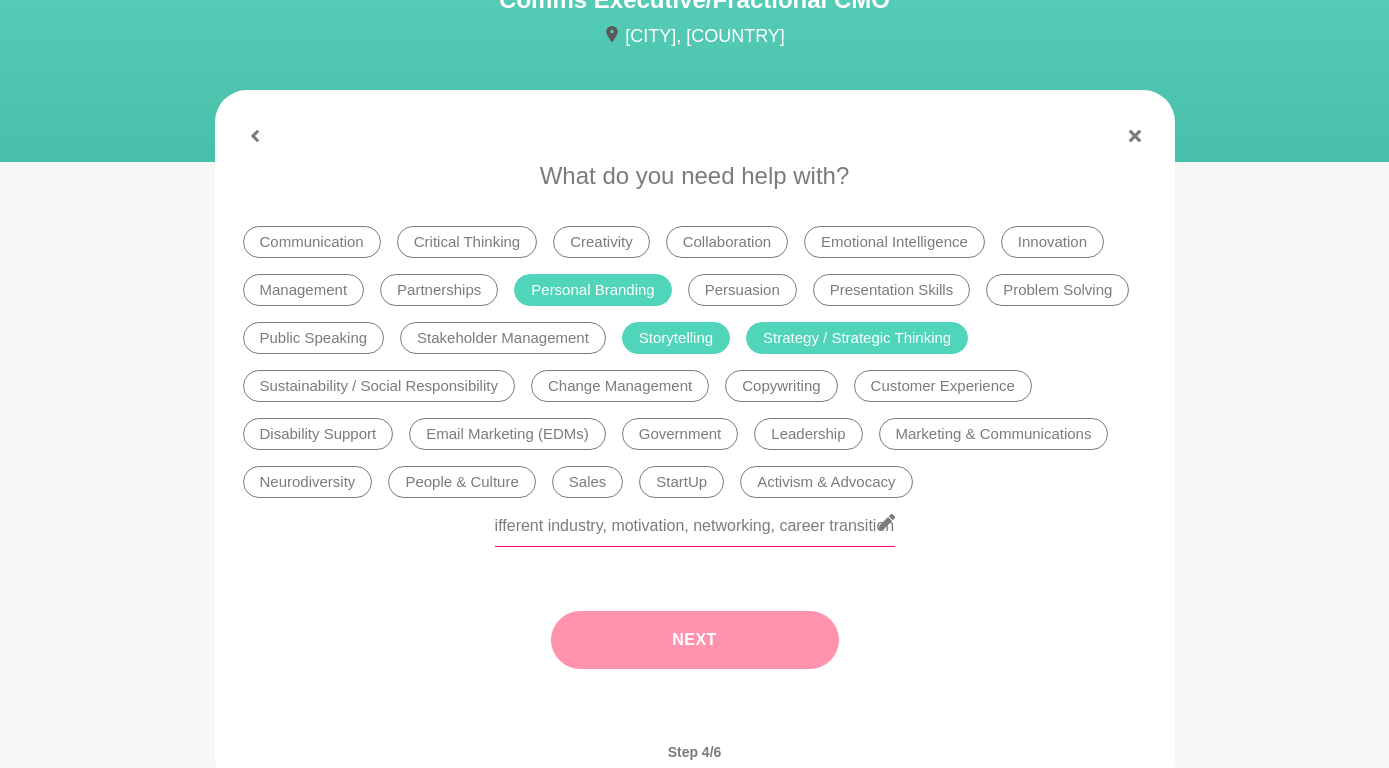 type on "Breaking into a different industry, motivation, networking, career transition" 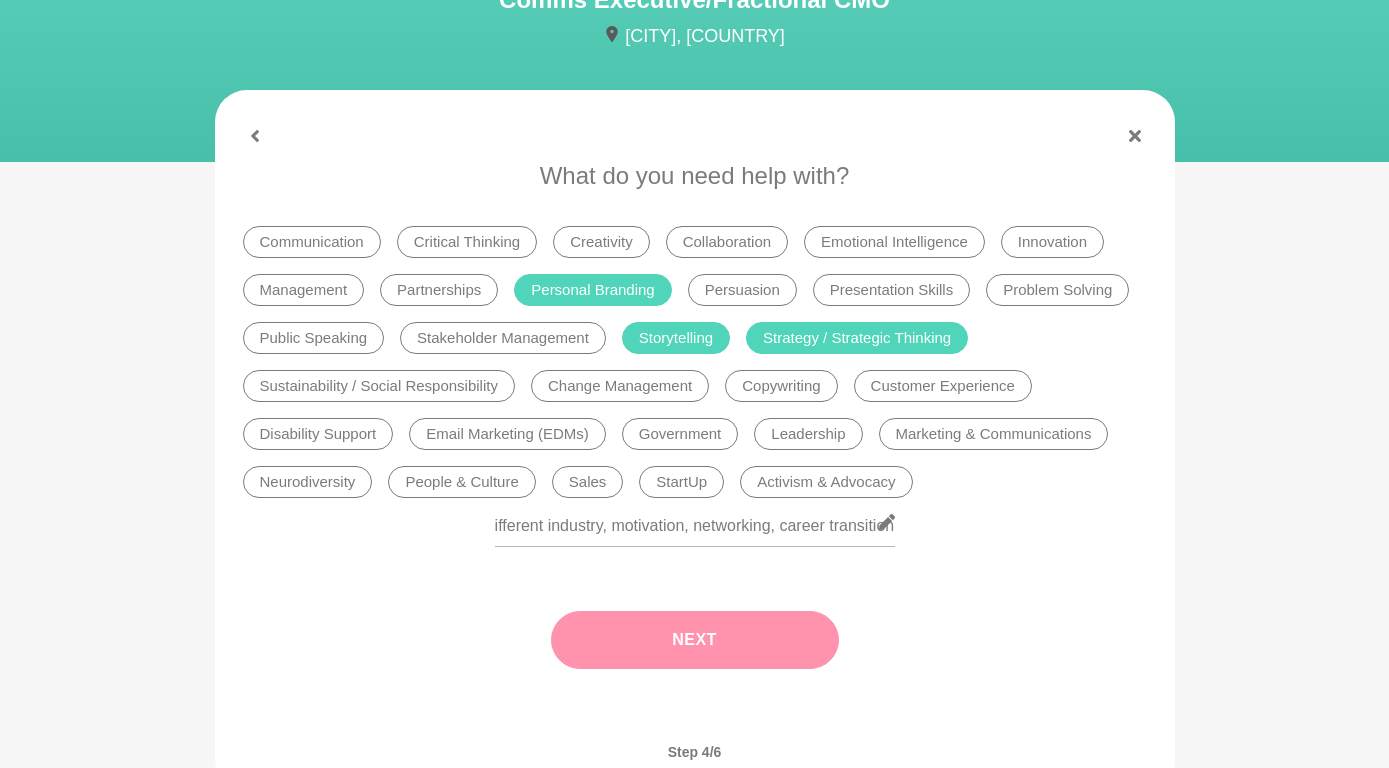 click on "Next" at bounding box center (695, 640) 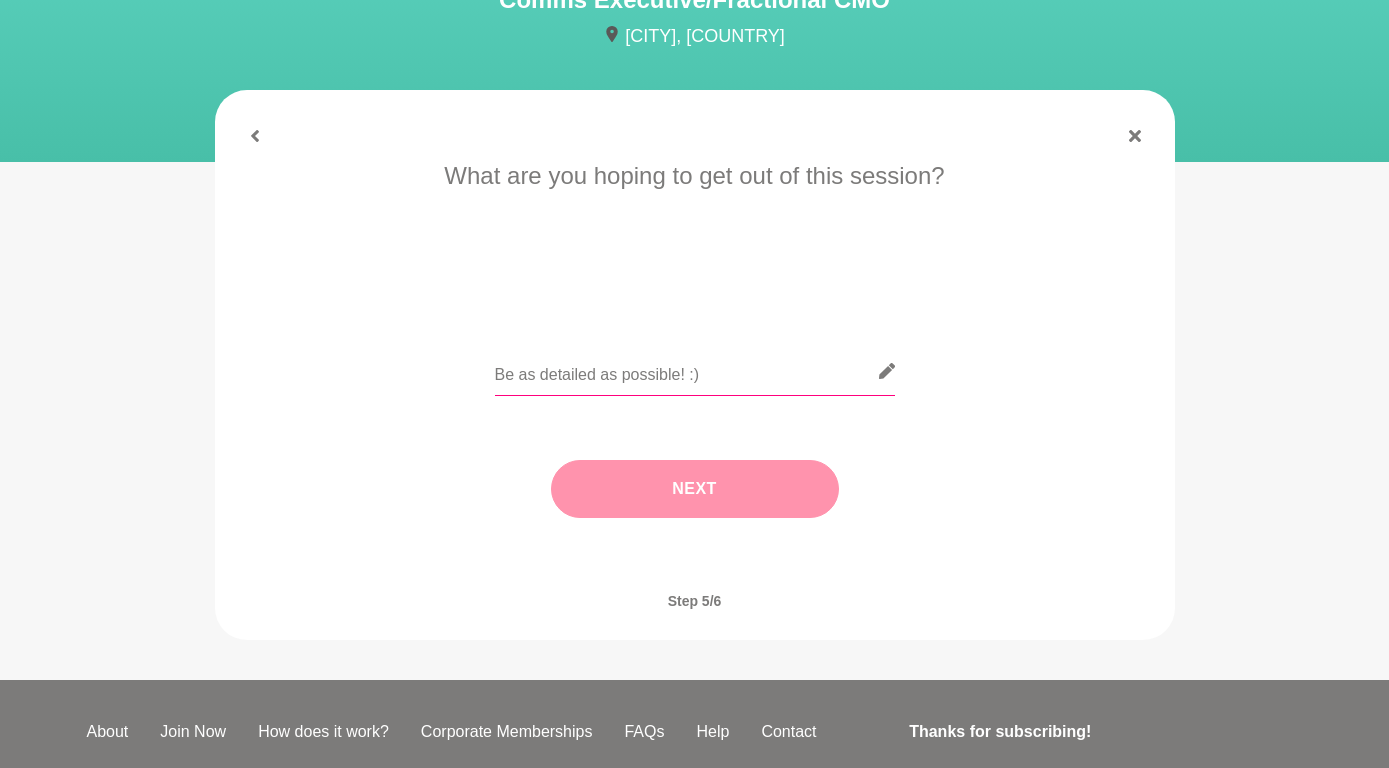 click at bounding box center [695, 371] 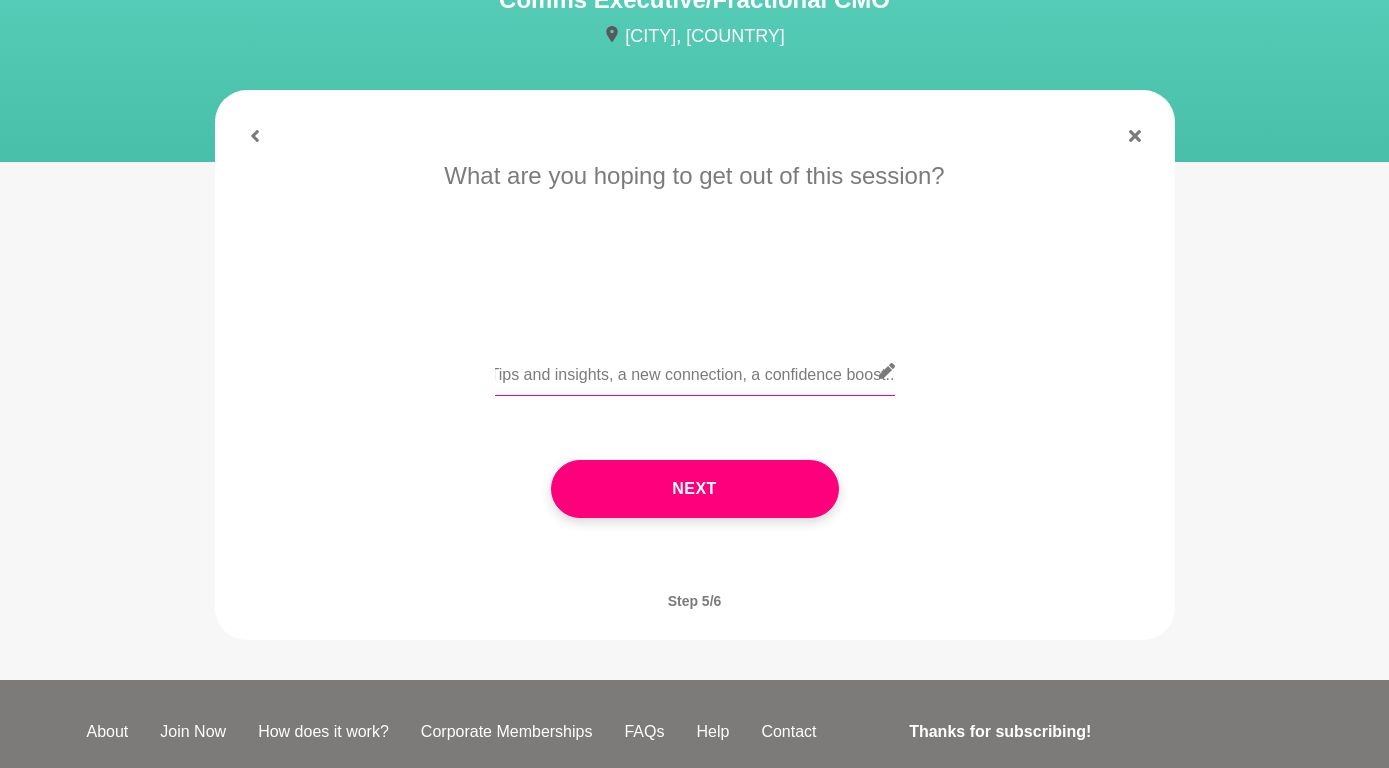 scroll, scrollTop: 0, scrollLeft: 9, axis: horizontal 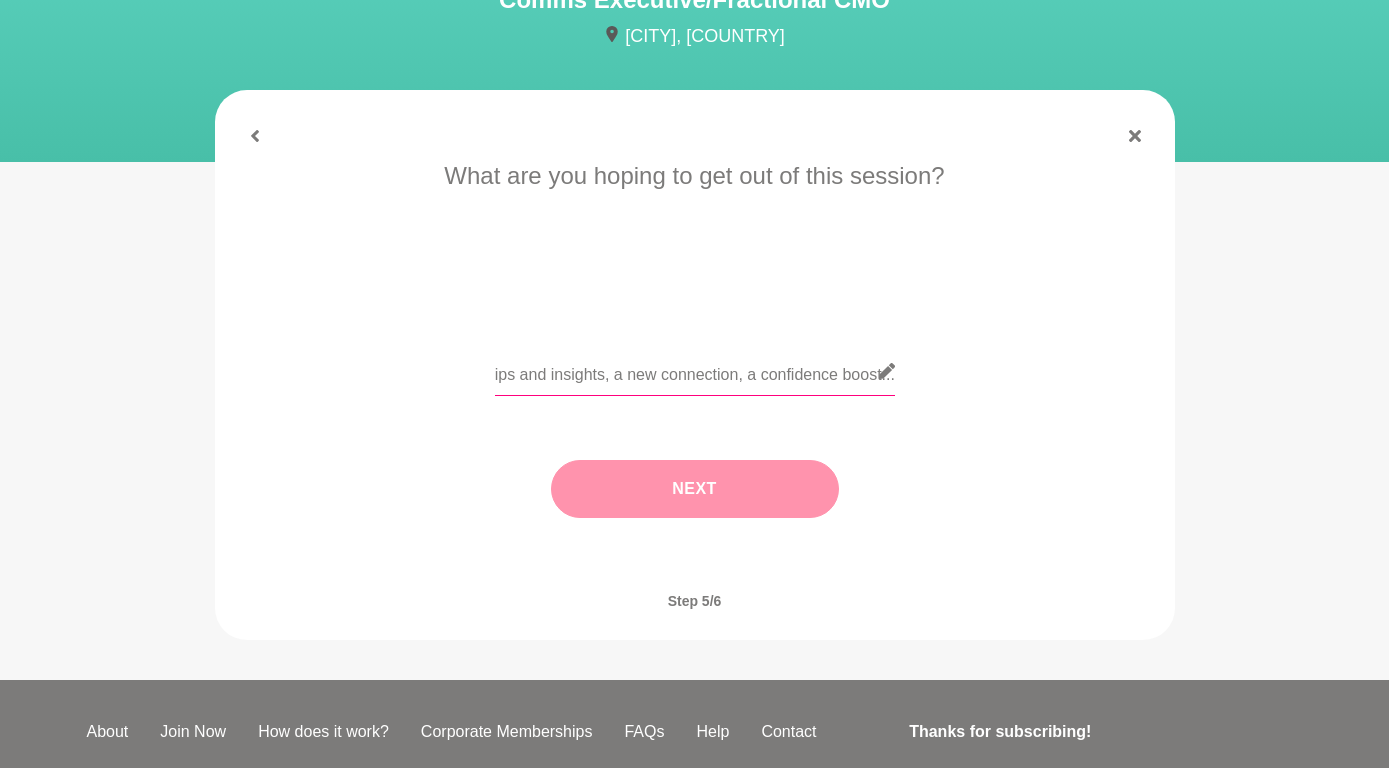 type on "Tips and insights, a new connection, a confidence boost..." 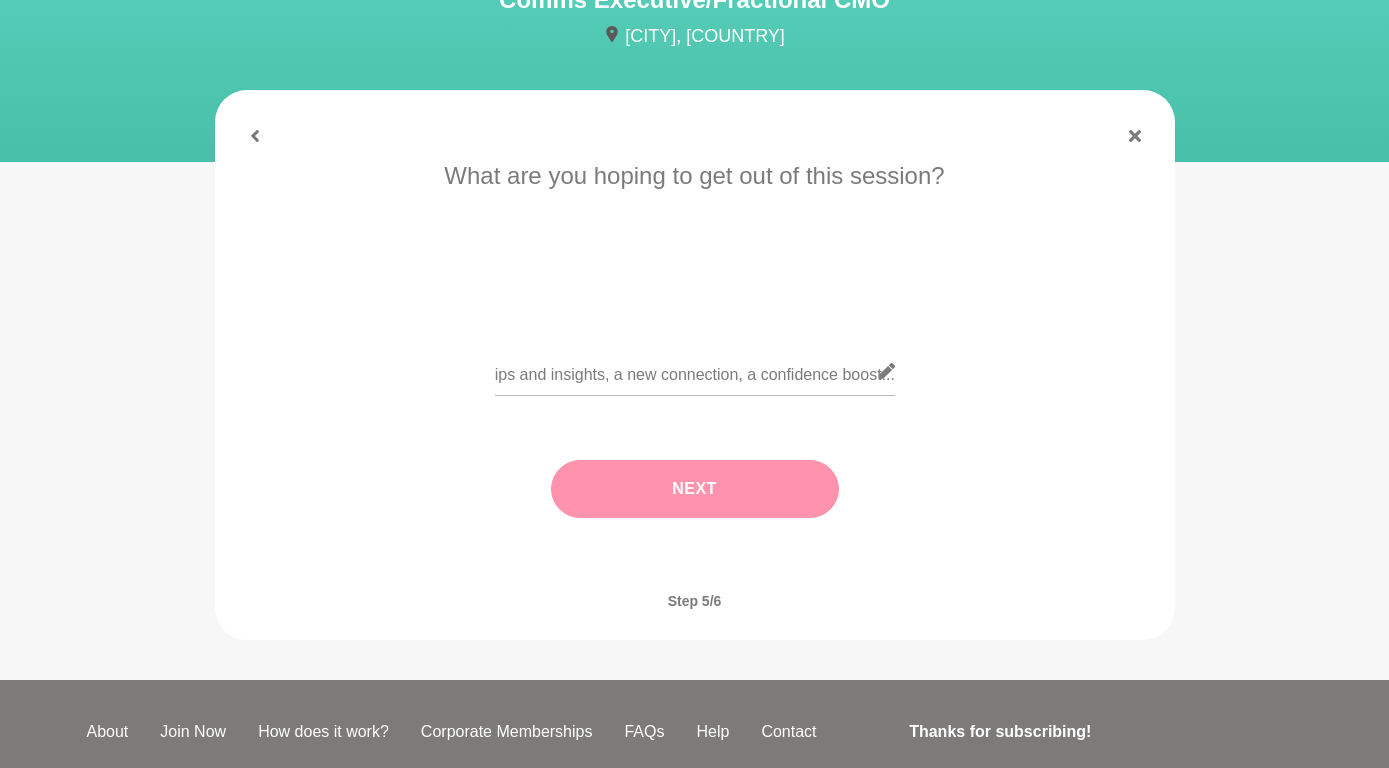 click on "Next" at bounding box center [695, 489] 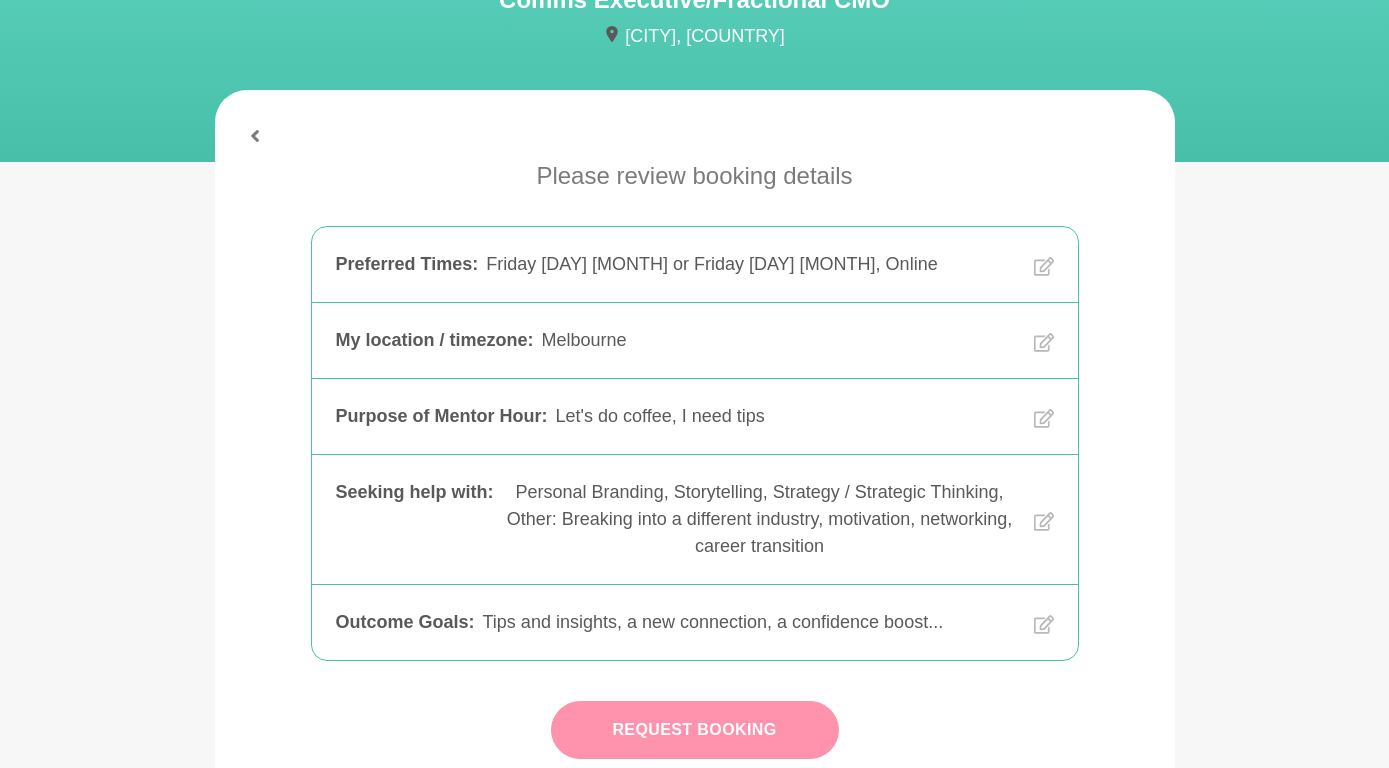 click on "Request Booking" at bounding box center (695, 730) 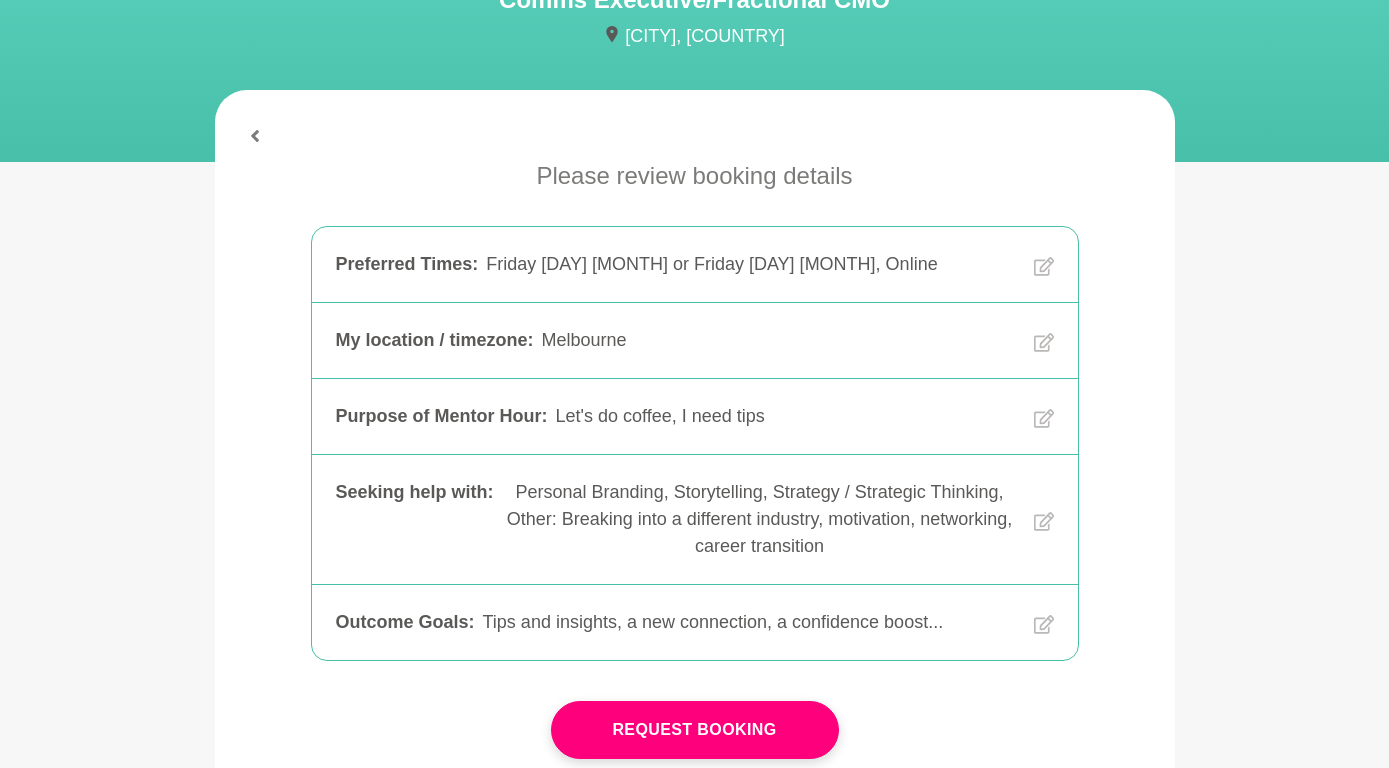 scroll, scrollTop: 0, scrollLeft: 0, axis: both 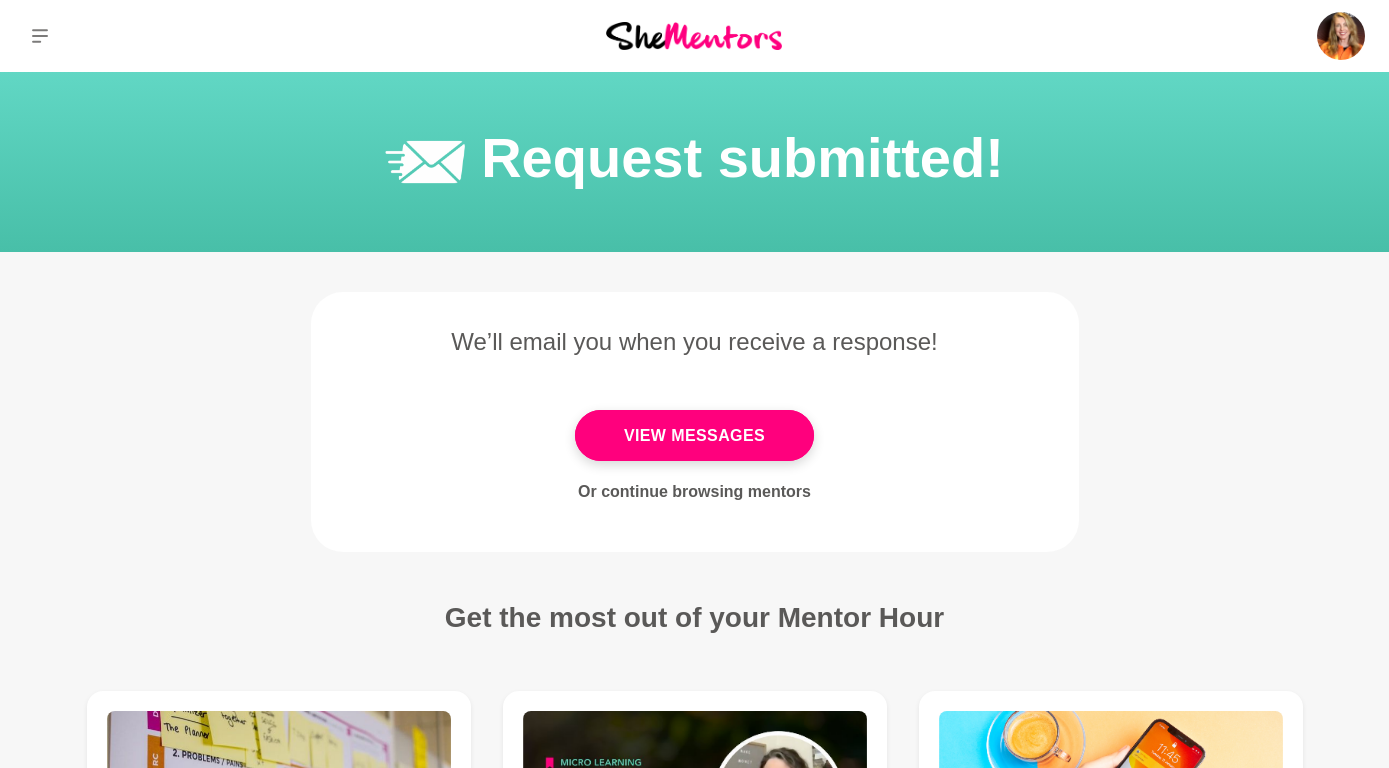 click at bounding box center (694, 35) 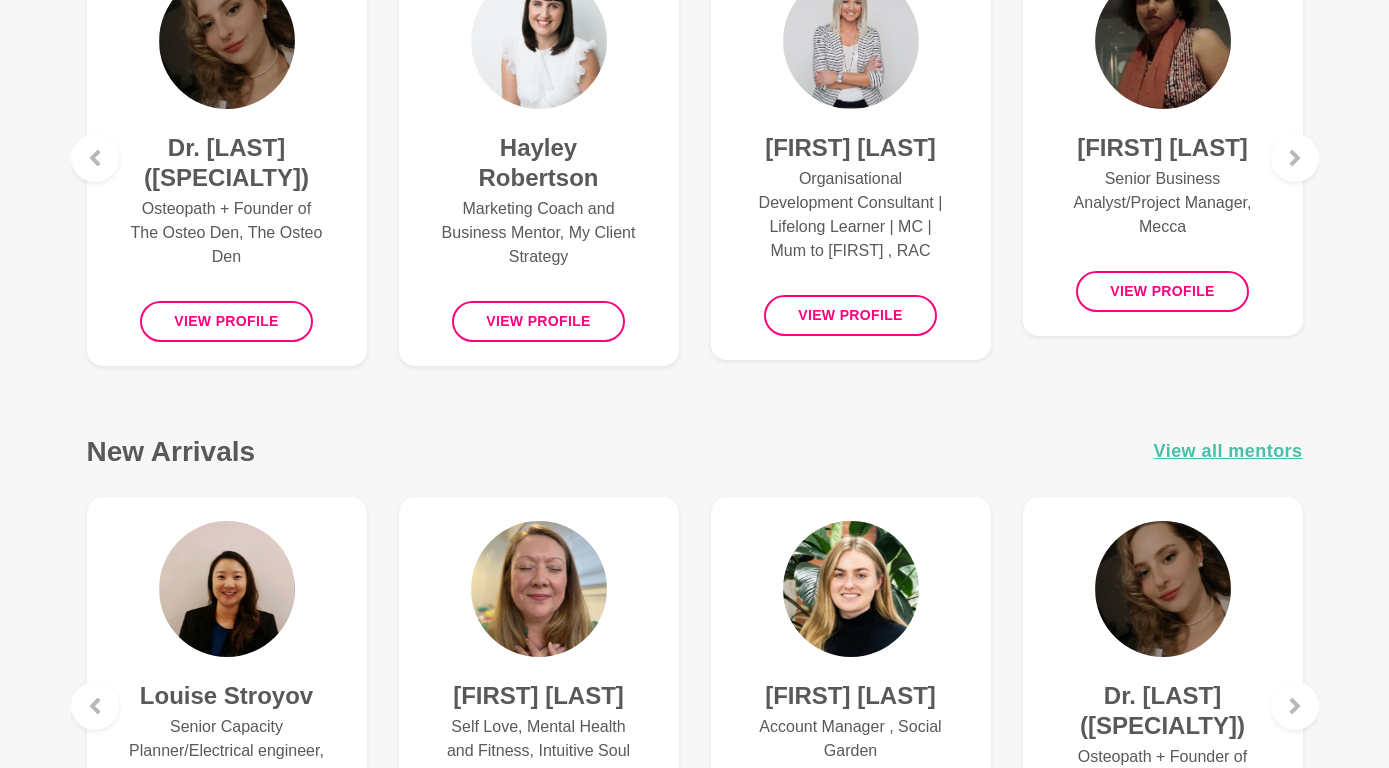 scroll, scrollTop: 983, scrollLeft: 0, axis: vertical 